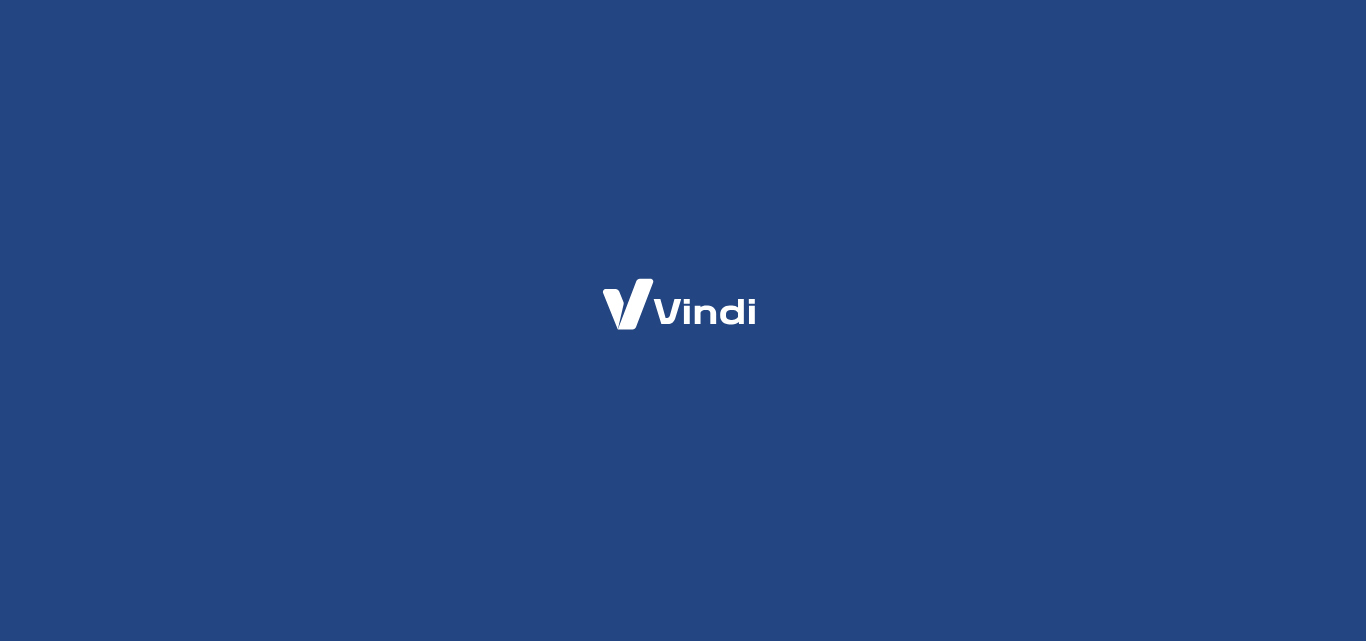 scroll, scrollTop: 0, scrollLeft: 0, axis: both 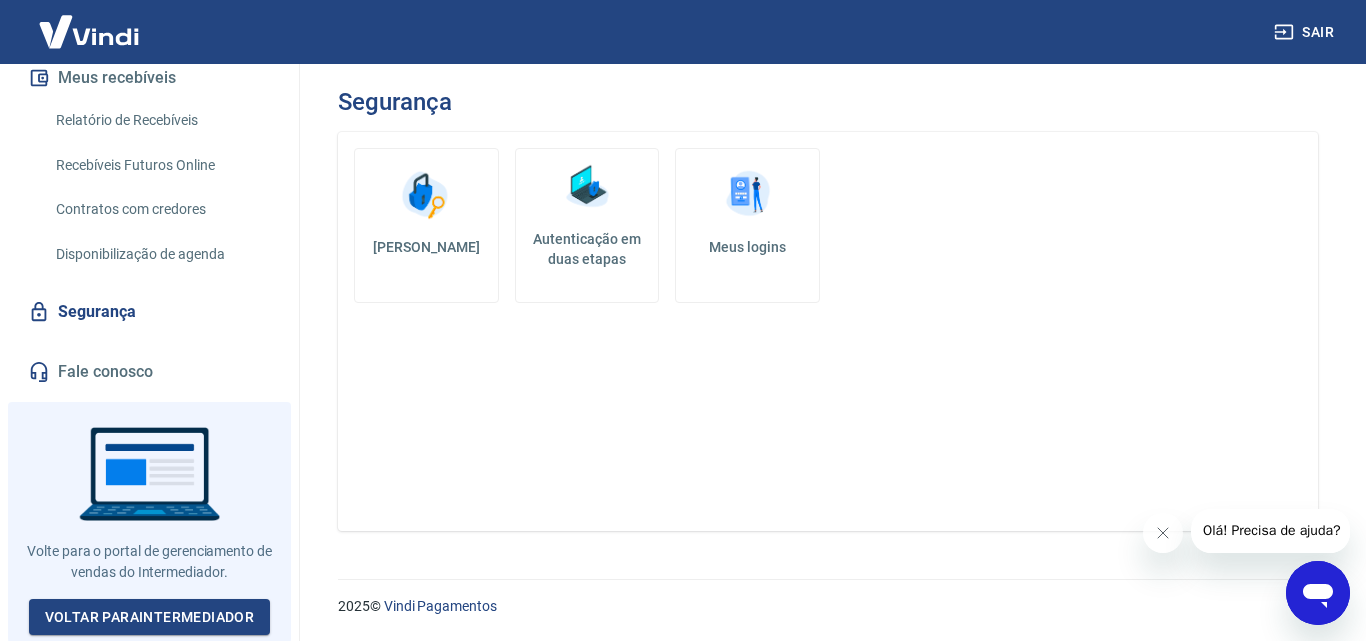 click on "Fale conosco" at bounding box center [149, 372] 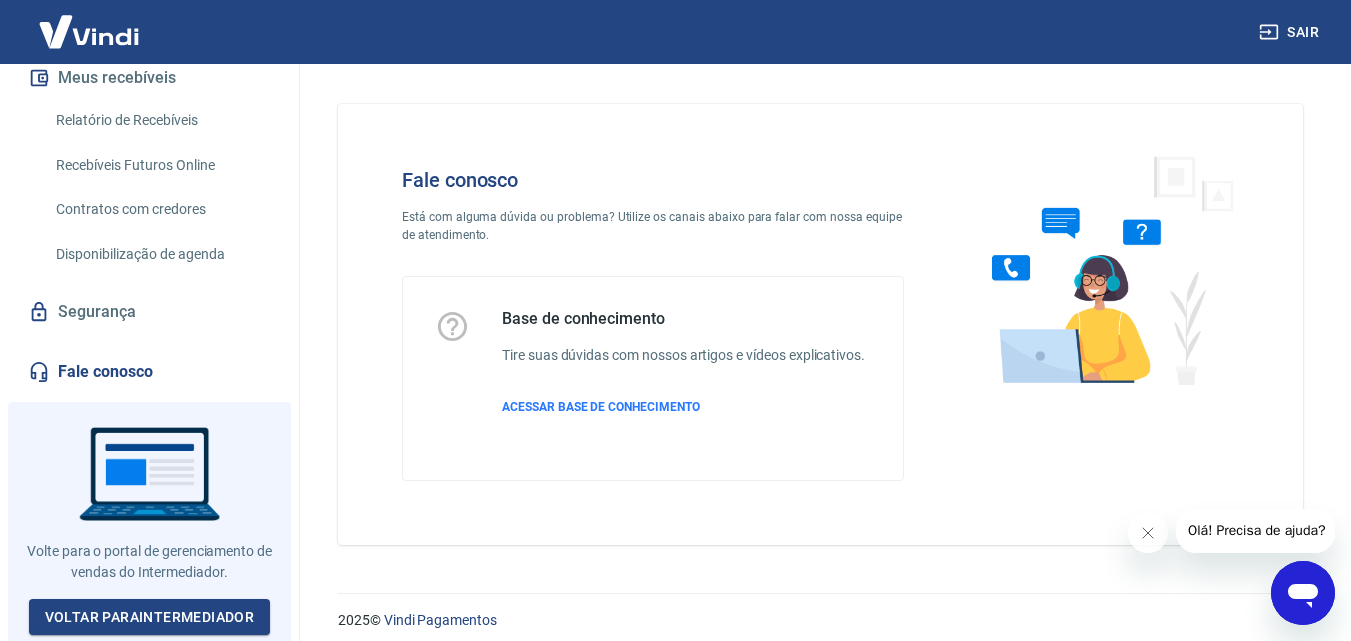click on "Base de conhecimento" at bounding box center [683, 319] 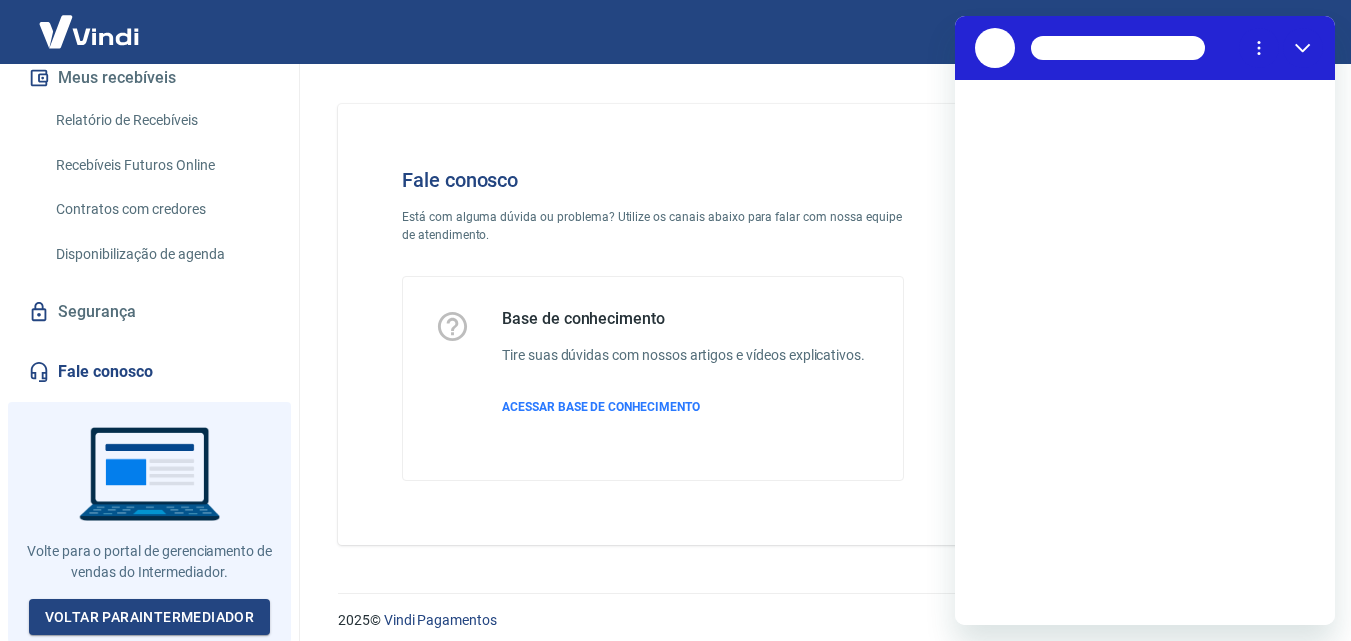 scroll, scrollTop: 0, scrollLeft: 0, axis: both 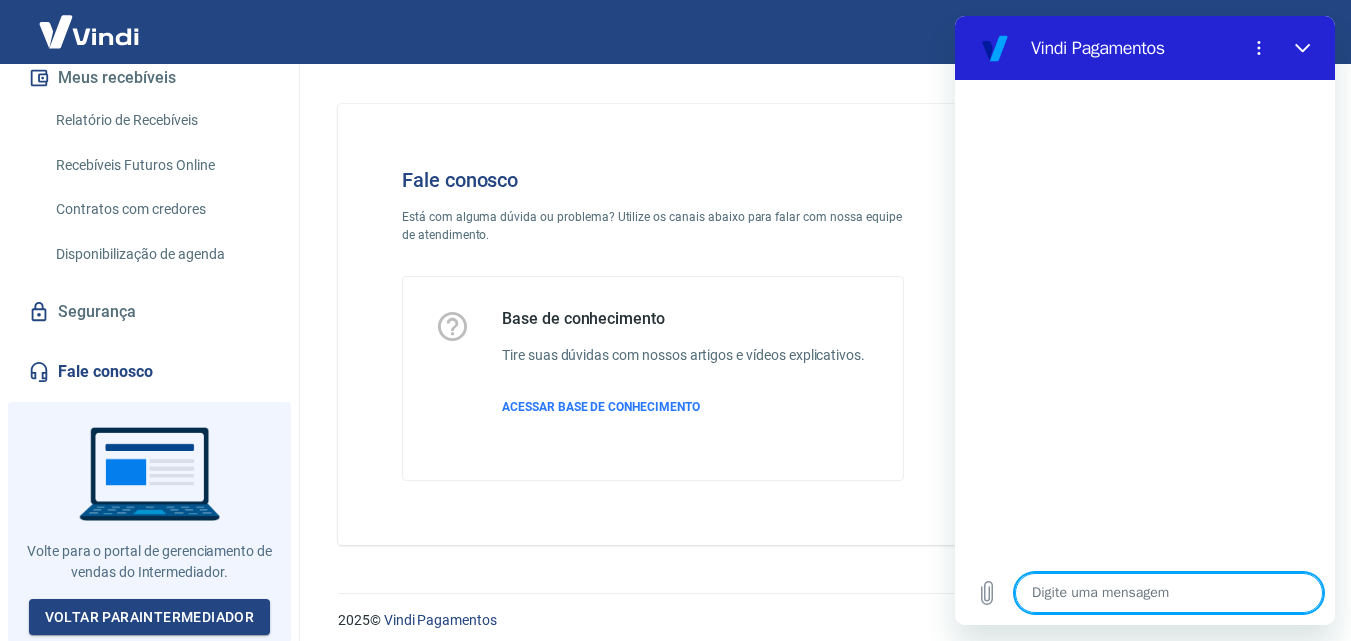click at bounding box center [1169, 593] 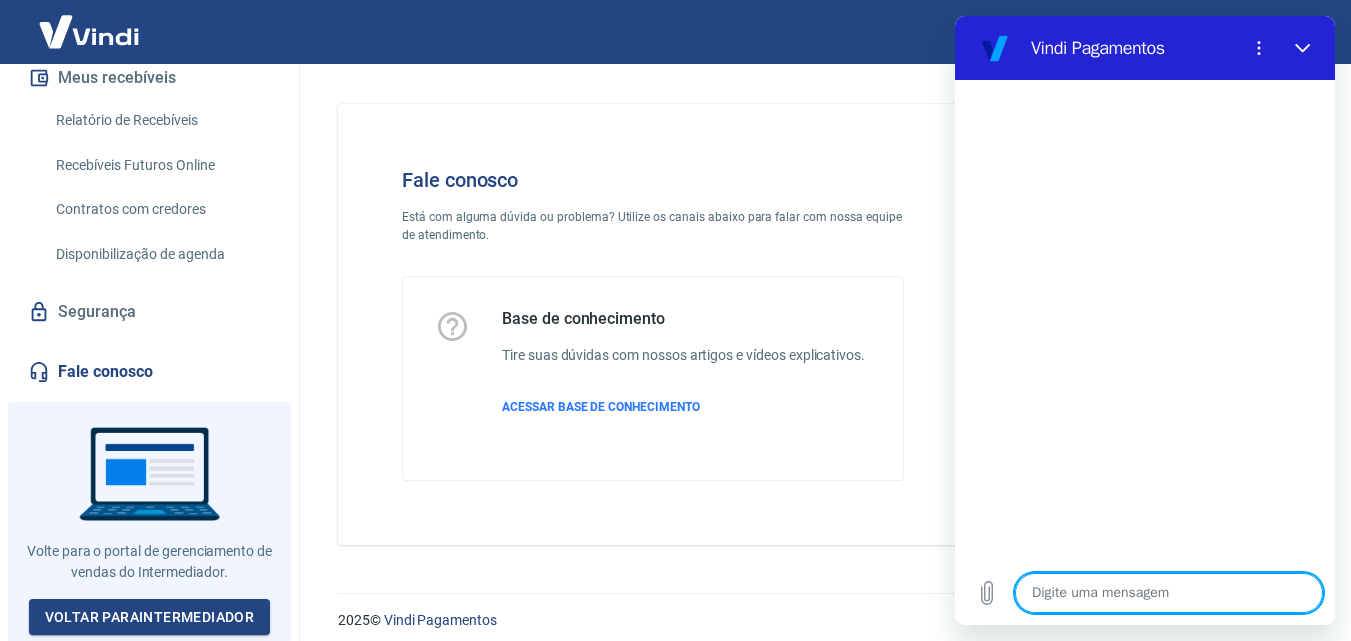 type on "P" 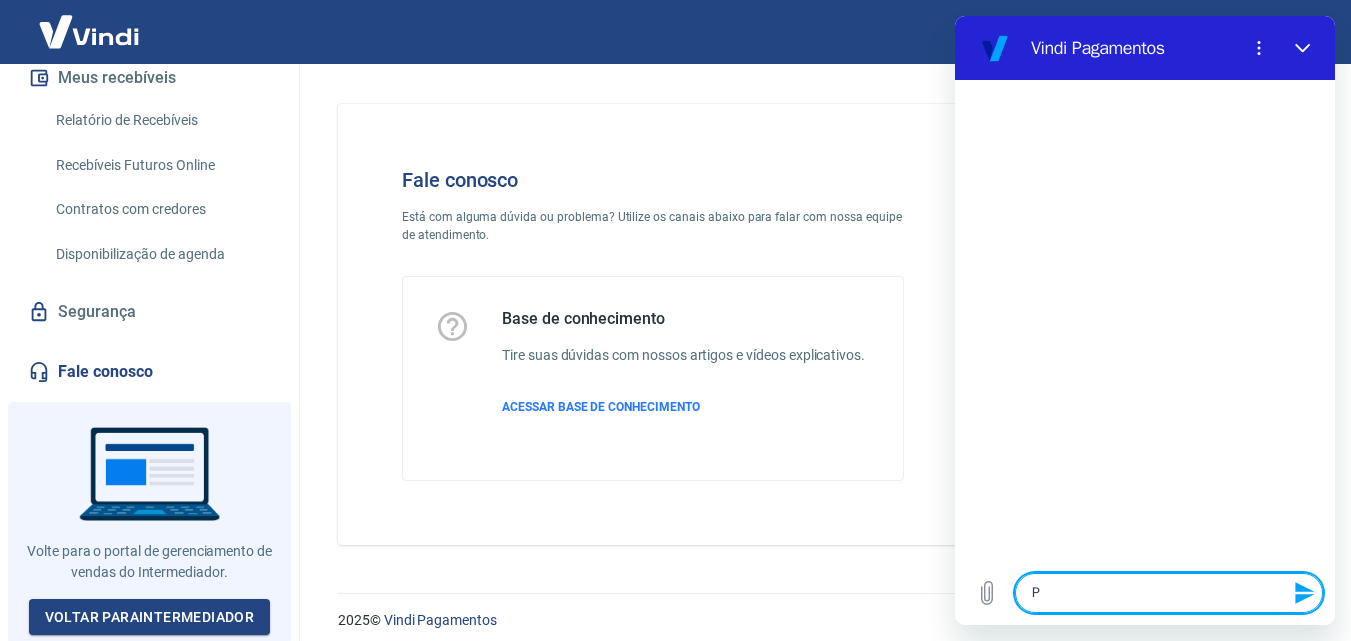 type on "Pr" 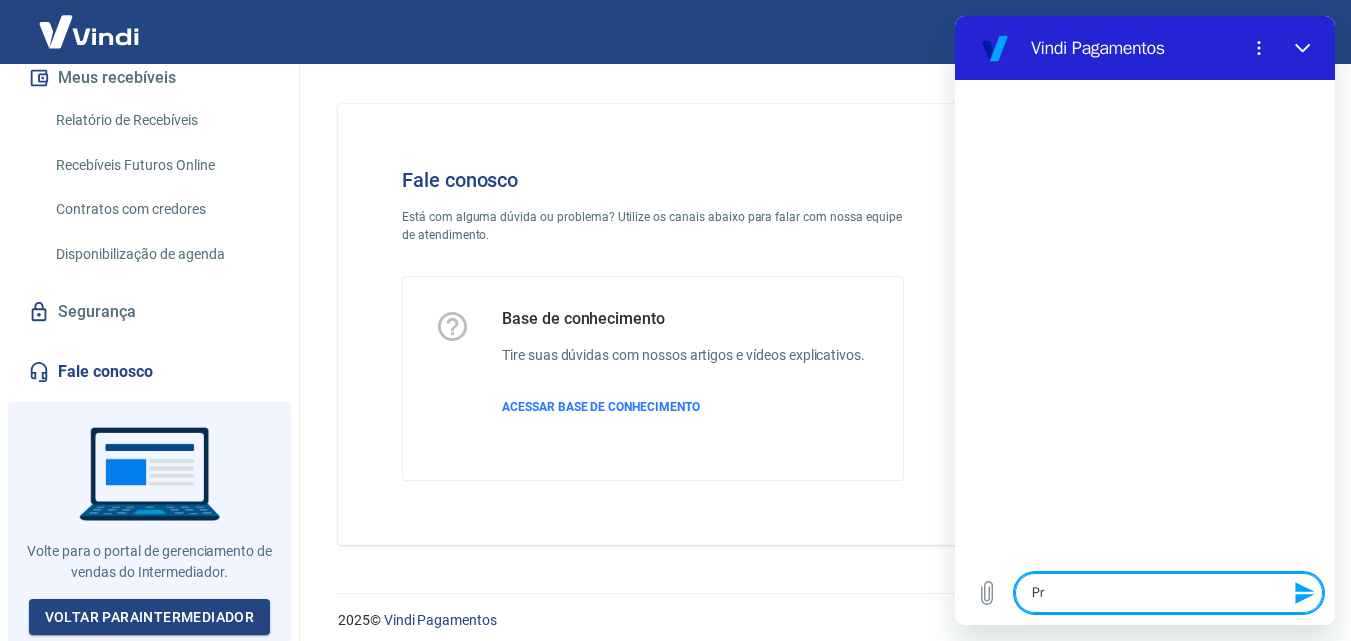 type on "Pre" 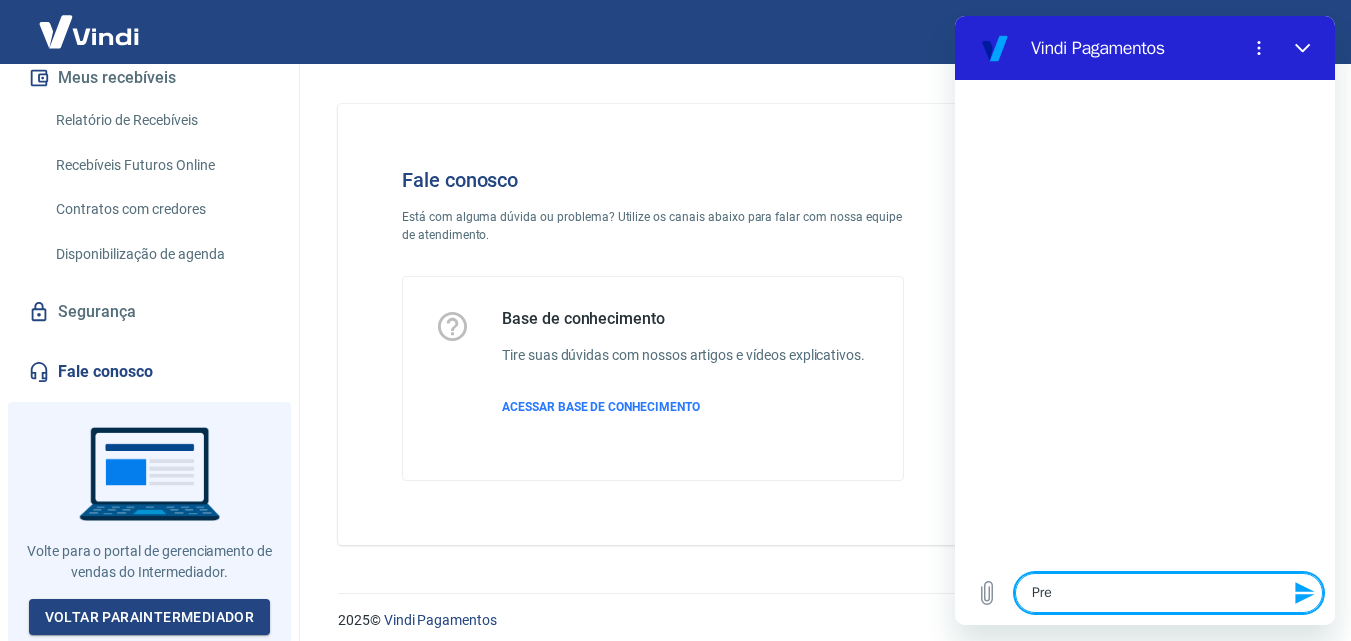 type on "Prec" 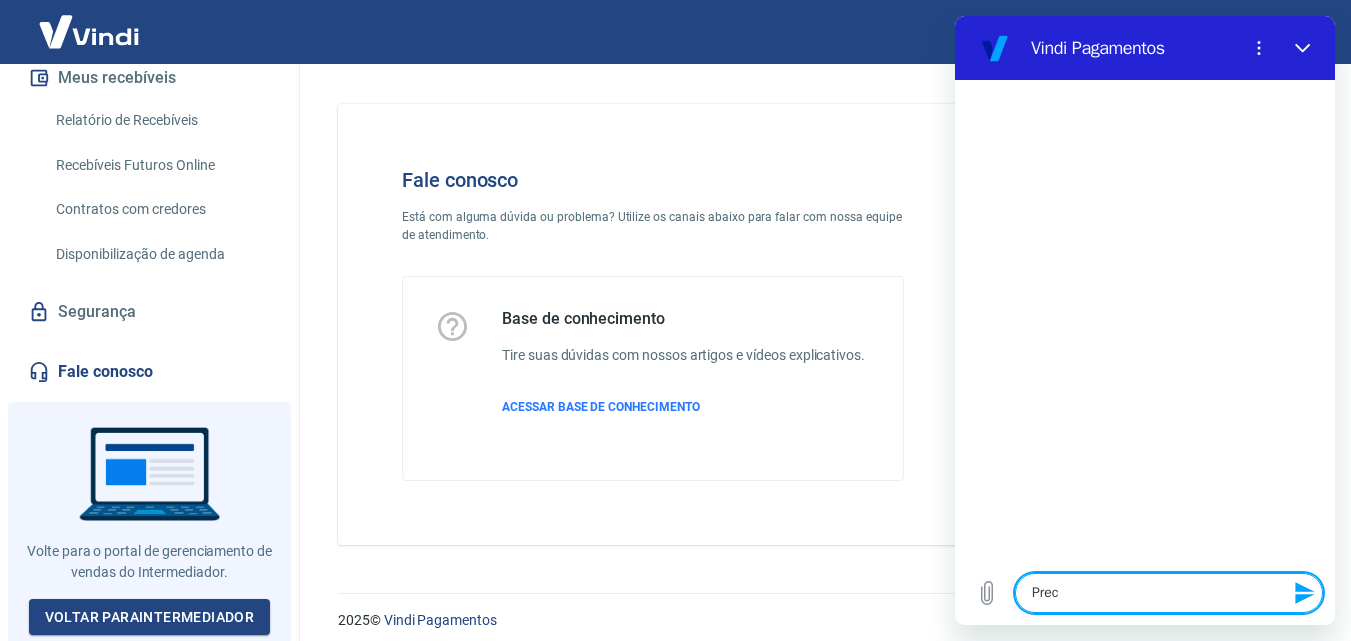 type on "Preci" 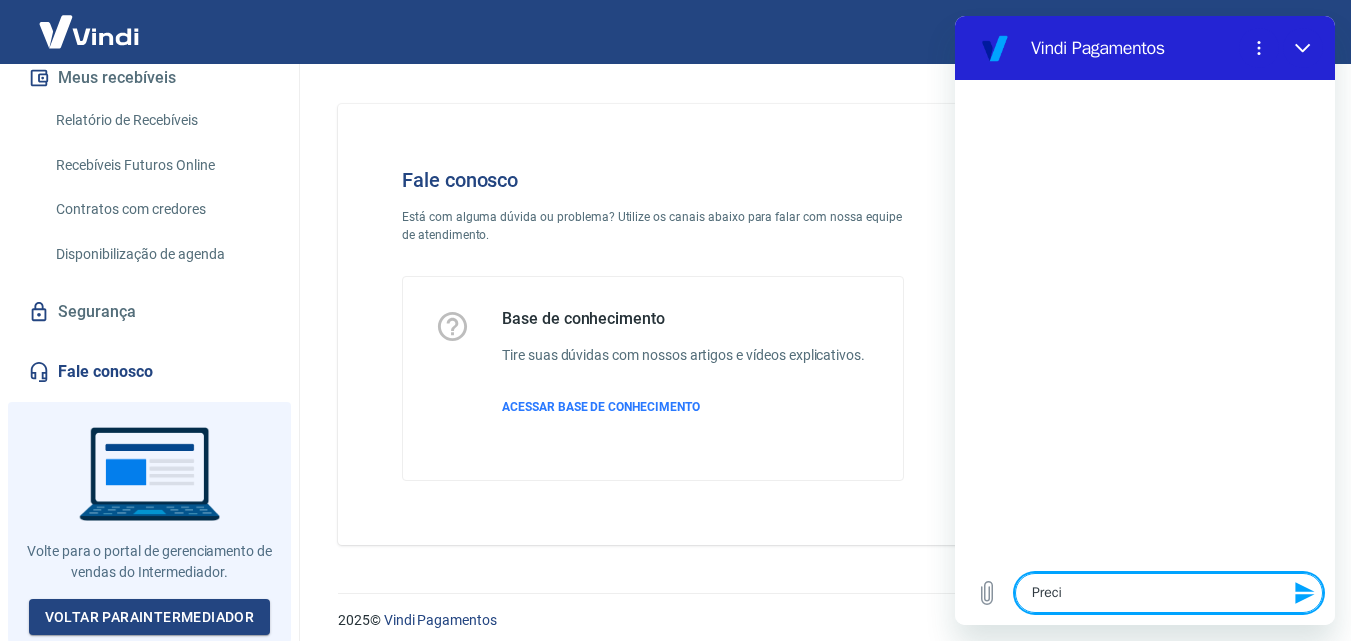 type on "Precis" 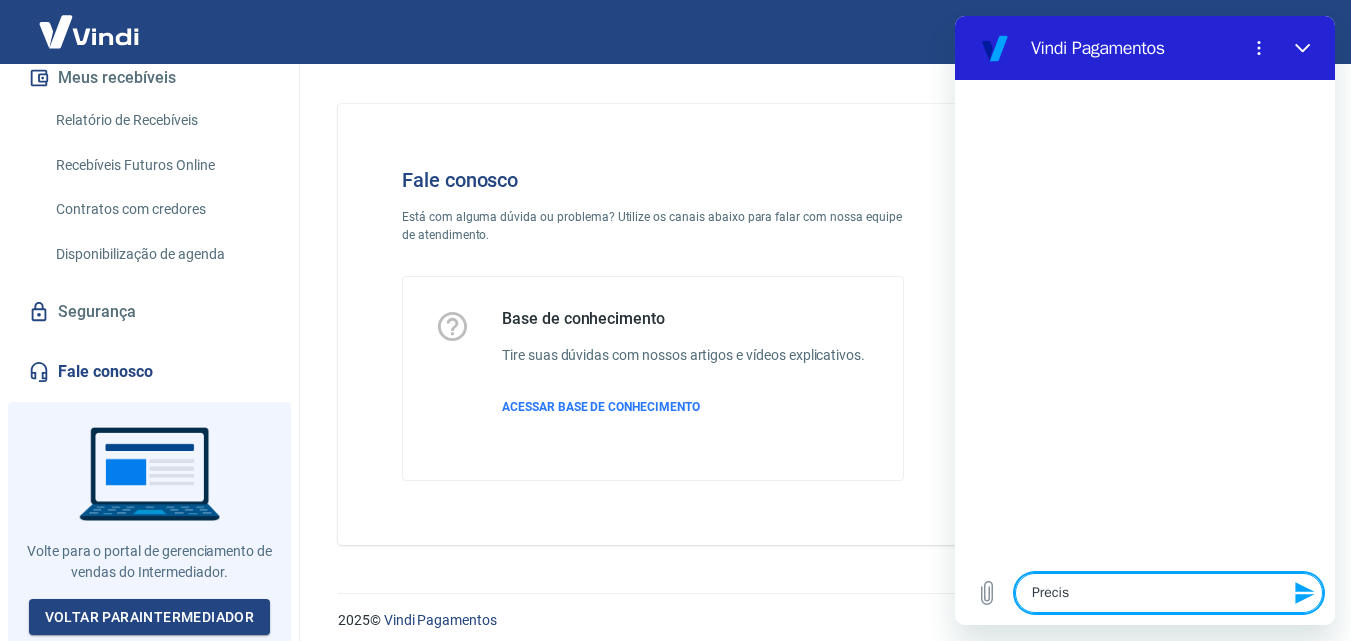 type on "Preciso" 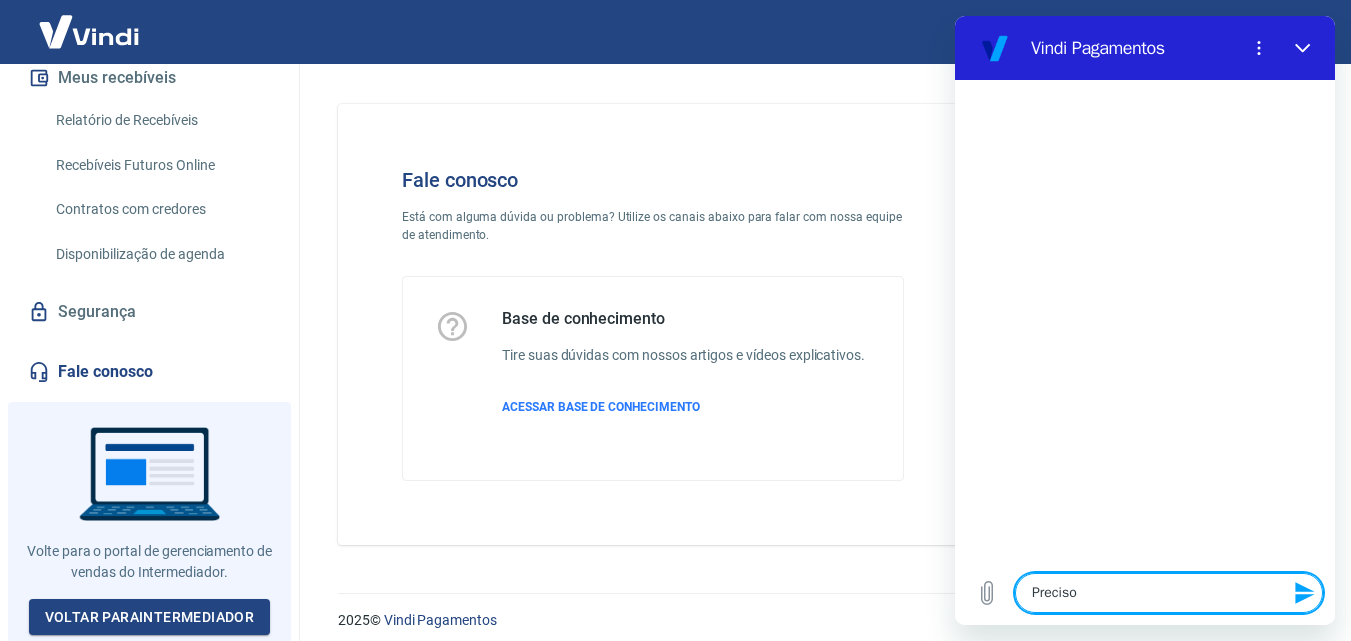 type on "Preciso" 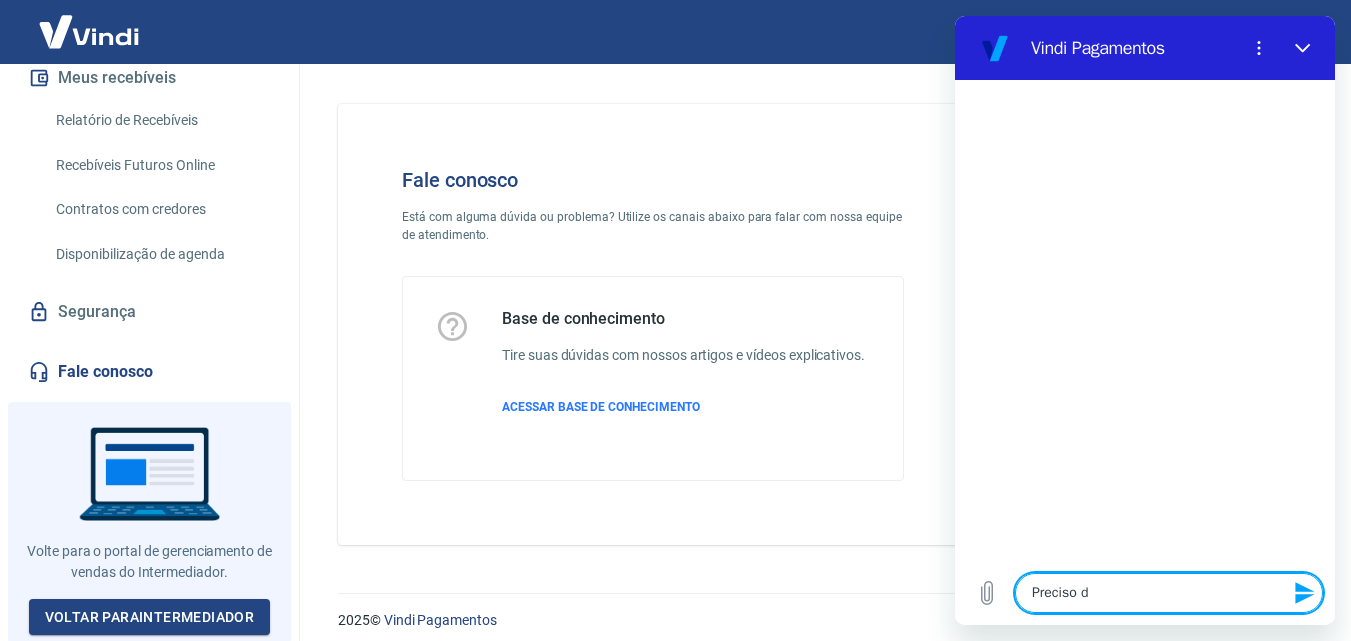 type on "Preciso de" 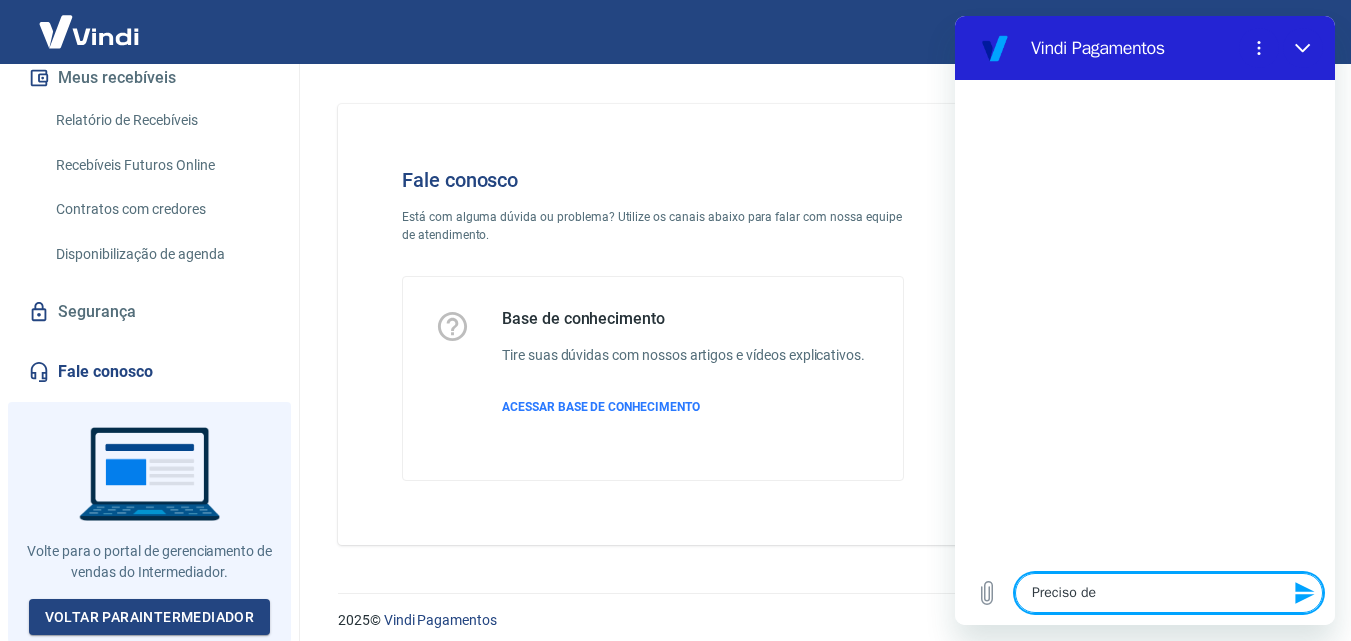 type on "Preciso de" 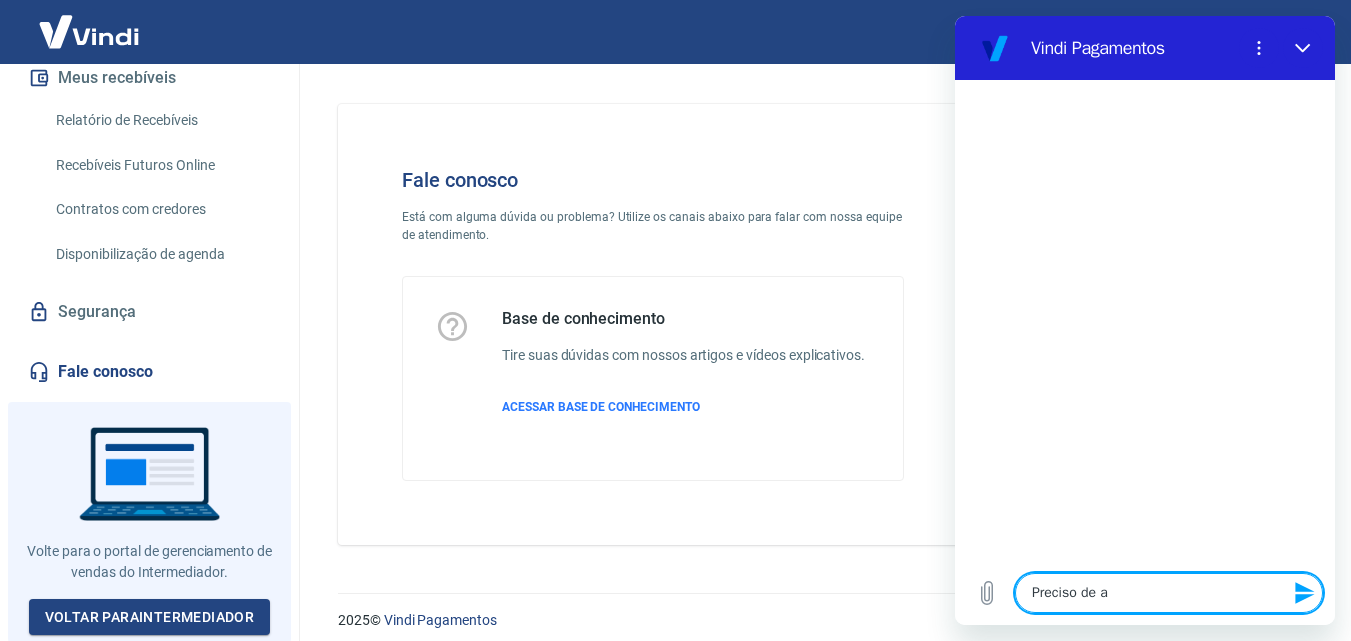 type on "Preciso de aj" 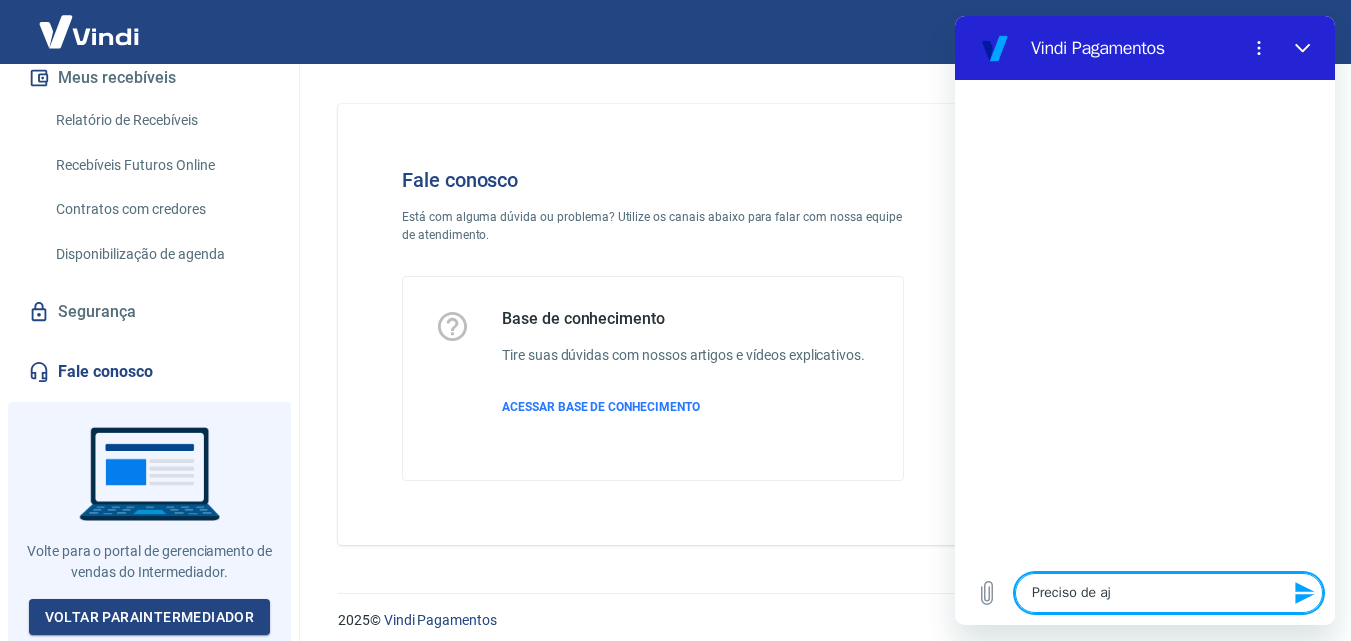 type on "Preciso de aju" 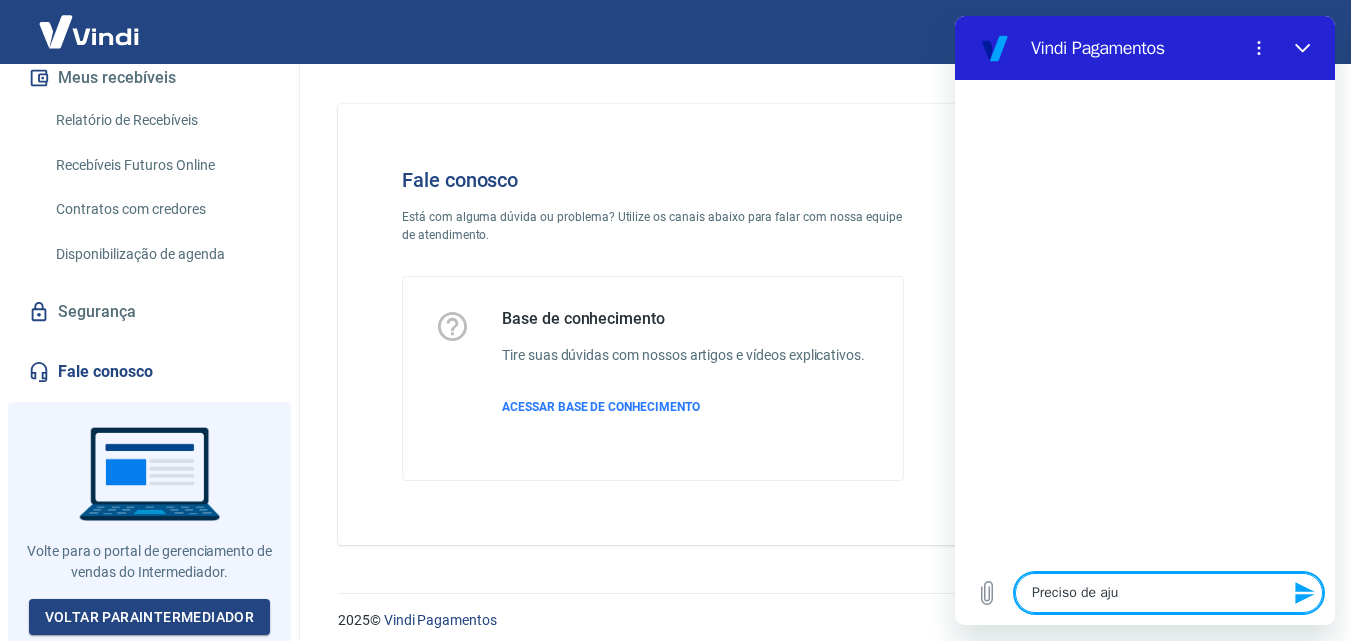 type on "Preciso de ajud" 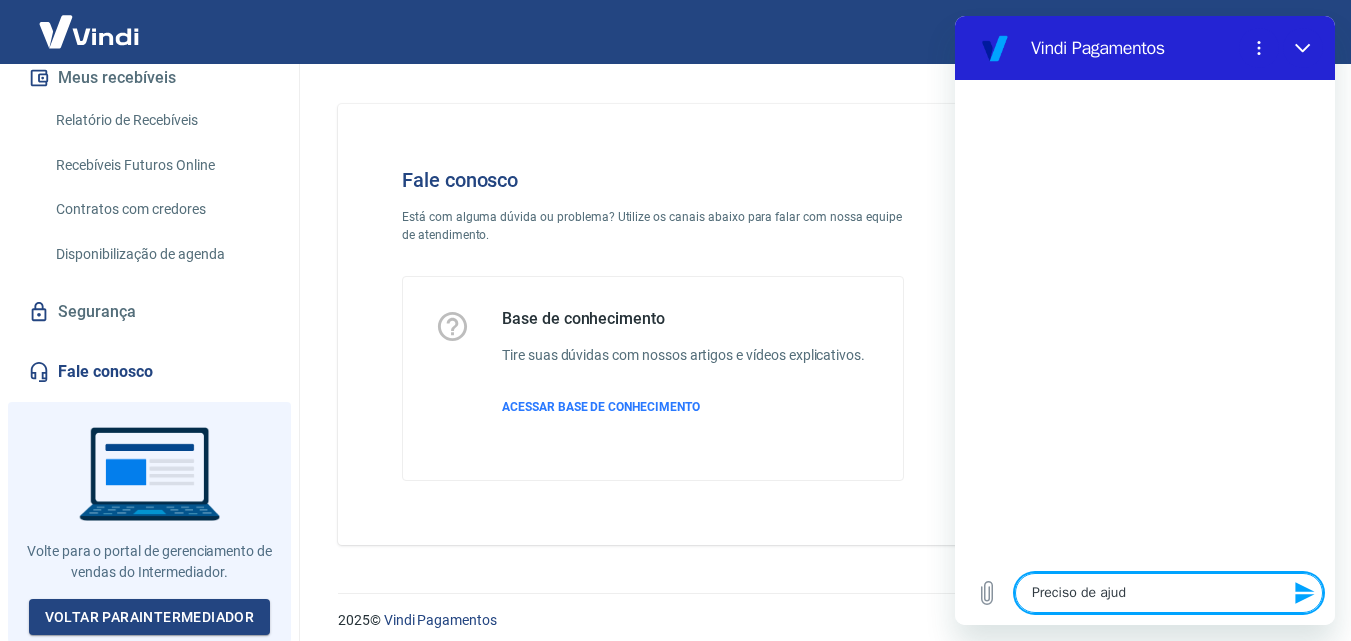 type on "x" 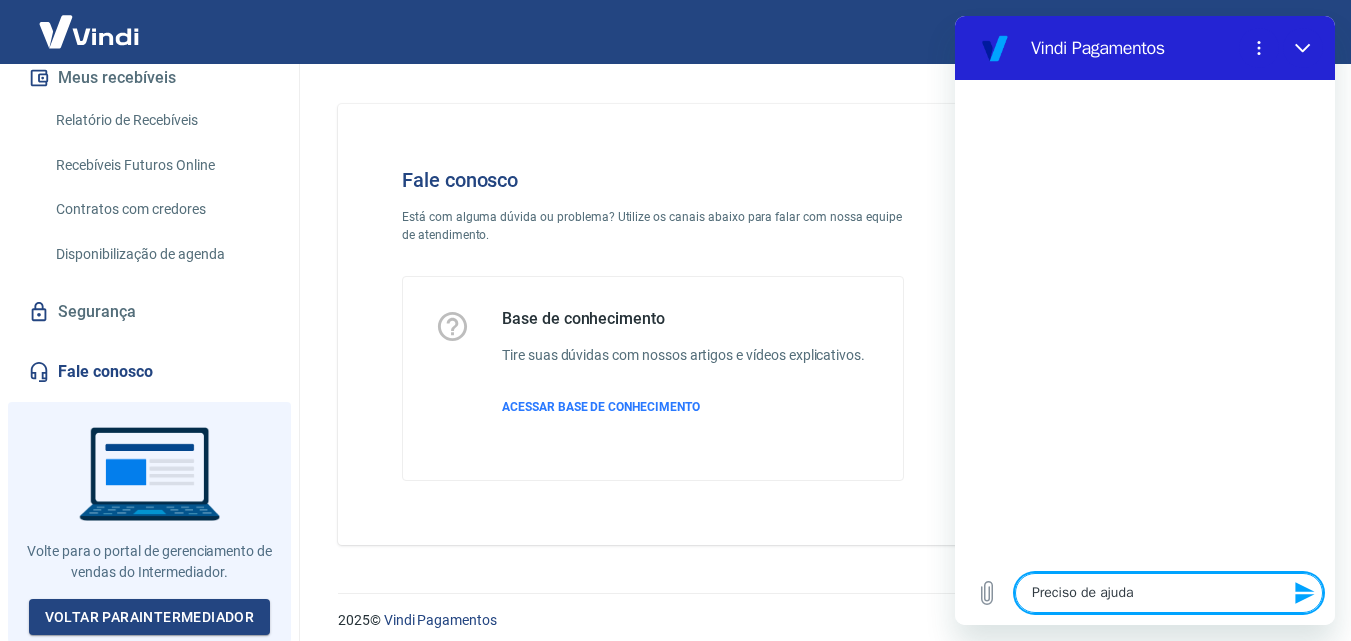 type on "x" 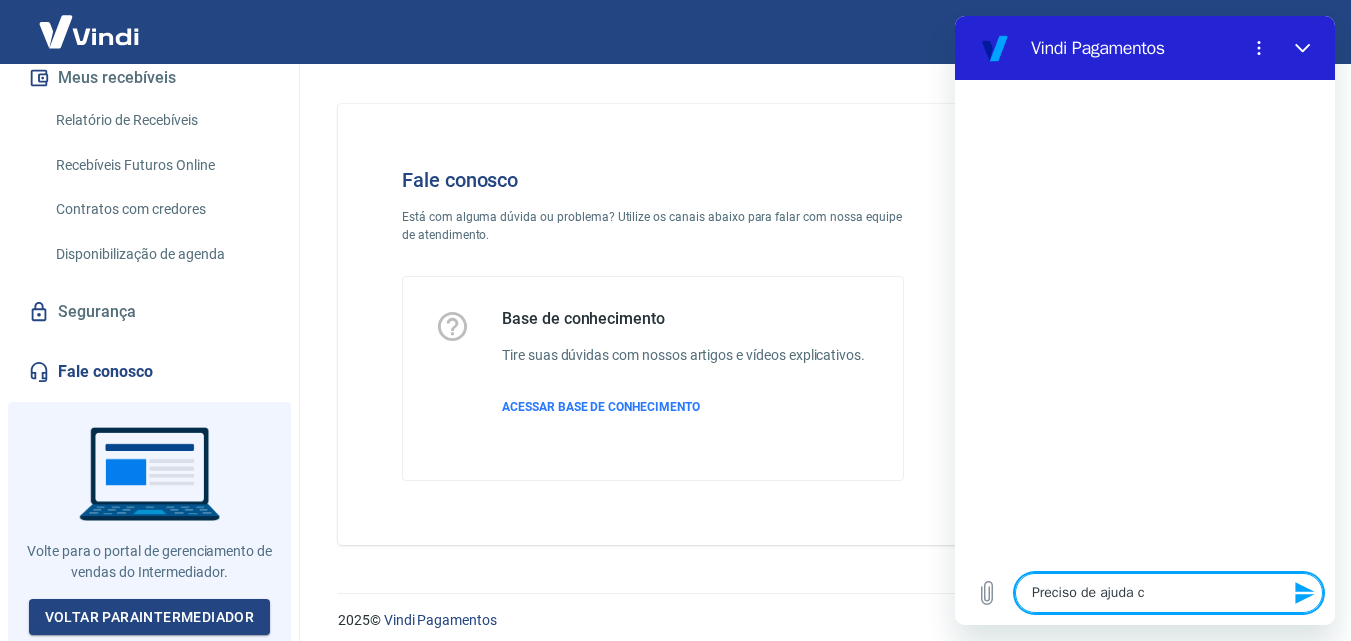 type on "Preciso de ajuda co" 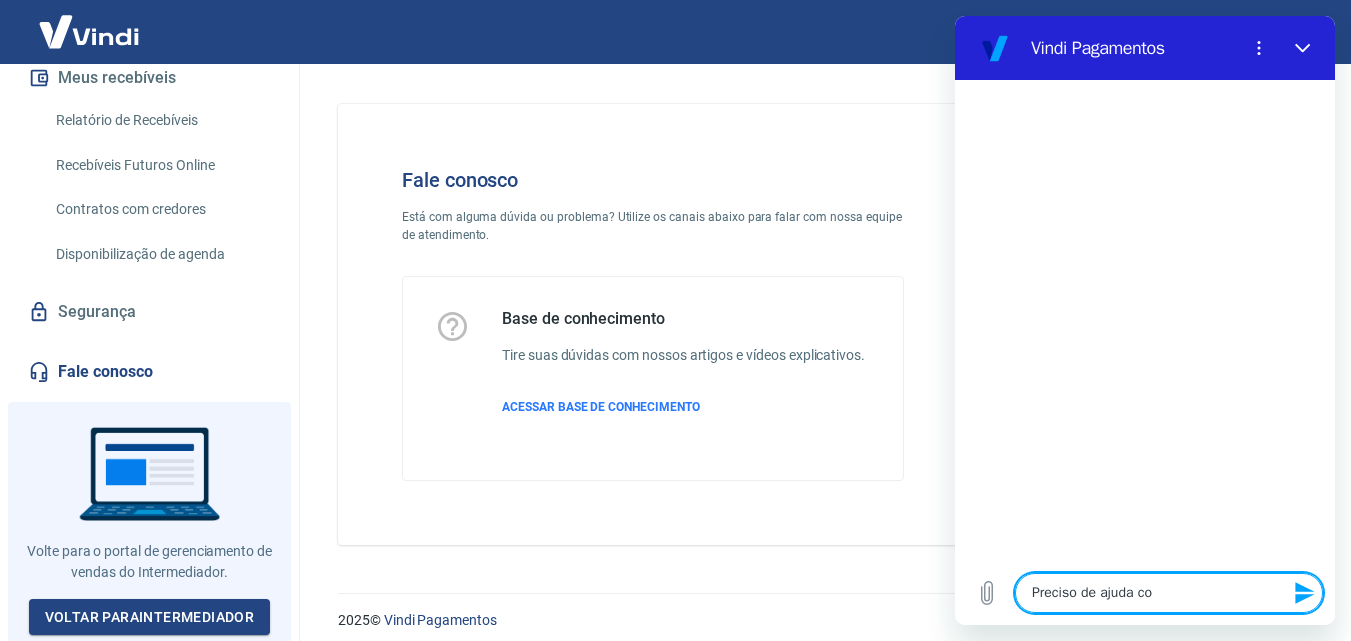 type on "Preciso de ajuda com" 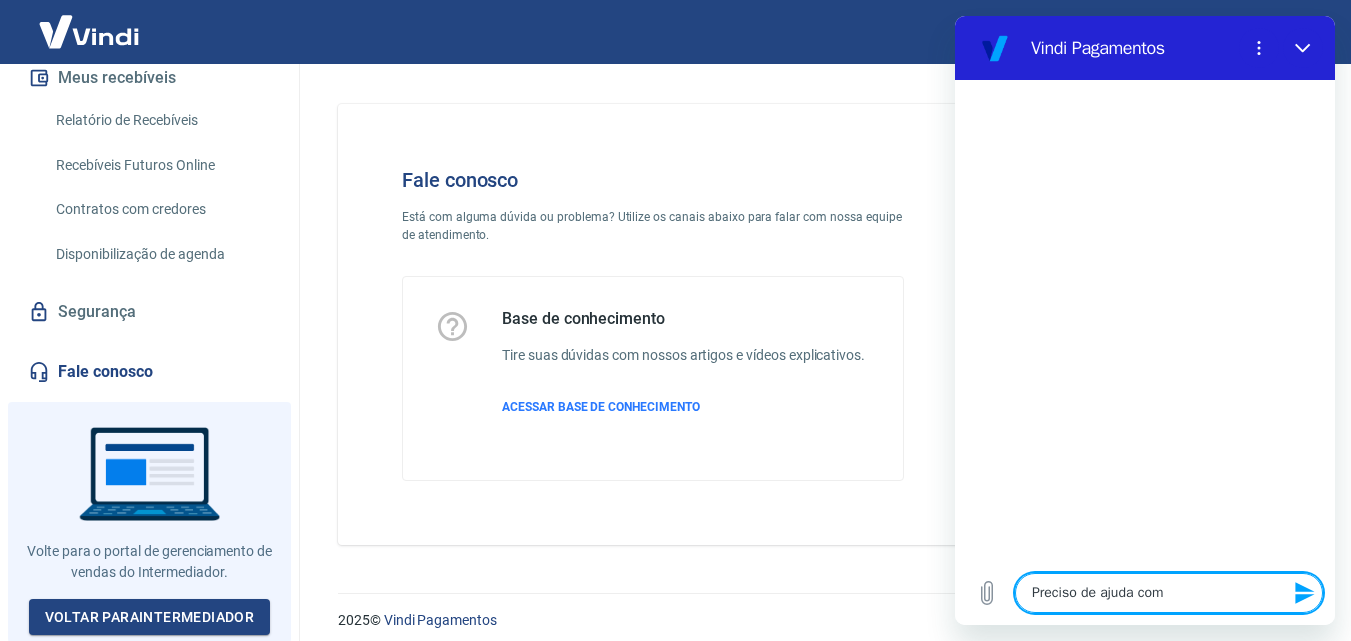 type on "Preciso de ajuda com" 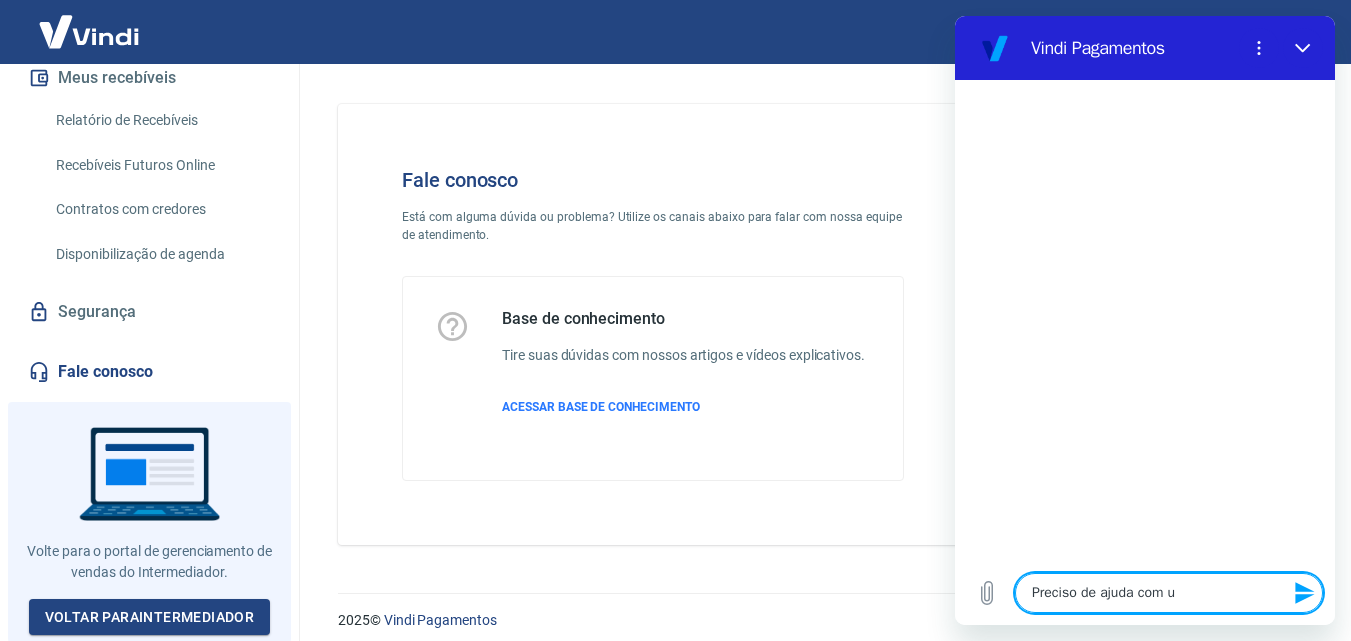 type on "Preciso de ajuda com um" 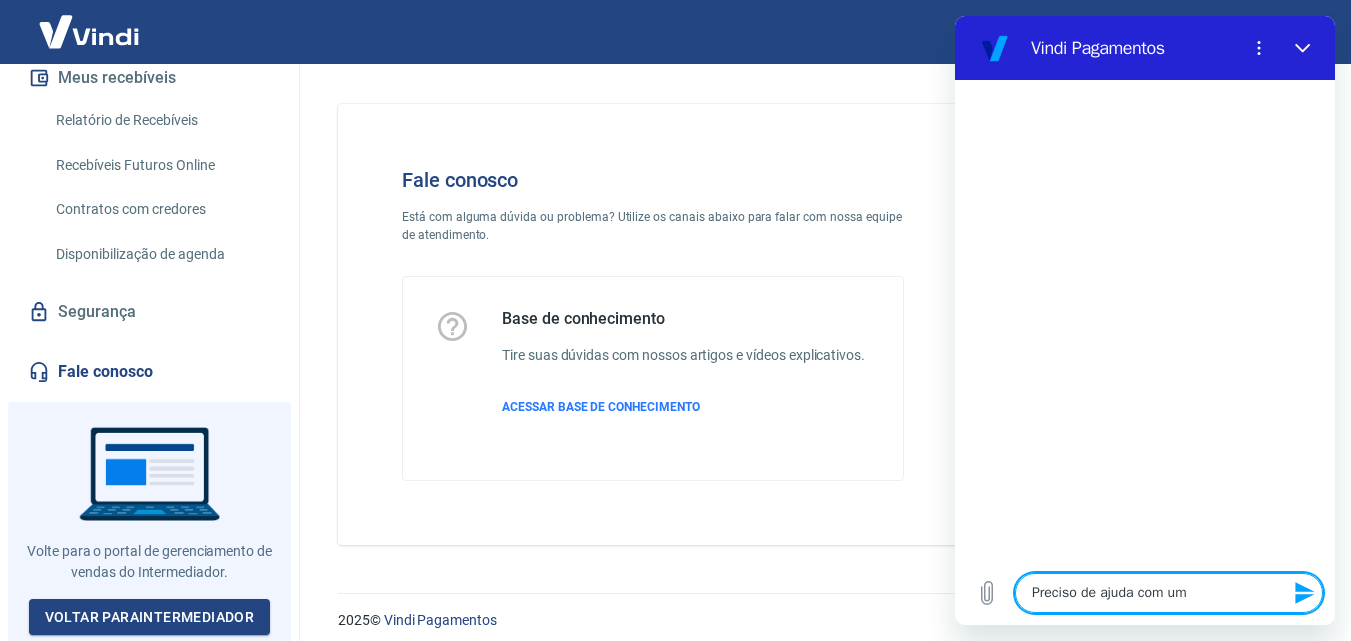 type on "Preciso de ajuda com um" 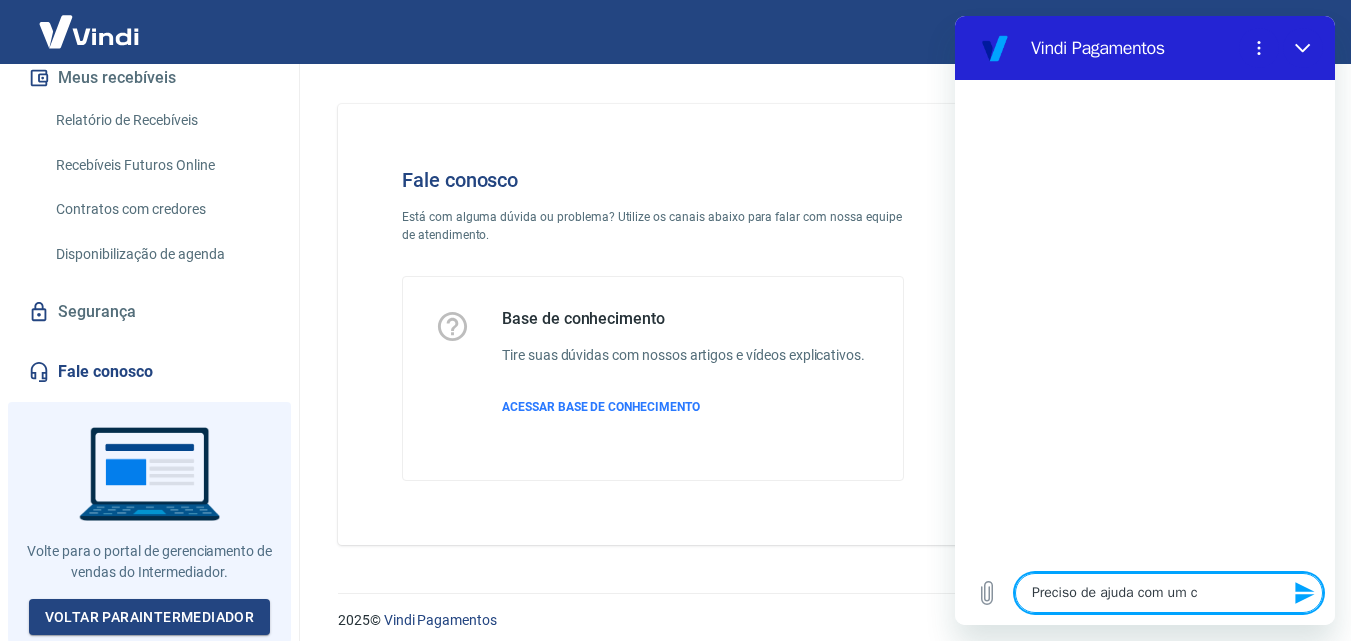 type on "x" 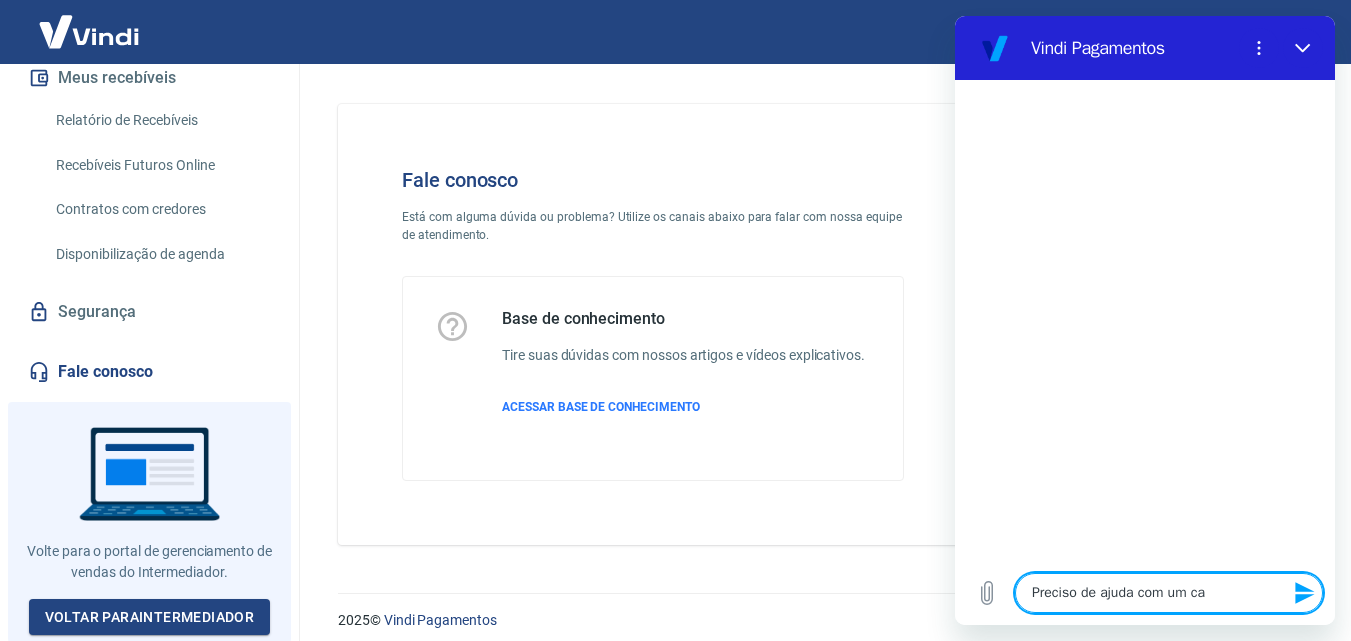 type on "Preciso de ajuda com um can" 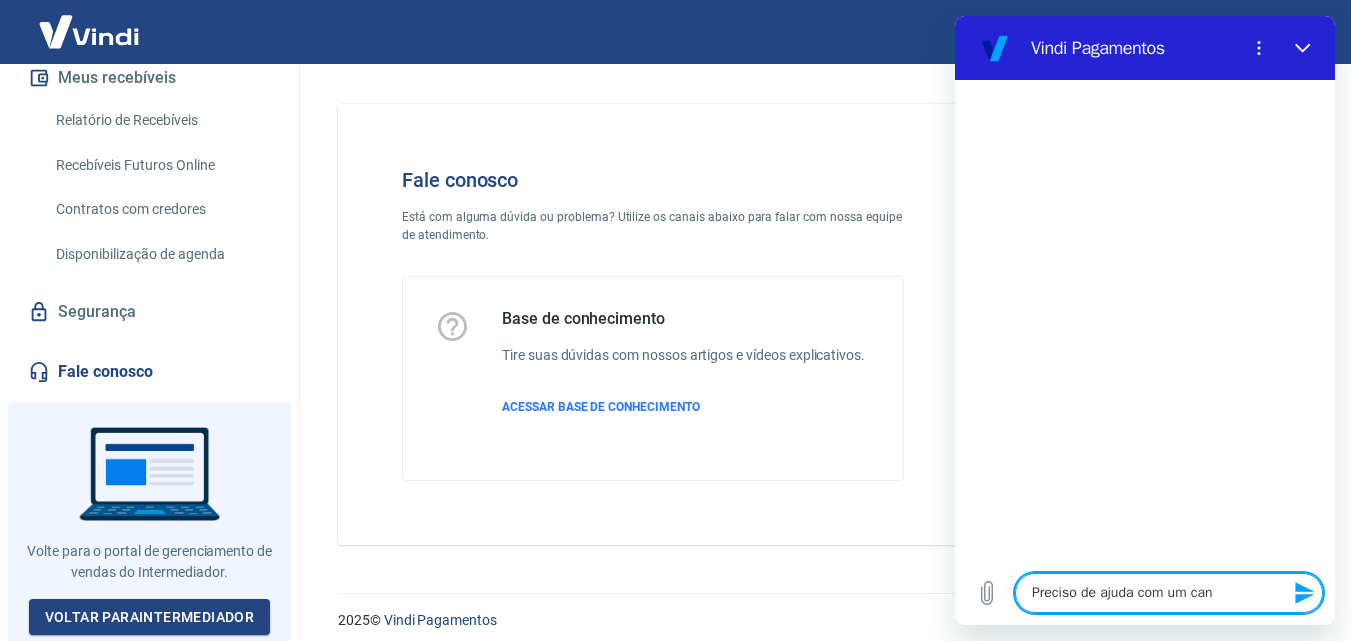 type on "Preciso de ajuda com um canc" 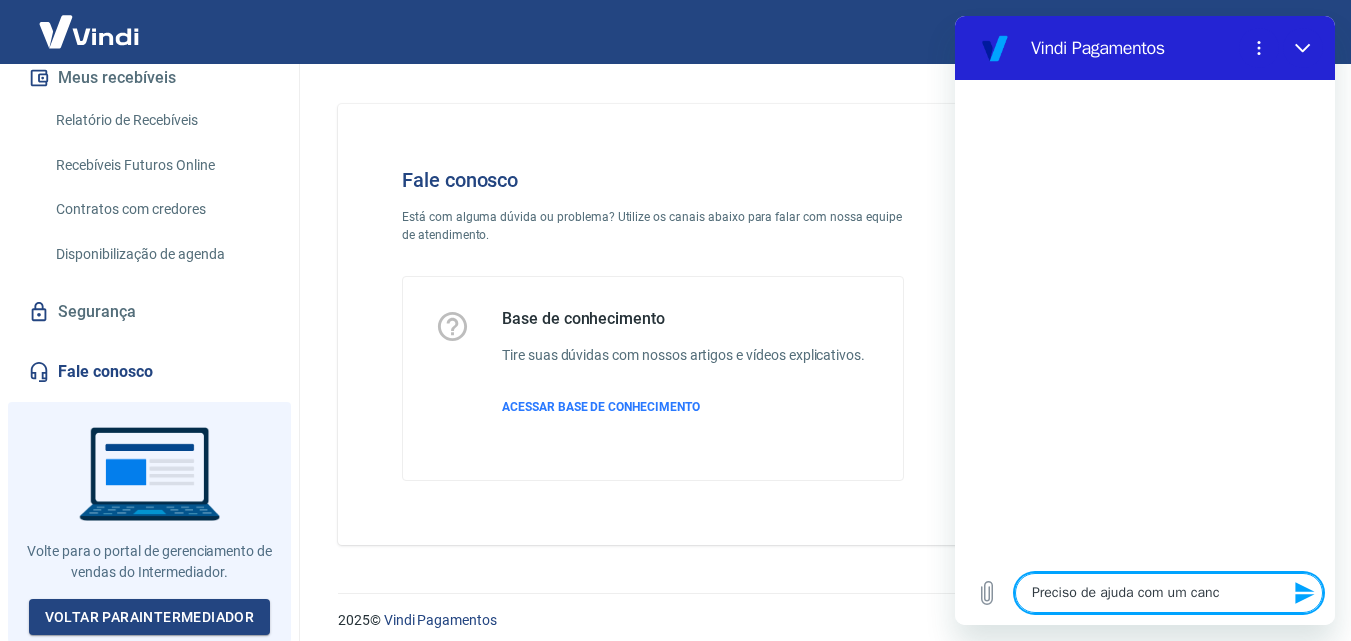 type on "x" 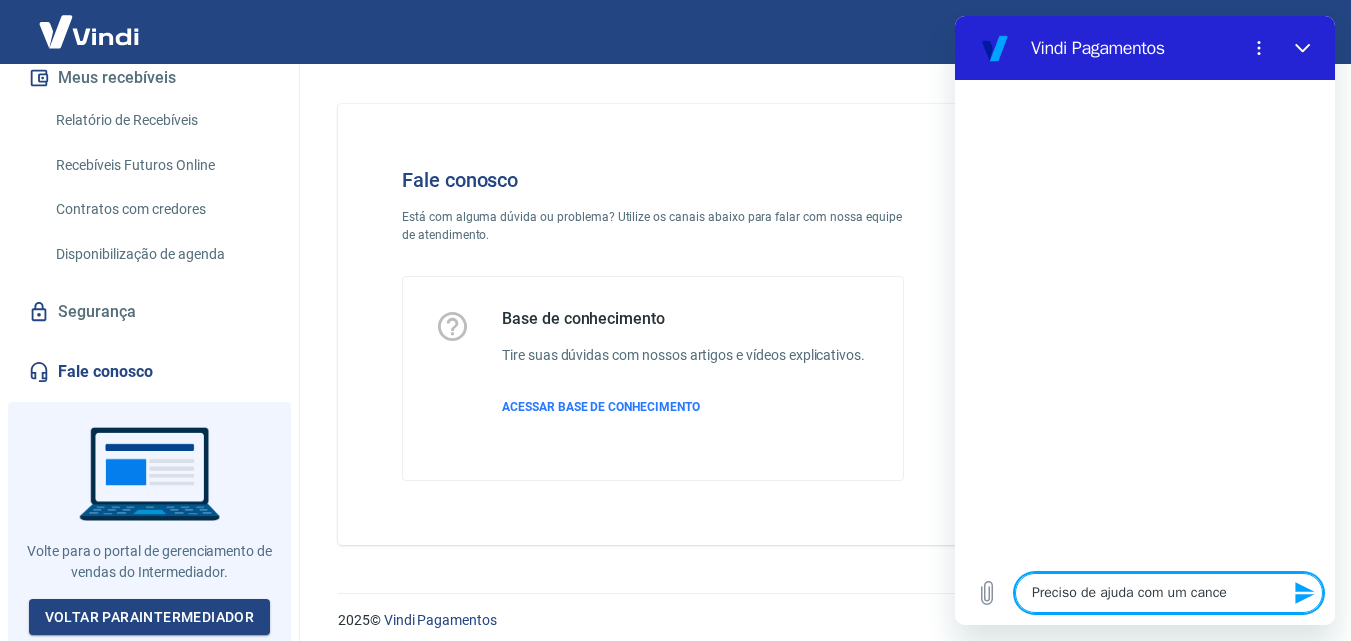 type on "Preciso de ajuda com um cancel" 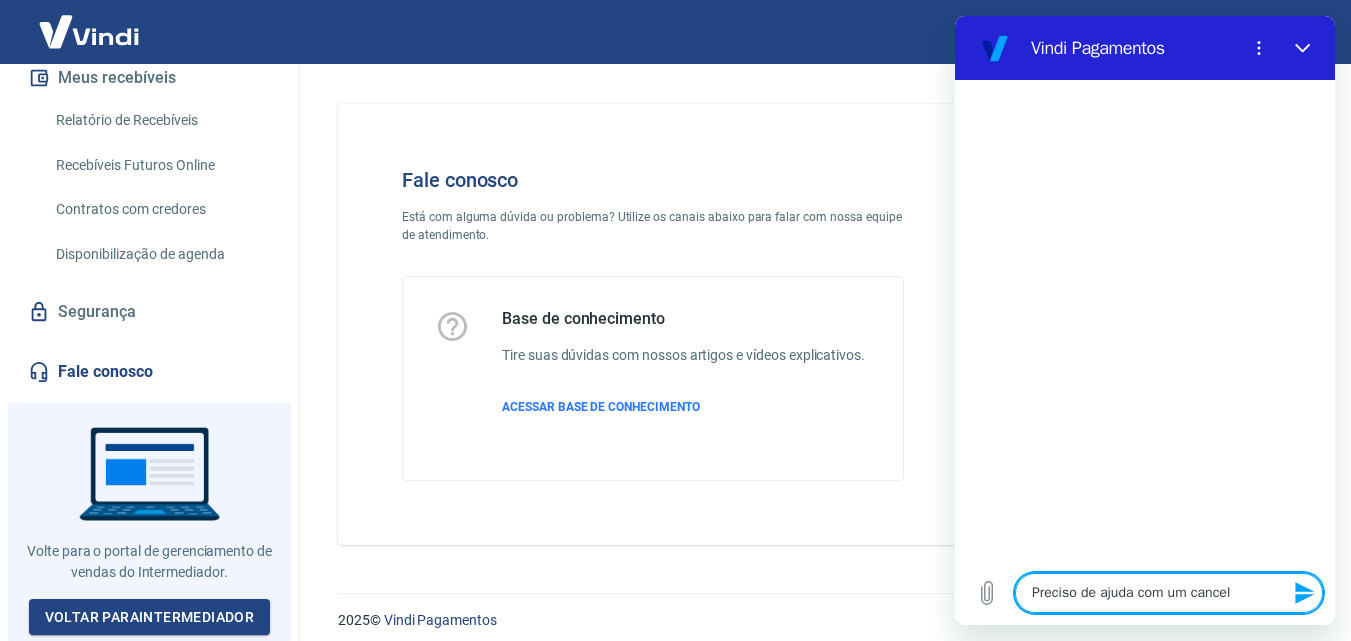 type on "Preciso de ajuda com um cancela" 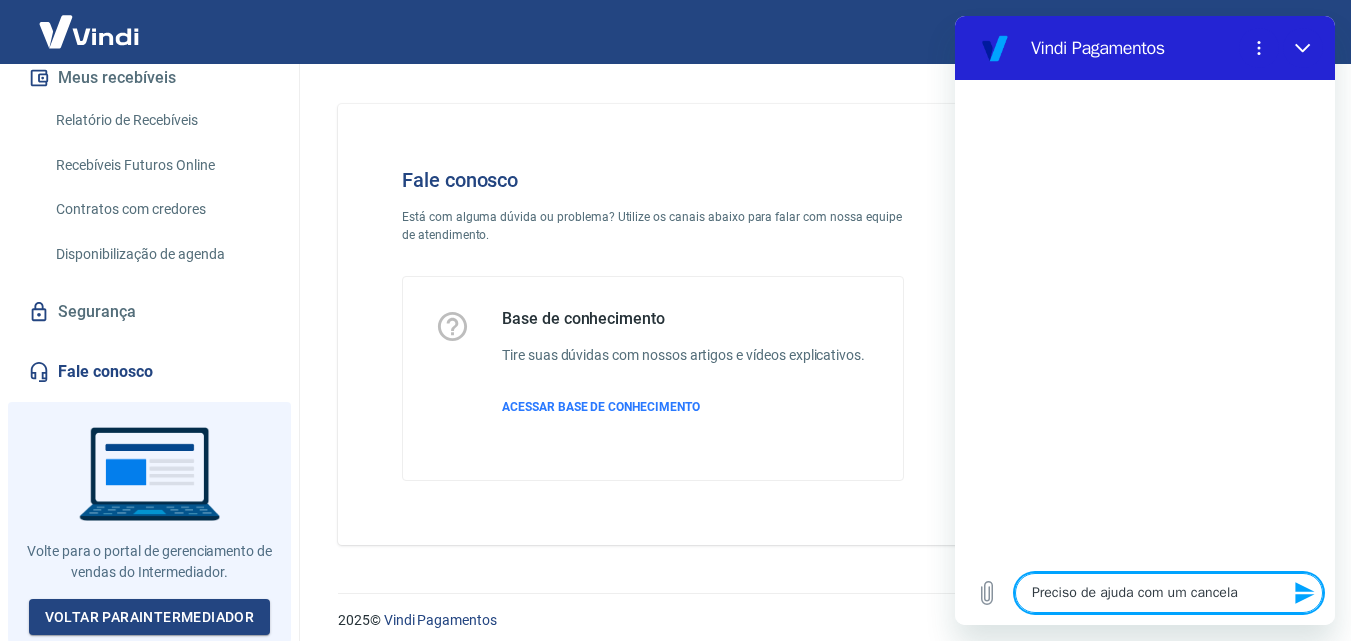 type on "Preciso de ajuda com um cancelam" 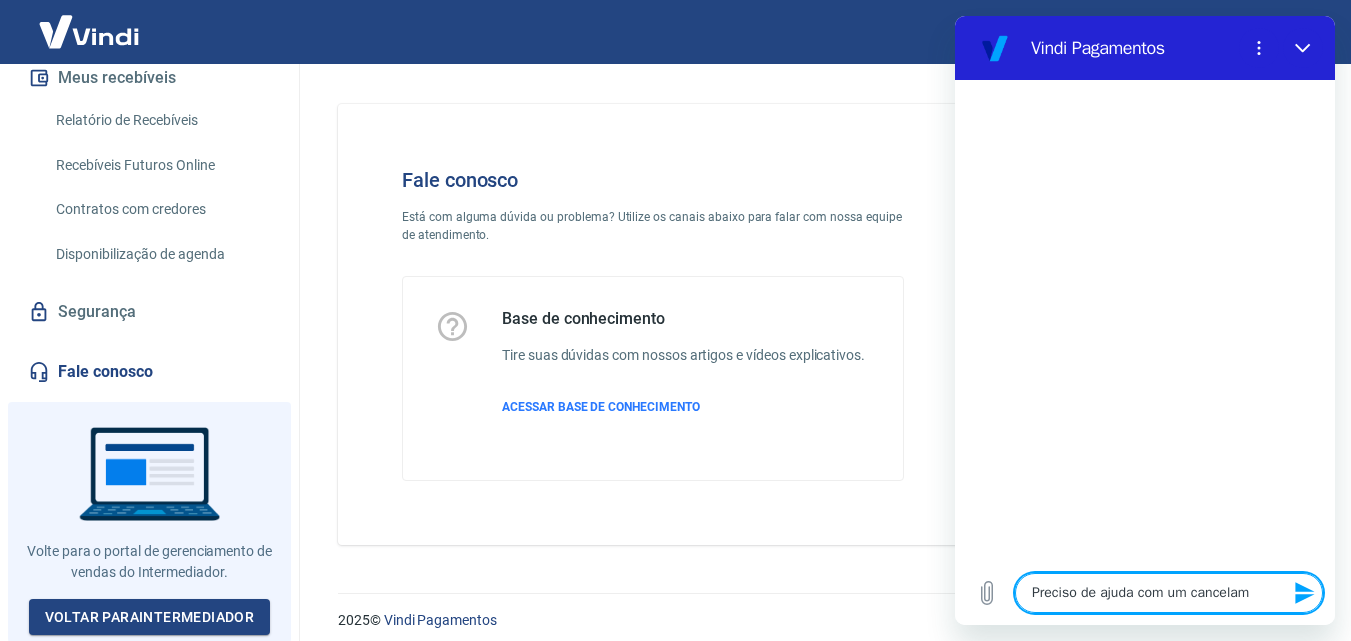 type on "Preciso de ajuda com um cancelame" 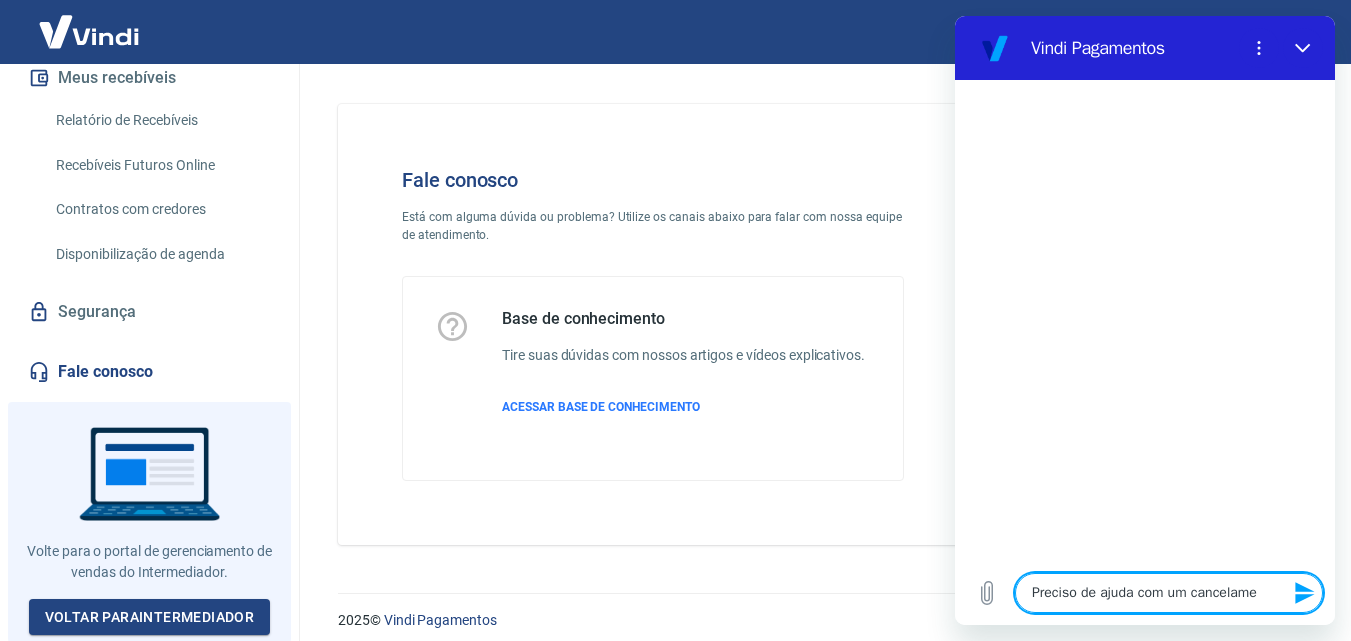 type on "Preciso de ajuda com um cancelamen" 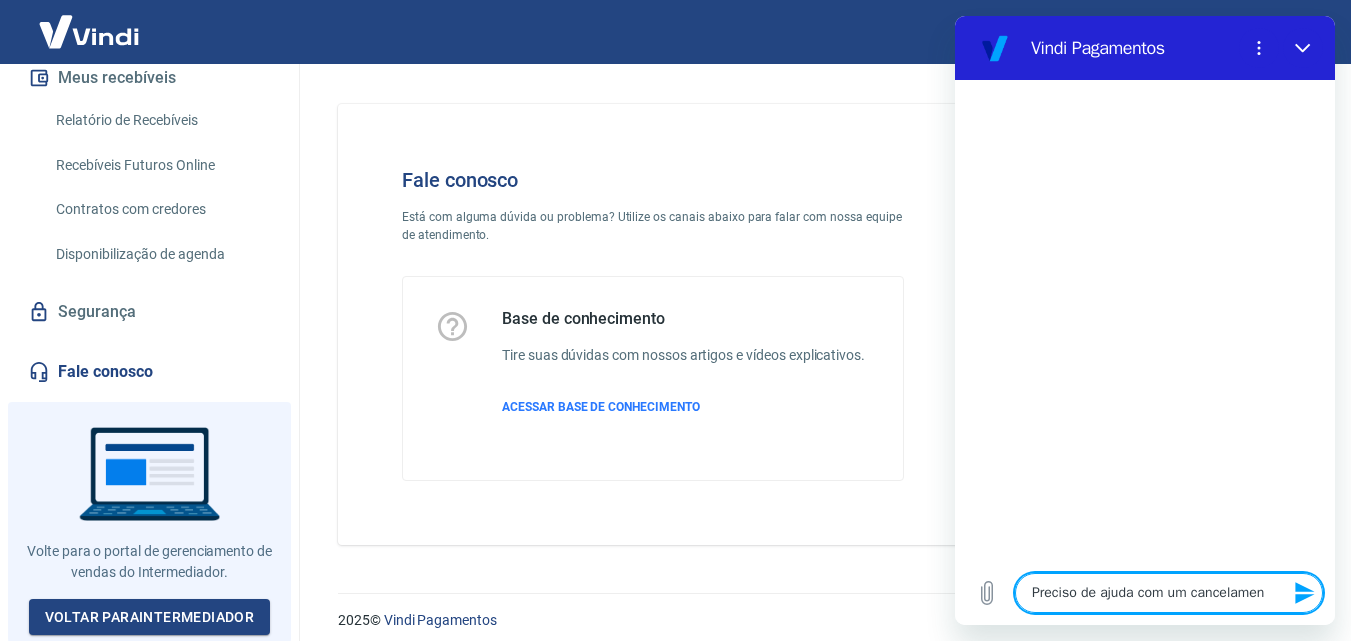 type on "Preciso de ajuda com um cancelament" 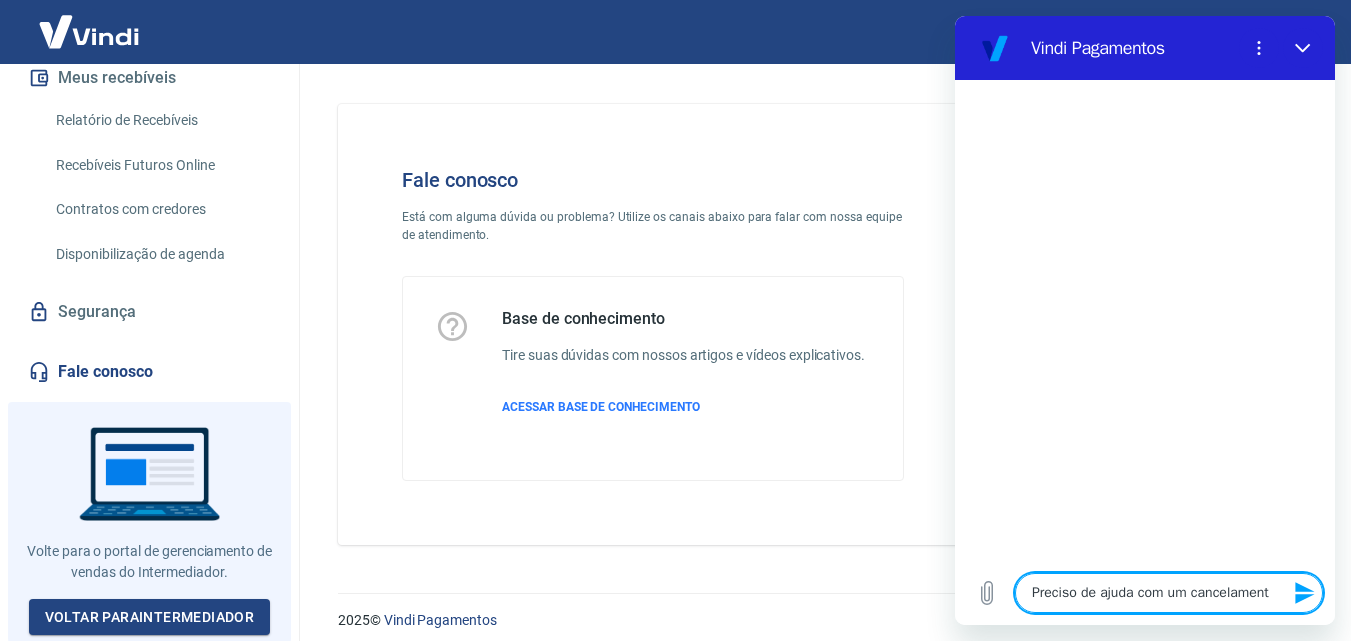 type on "Preciso de ajuda com um cancelamento" 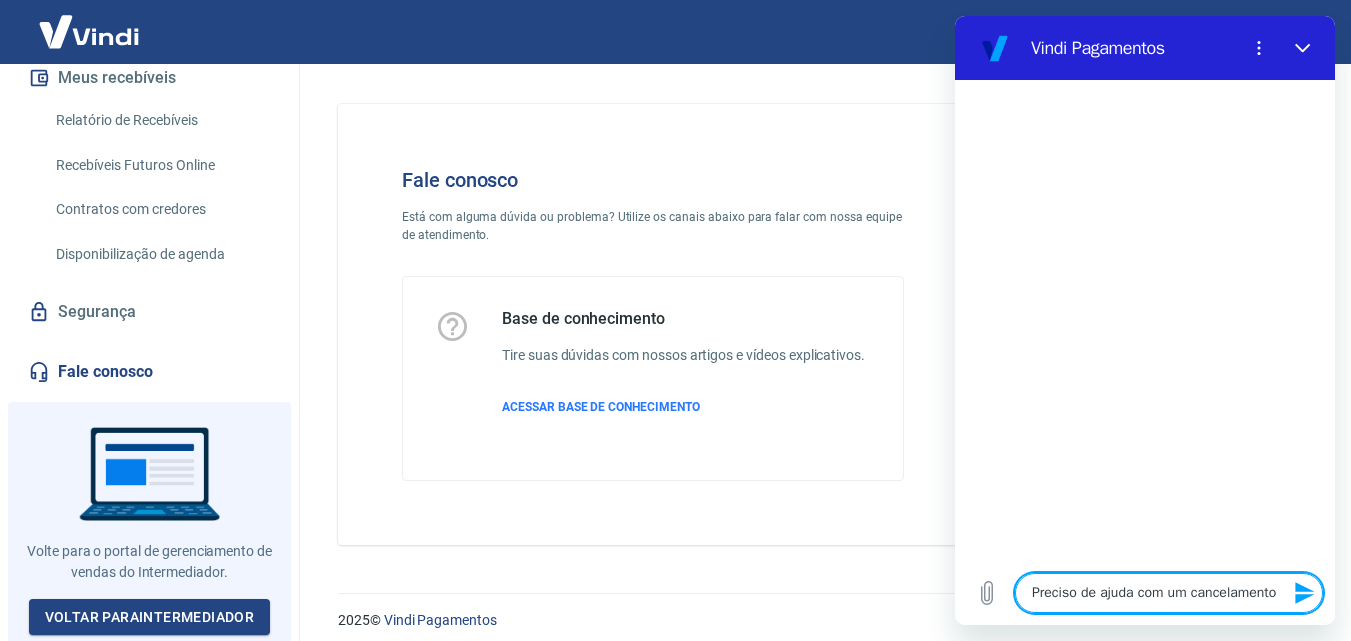 type 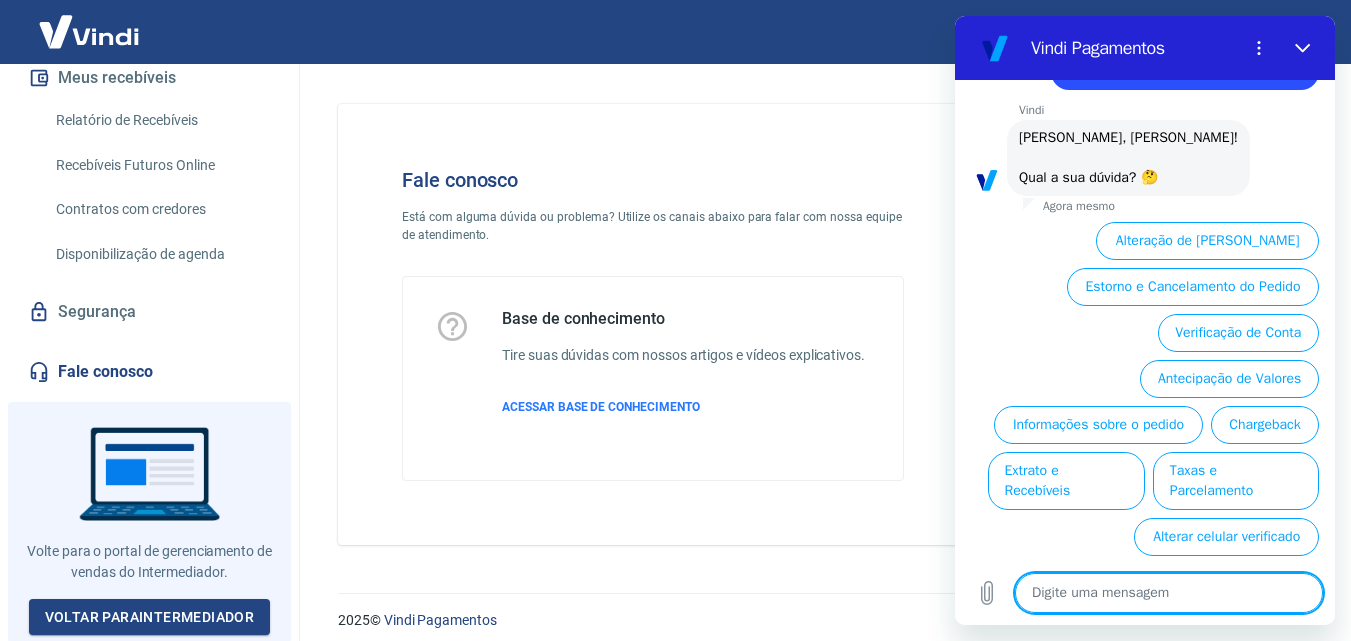 scroll, scrollTop: 132, scrollLeft: 0, axis: vertical 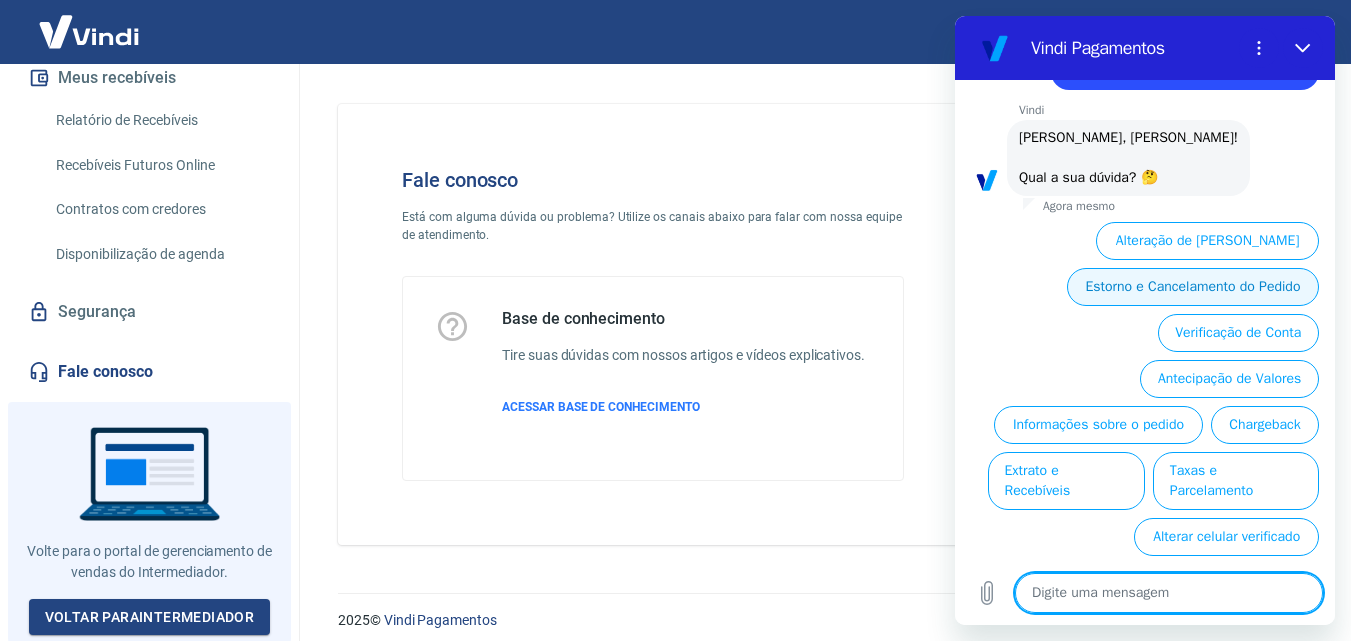 click on "Estorno e Cancelamento do Pedido" at bounding box center [1193, 287] 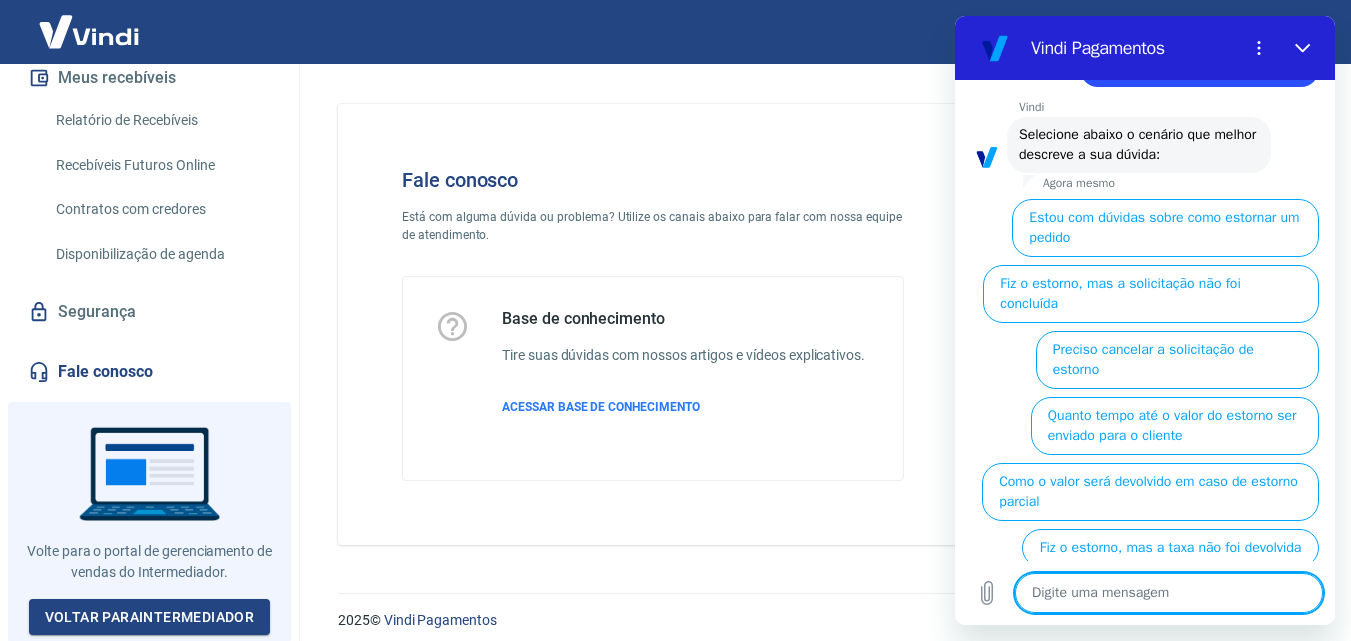 scroll, scrollTop: 234, scrollLeft: 0, axis: vertical 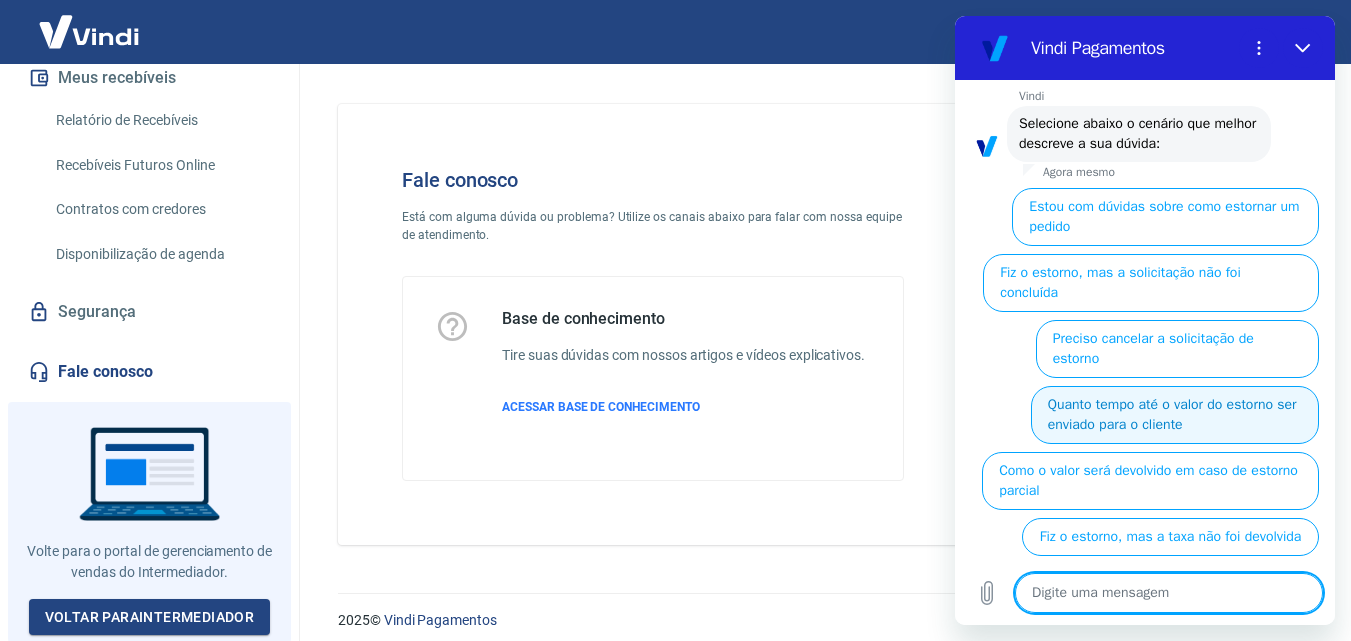 click on "Quanto tempo até o valor do estorno ser enviado para o cliente" at bounding box center [1175, 415] 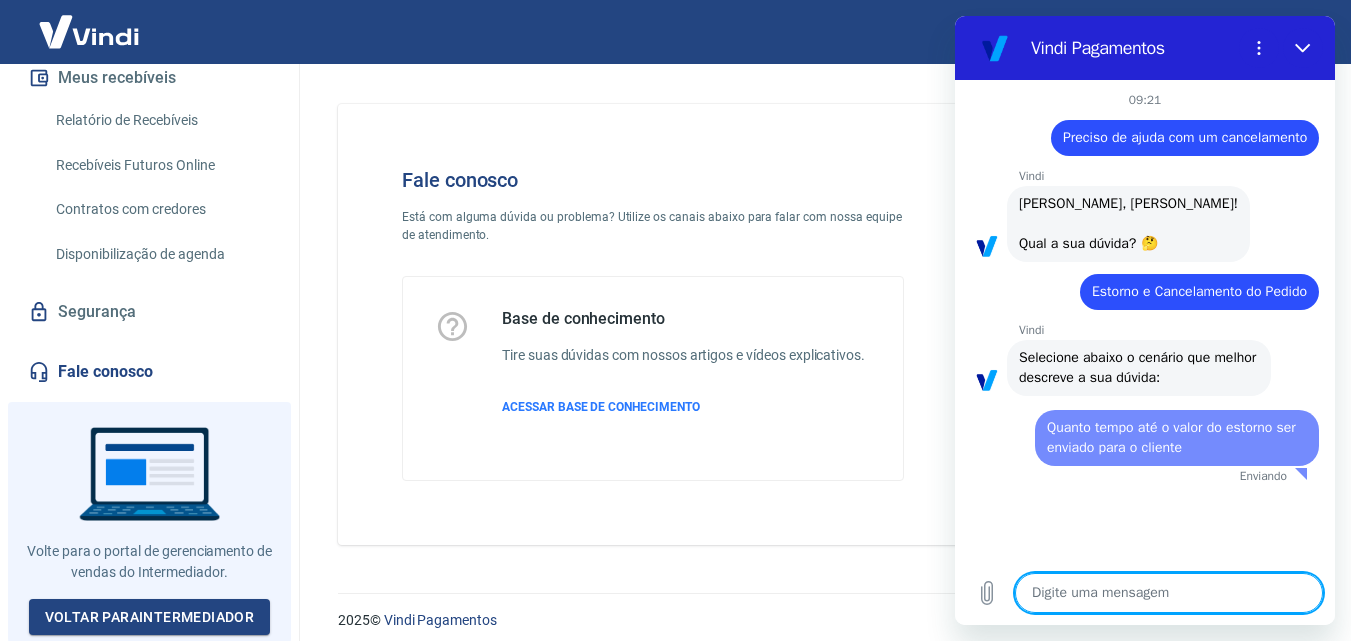scroll, scrollTop: 0, scrollLeft: 0, axis: both 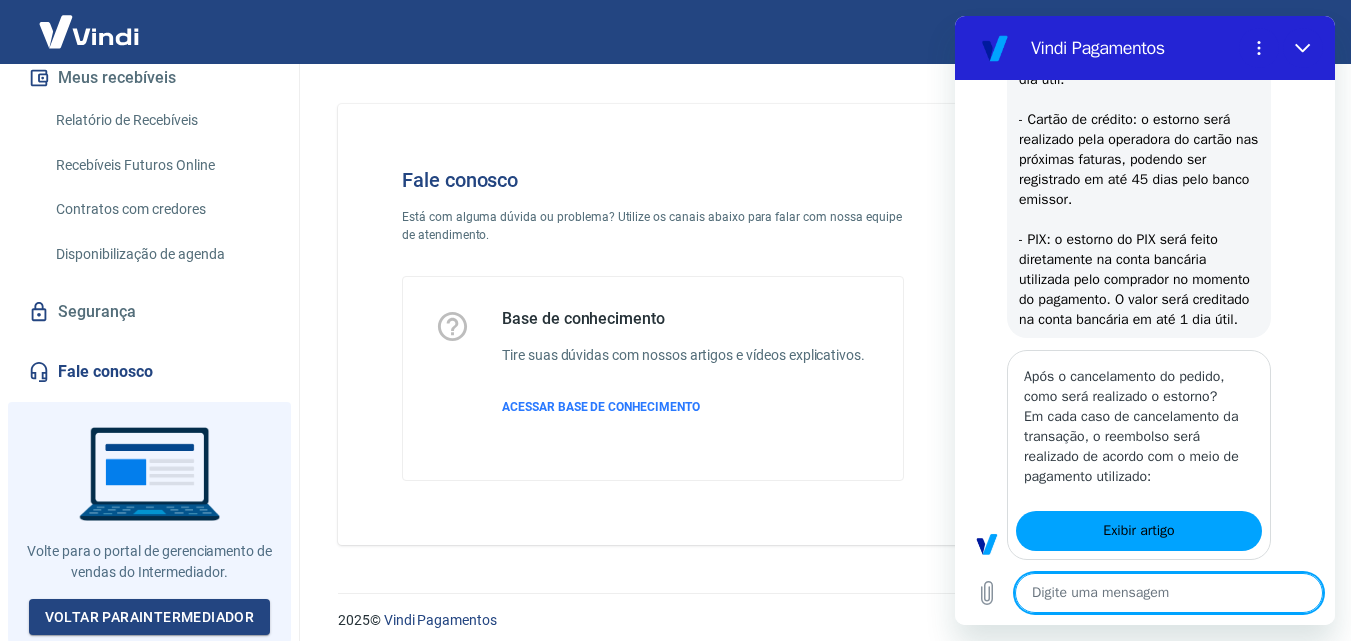 type on "x" 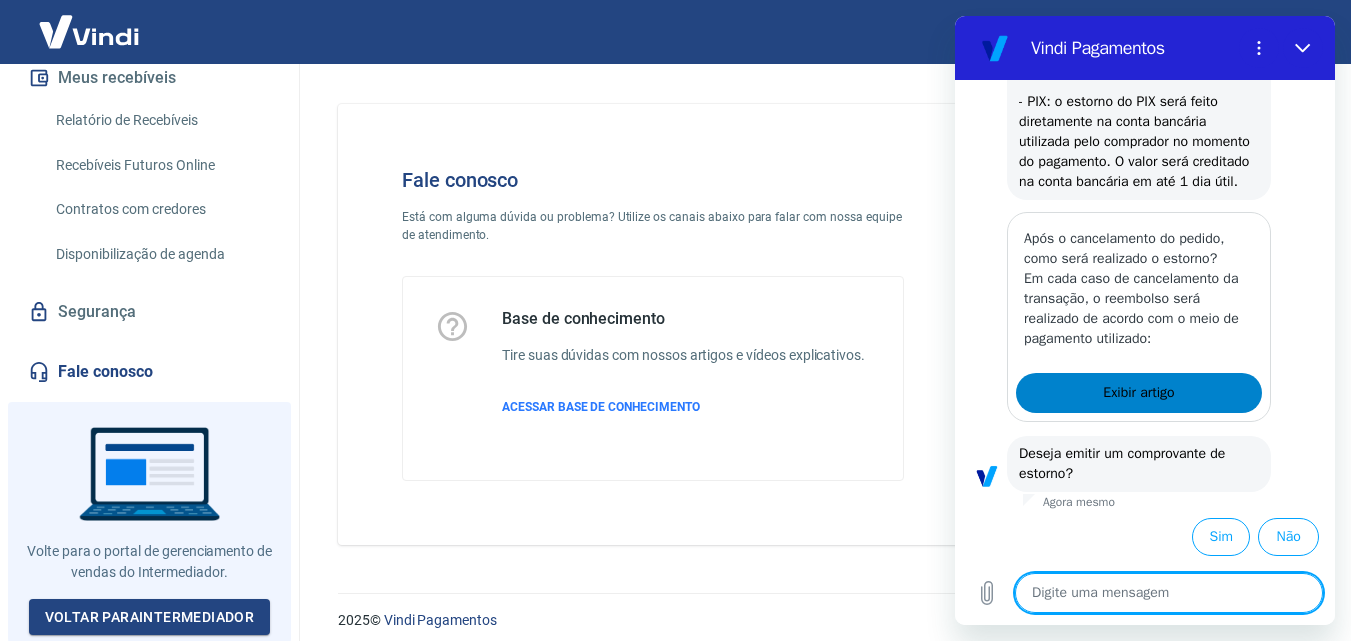 scroll, scrollTop: 810, scrollLeft: 0, axis: vertical 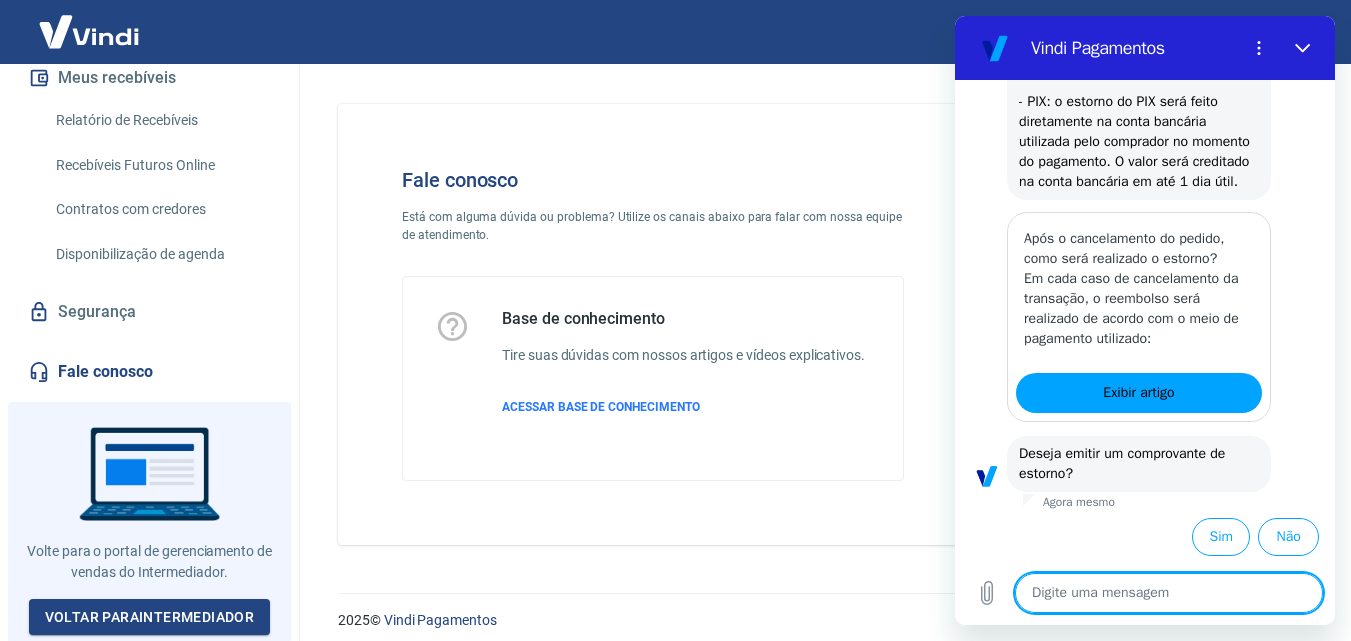 click at bounding box center [1169, 593] 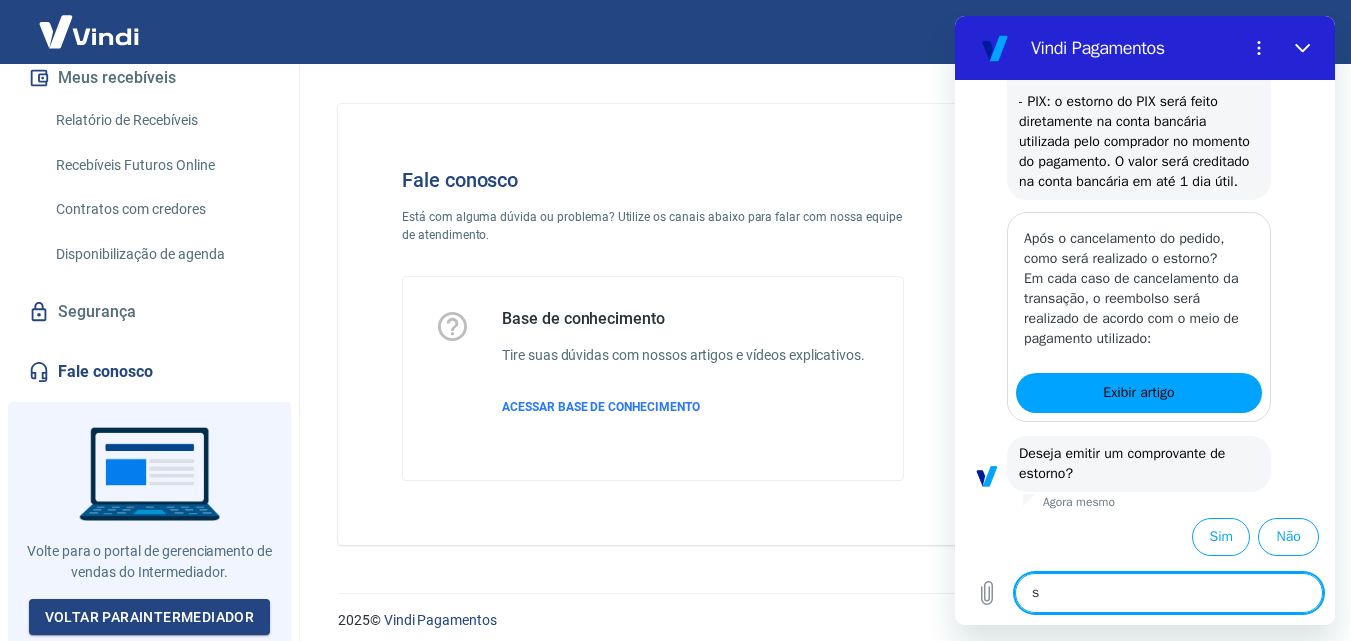 type on "si" 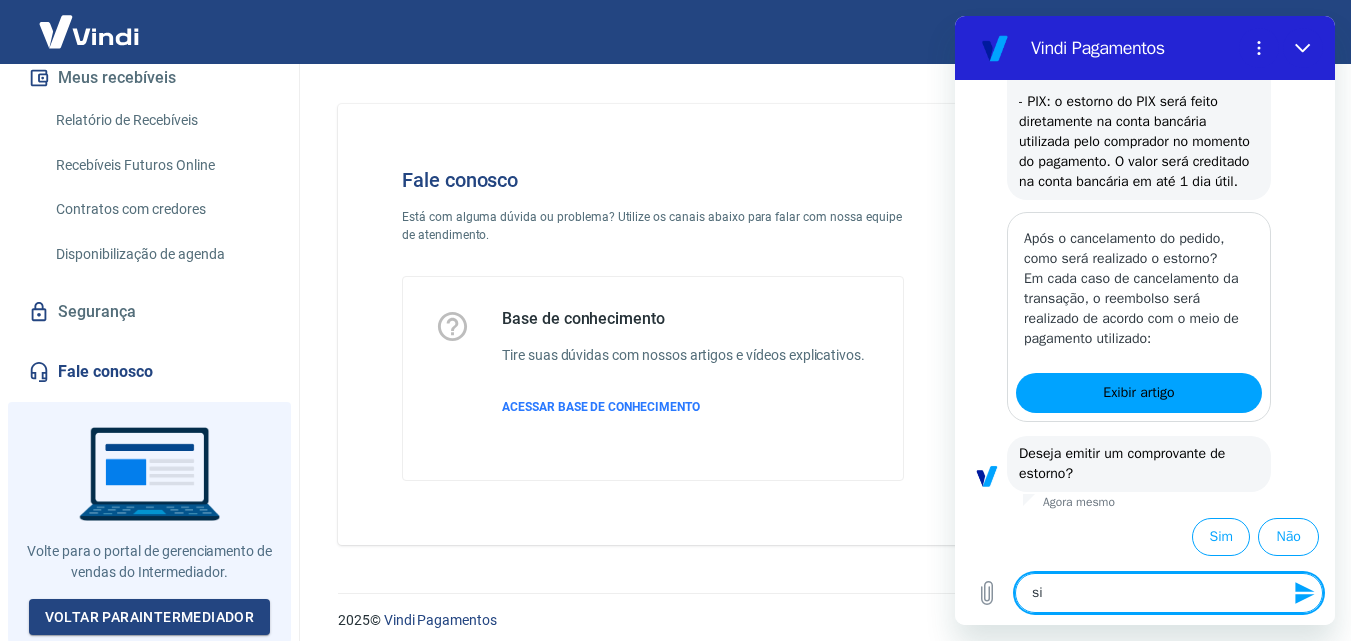 type on "sim" 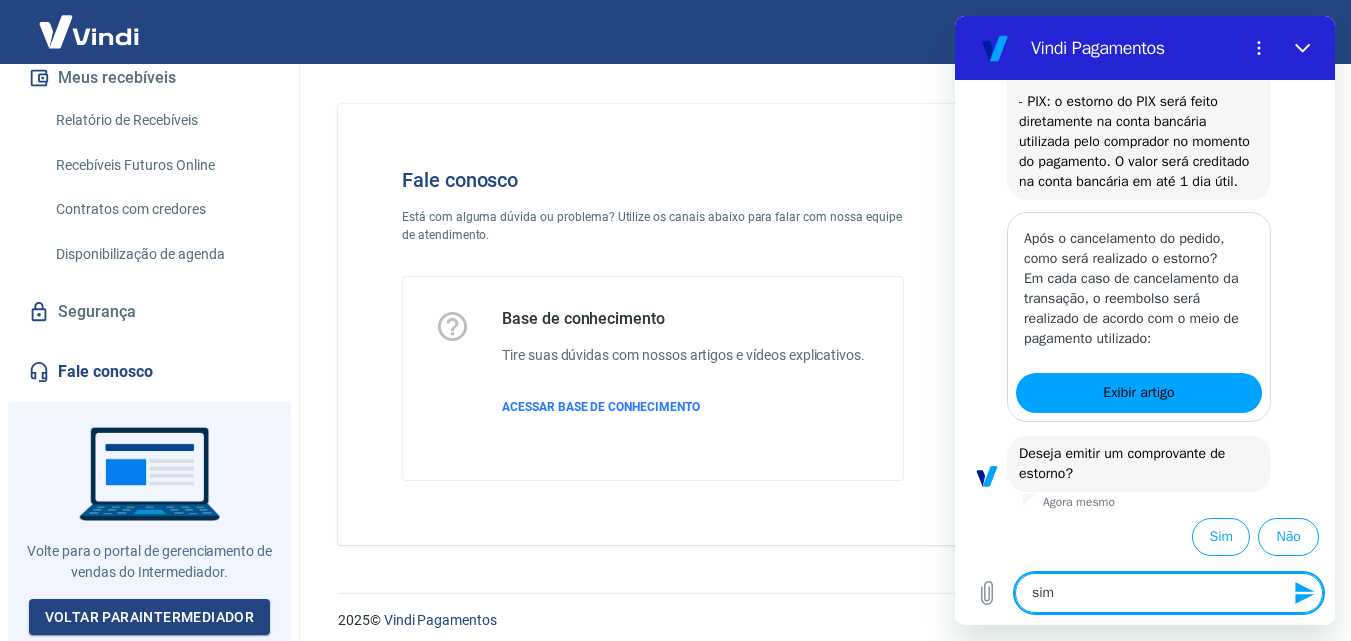 type 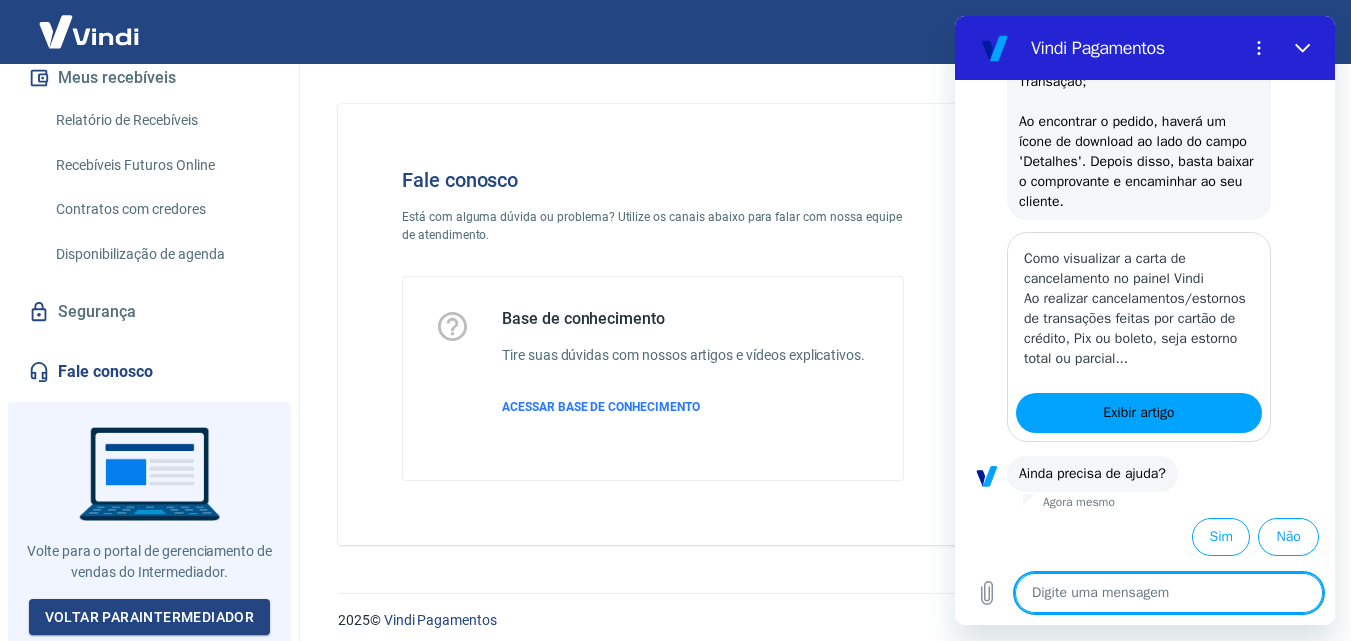 scroll, scrollTop: 1556, scrollLeft: 0, axis: vertical 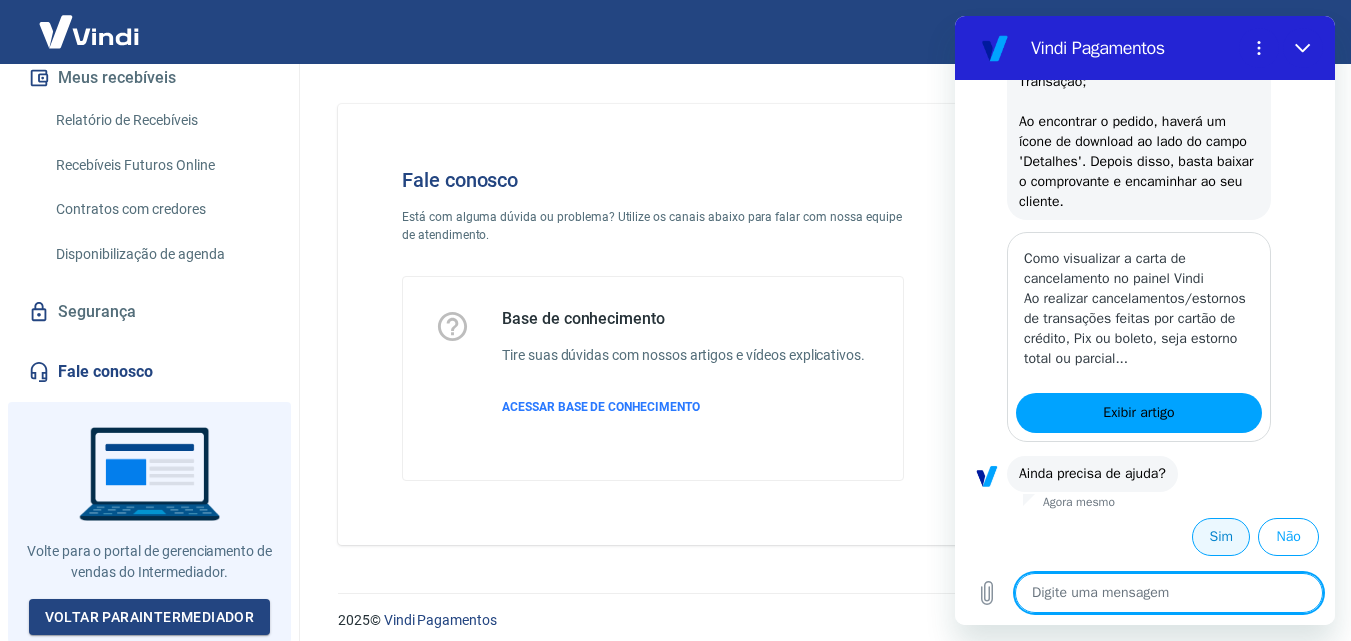 click on "Sim" at bounding box center [1221, 537] 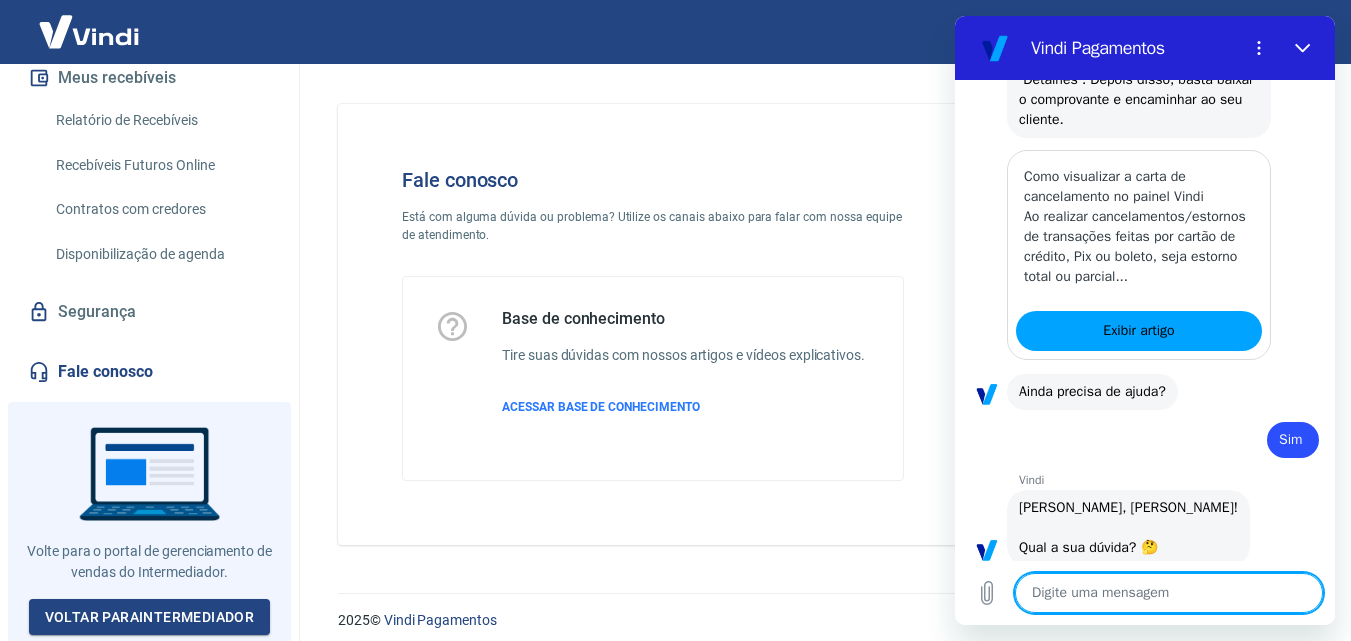 type on "x" 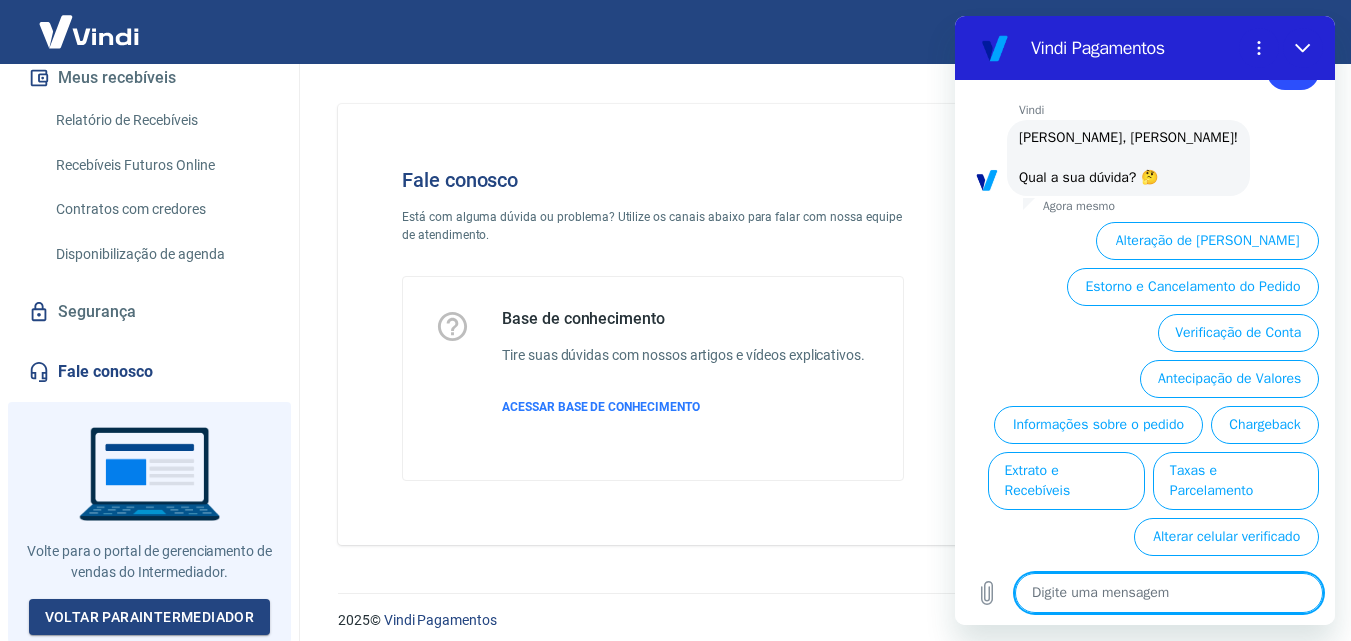 scroll, scrollTop: 2052, scrollLeft: 0, axis: vertical 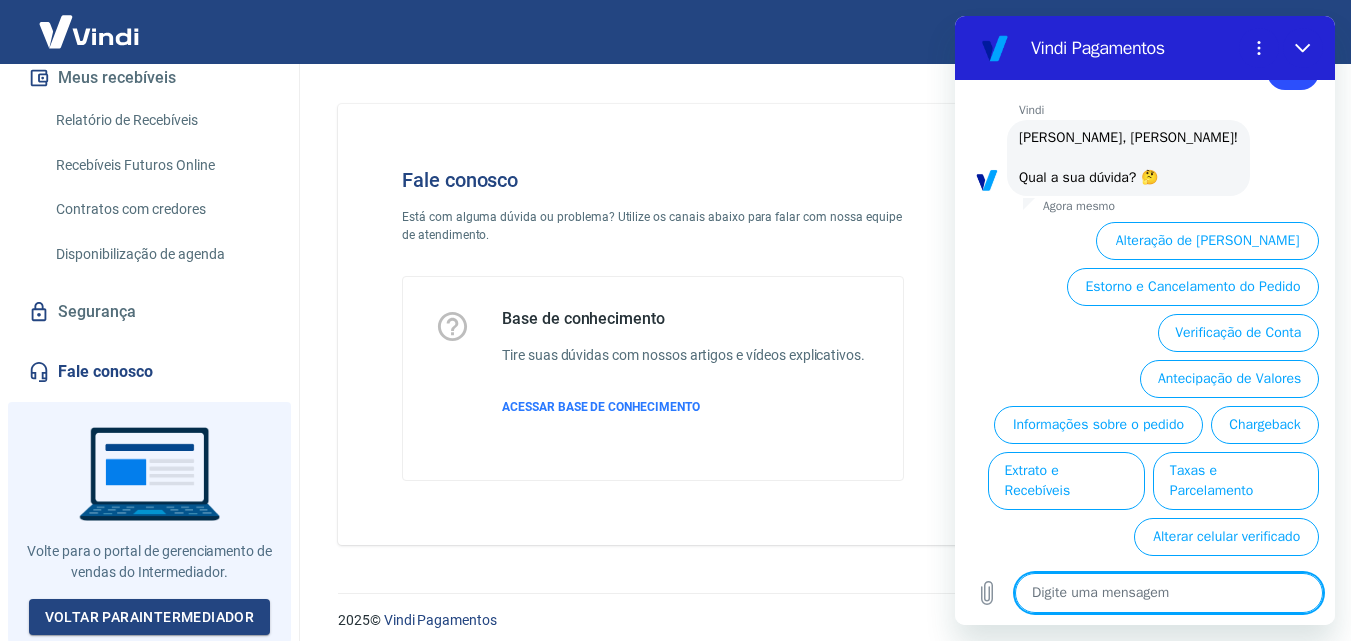 click at bounding box center [1169, 593] 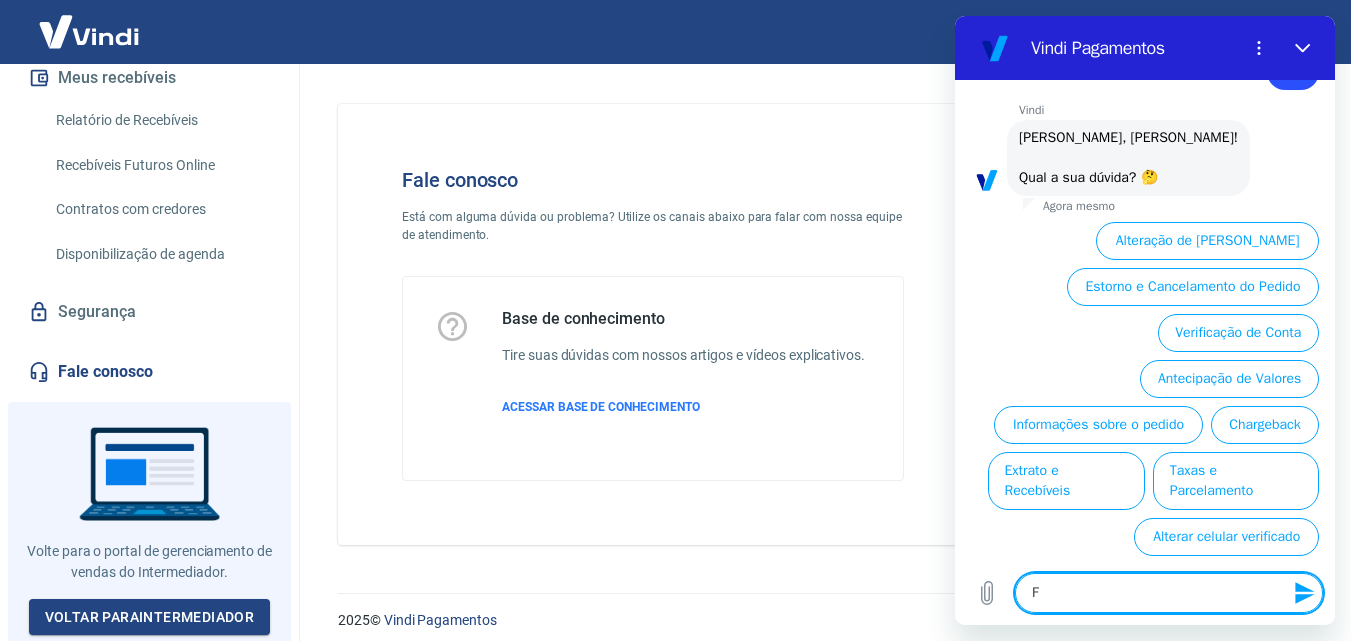type on "Fa" 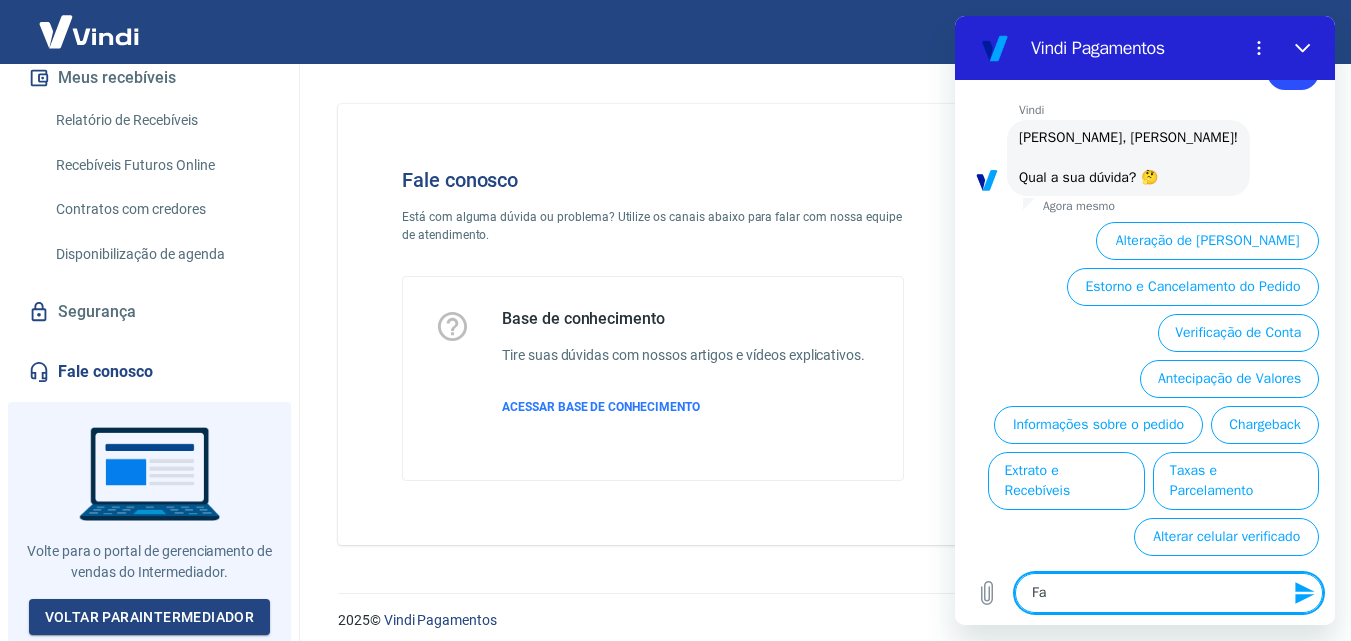 type on "Fal" 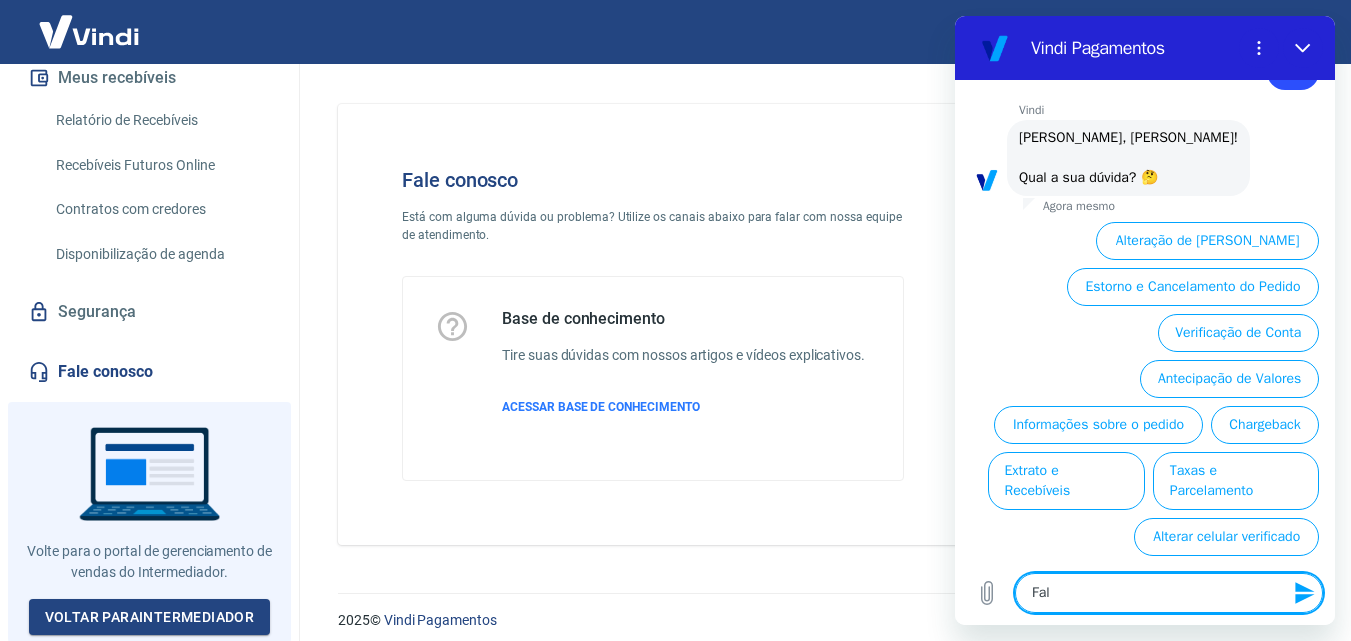 type on "Fala" 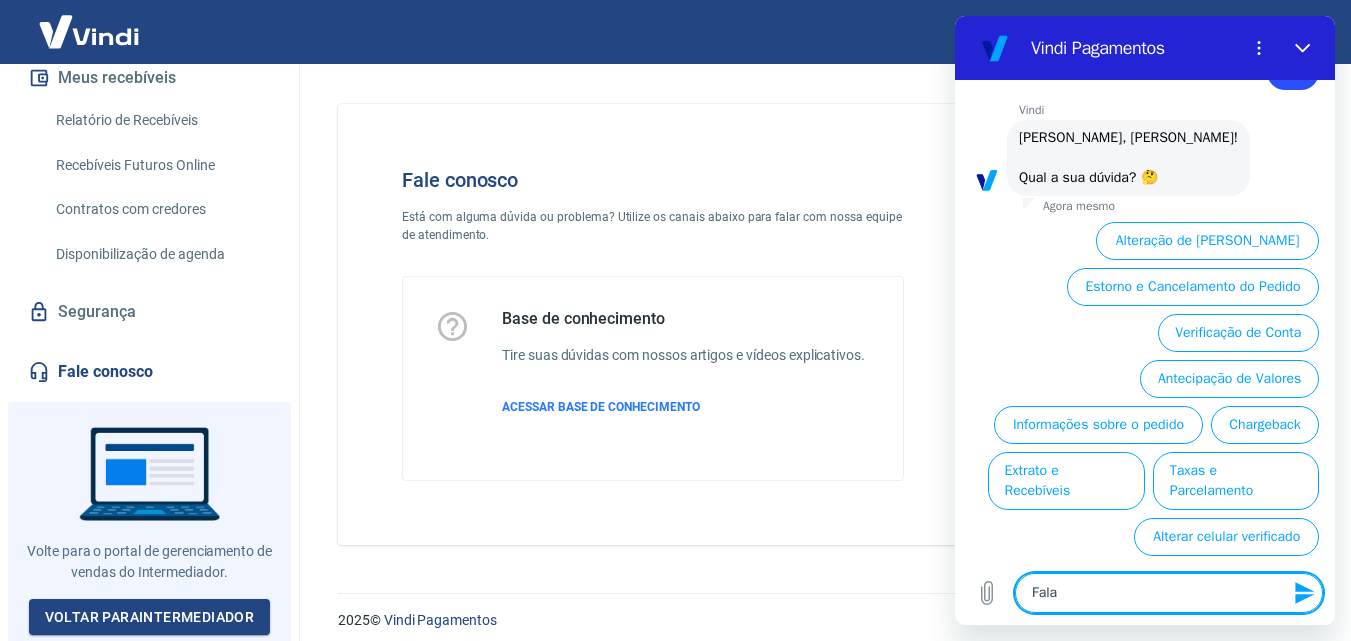 type on "Falar" 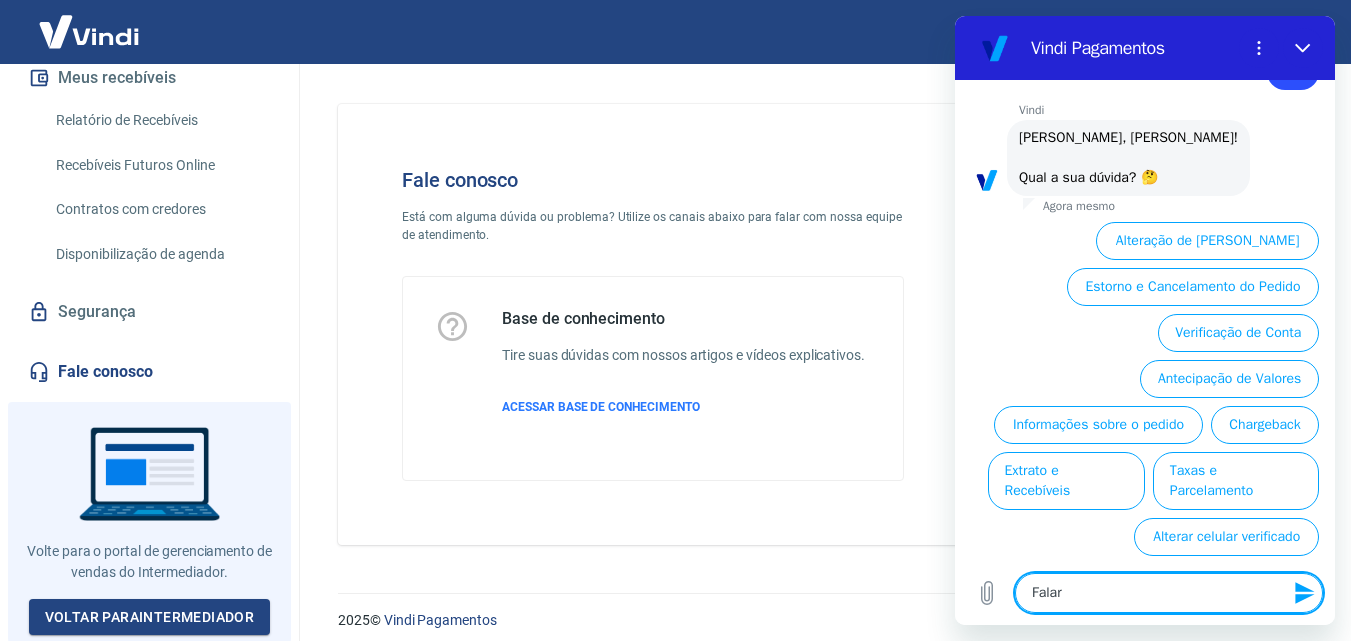 type on "Falar" 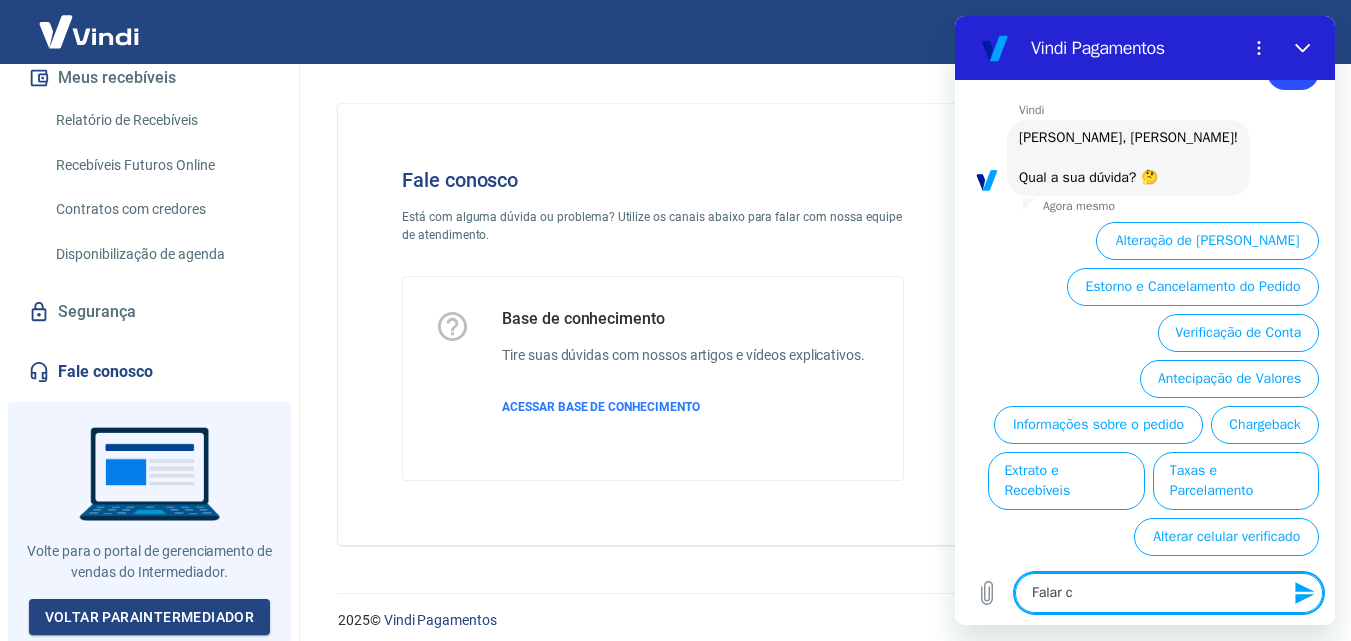 type on "Falar co" 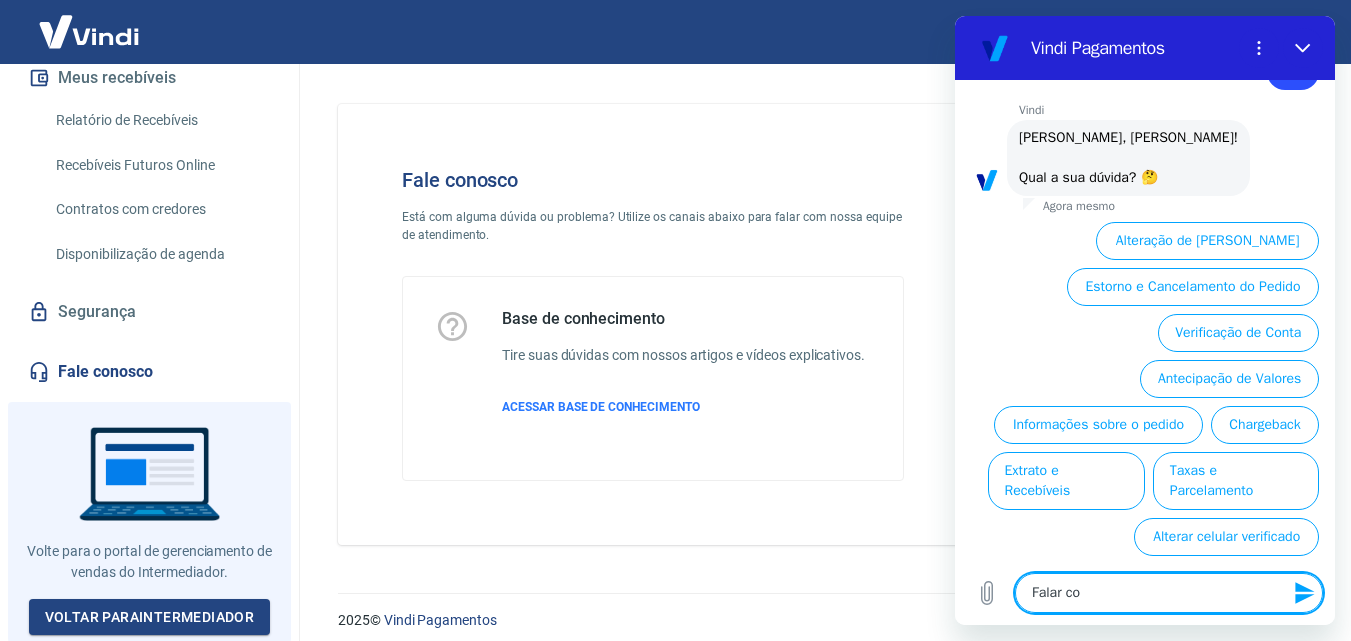 type on "Falar com" 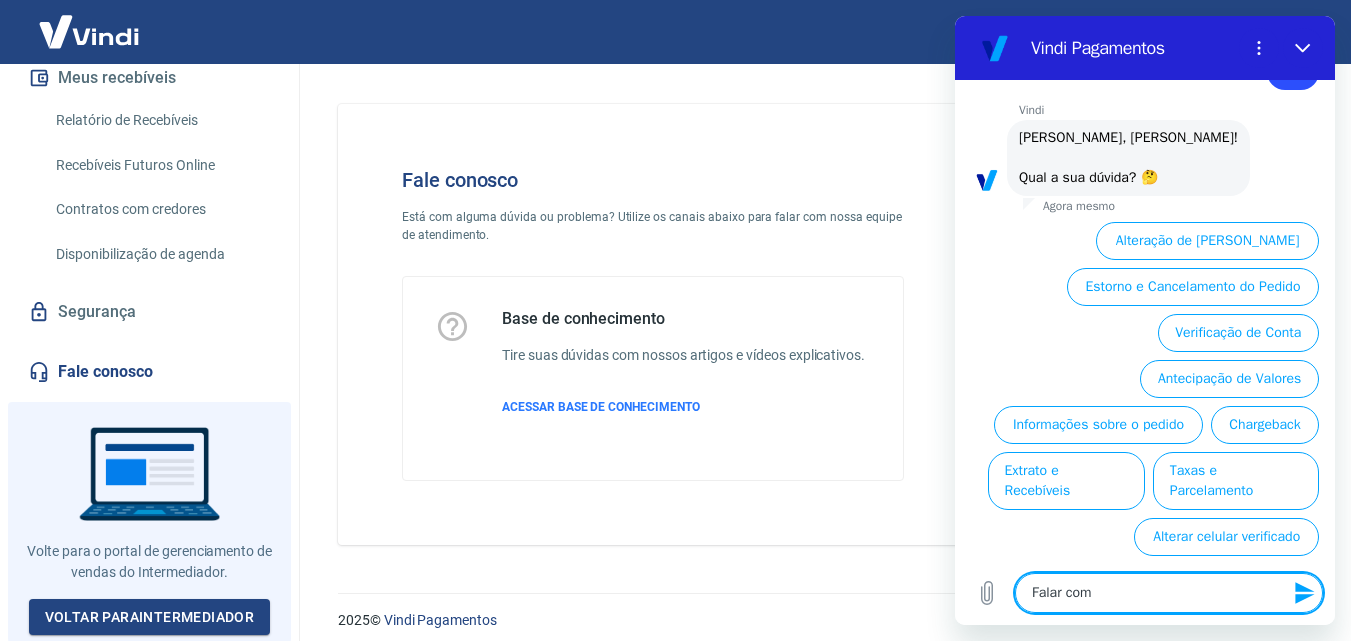type on "x" 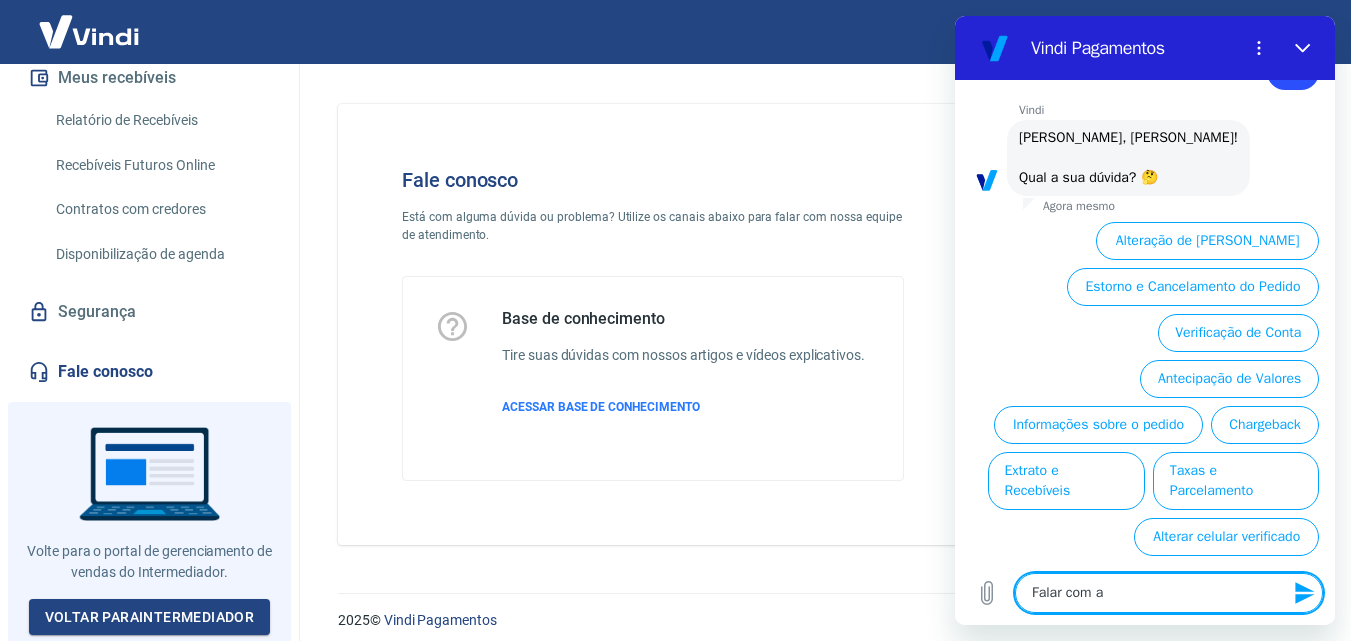 type on "Falar com at" 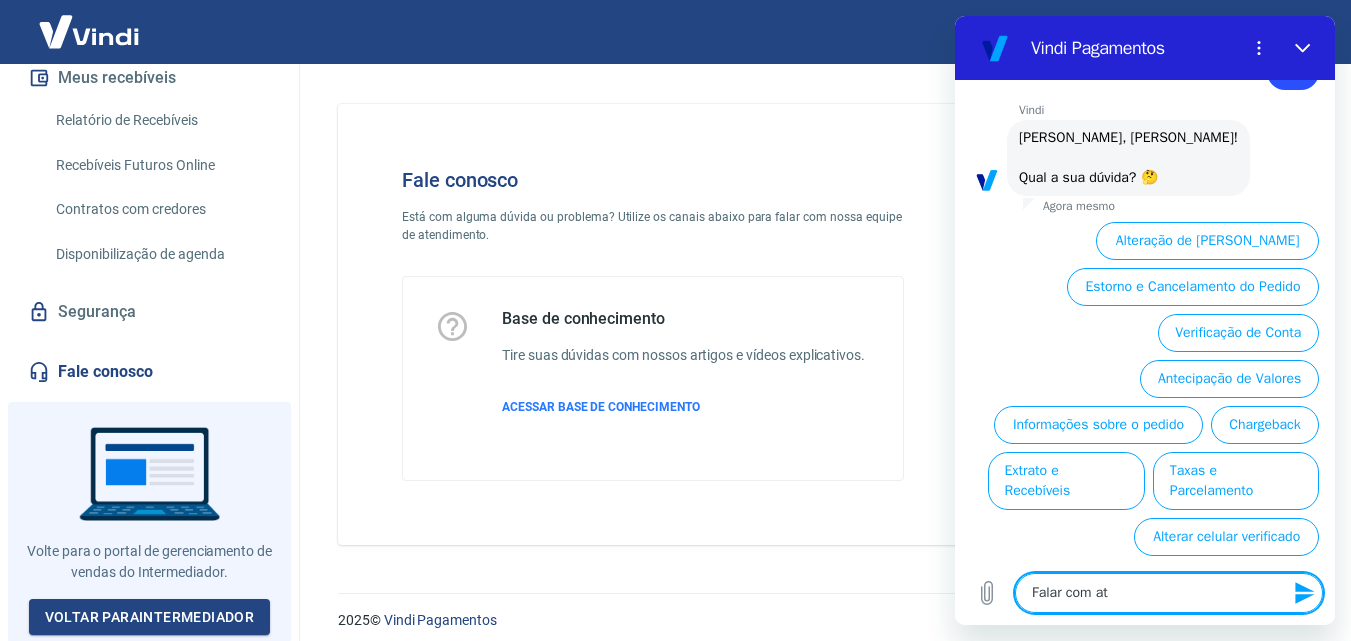 type on "Falar com ate" 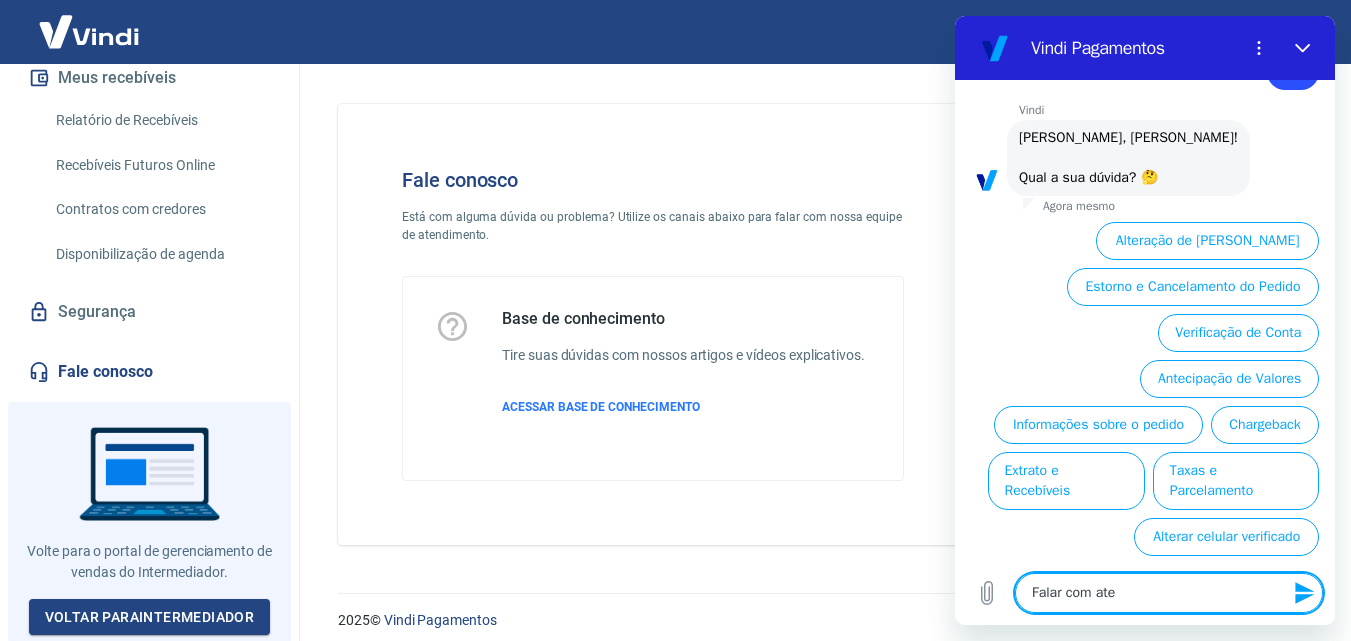 type on "Falar com aten" 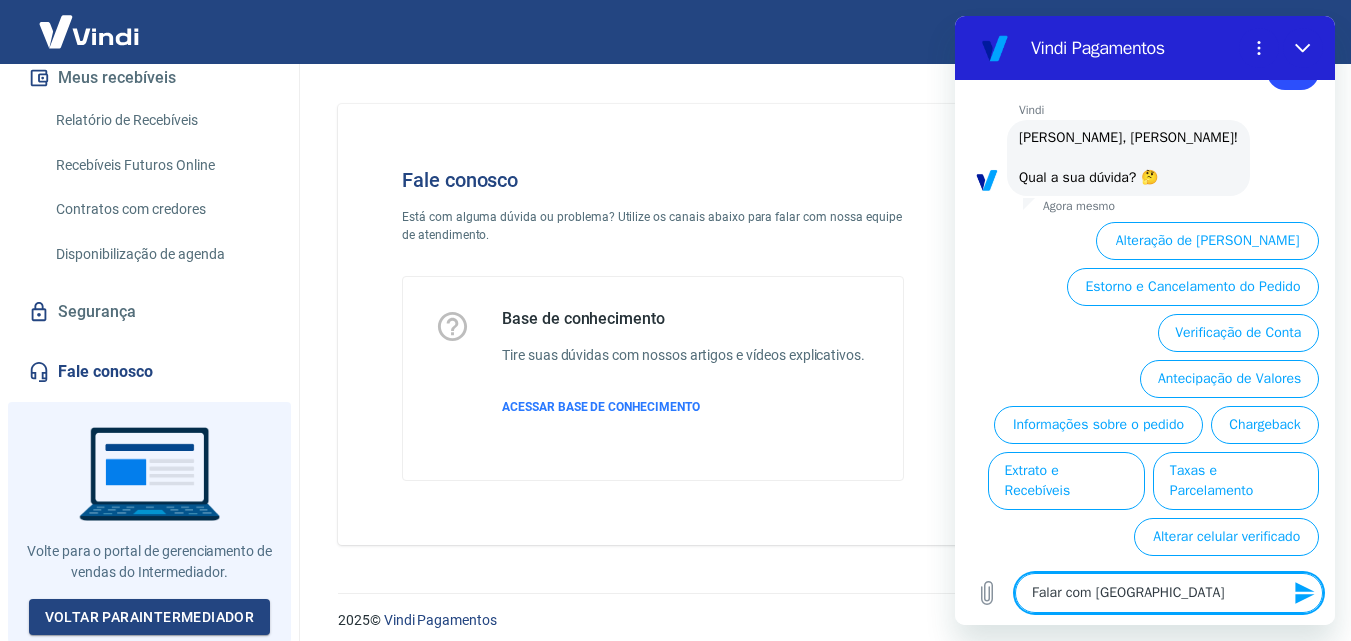 type on "Falar com atend" 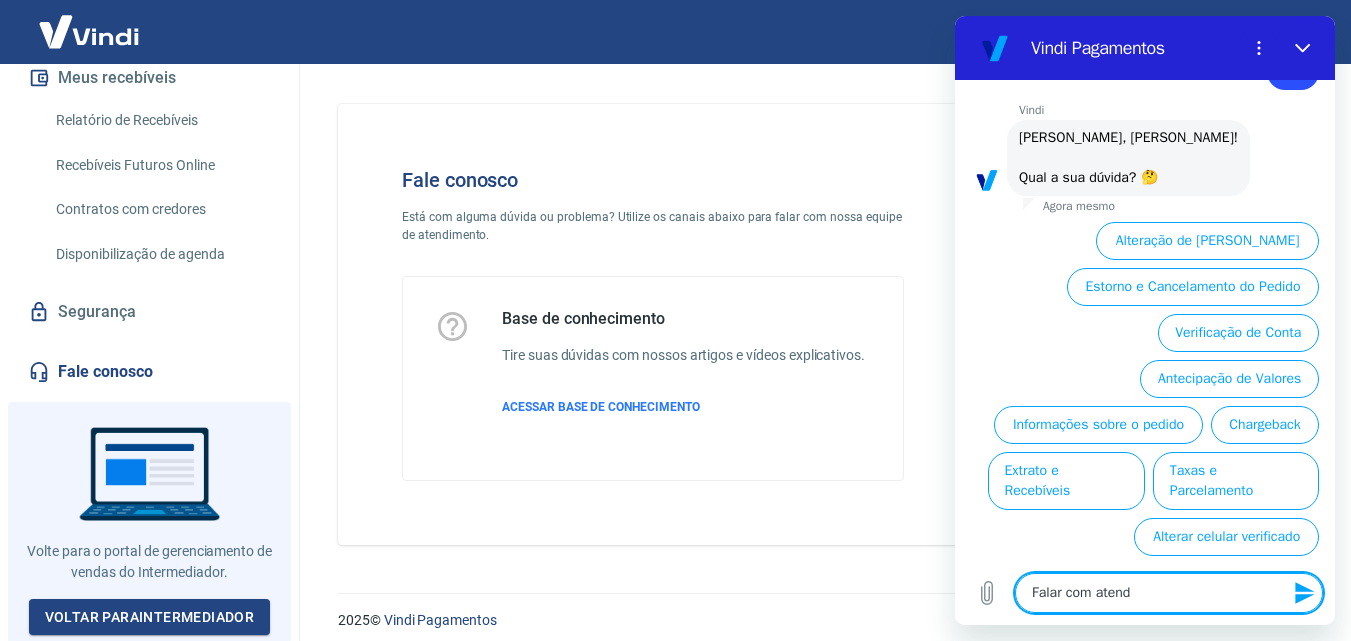 type on "Falar com atende" 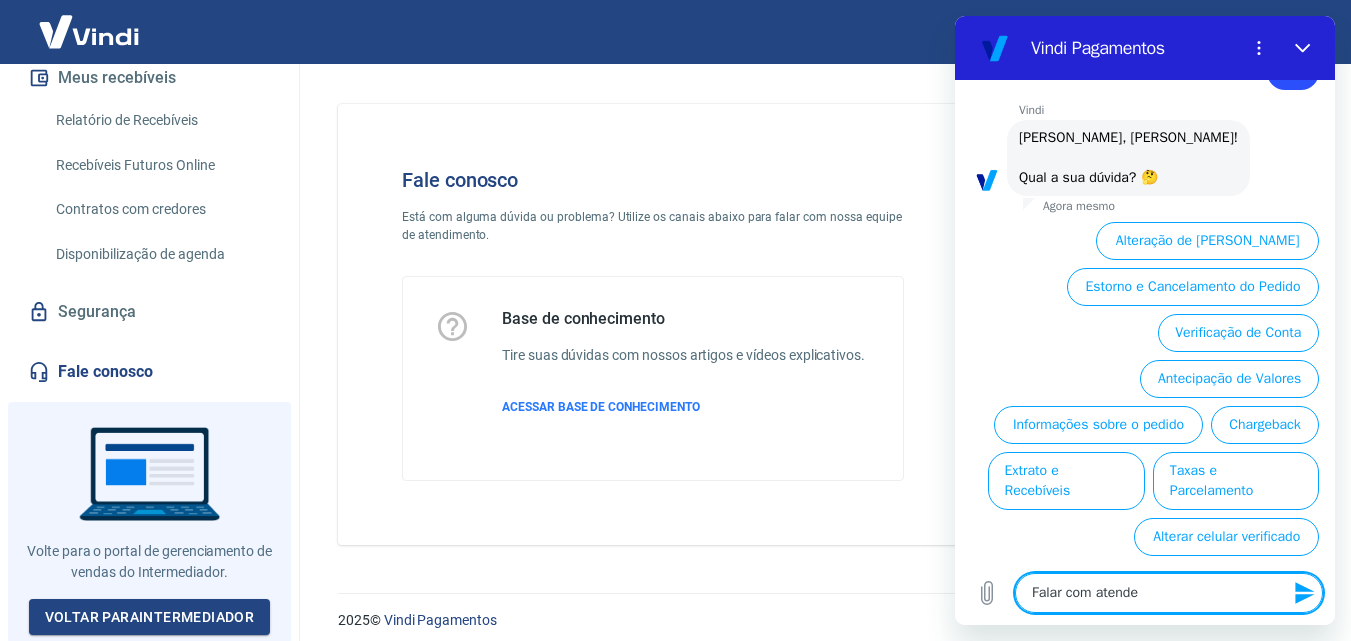 type on "Falar com atenden" 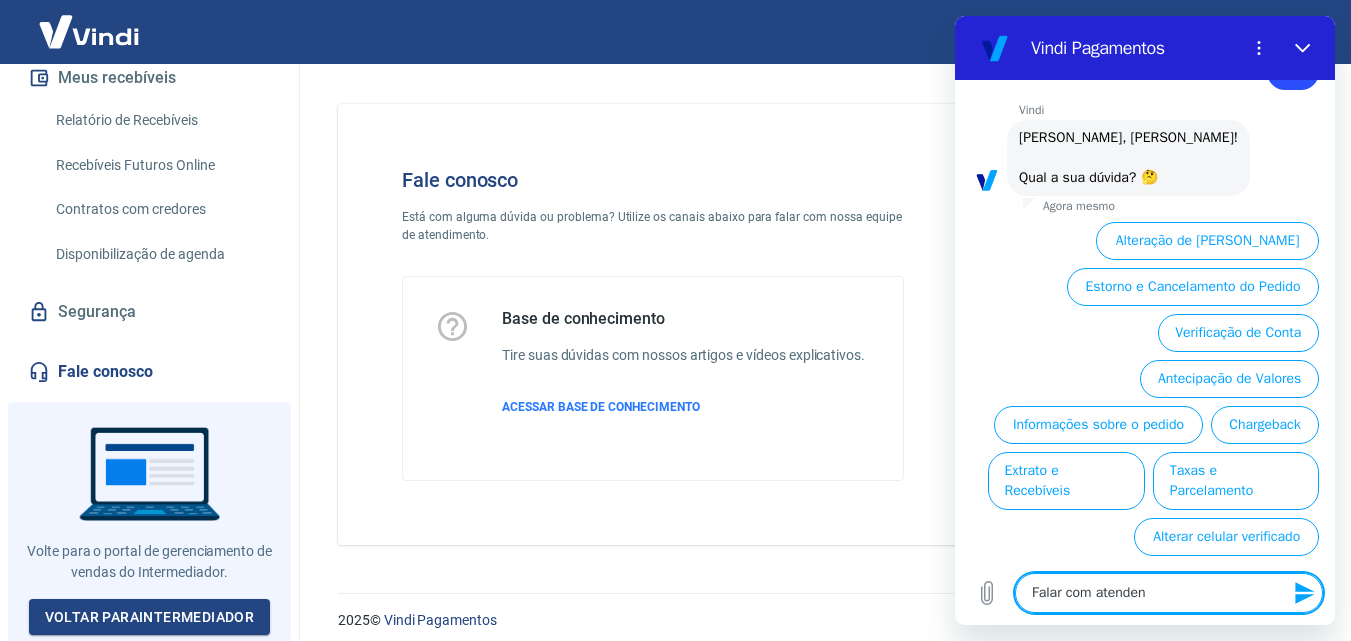 type on "Falar com atendent" 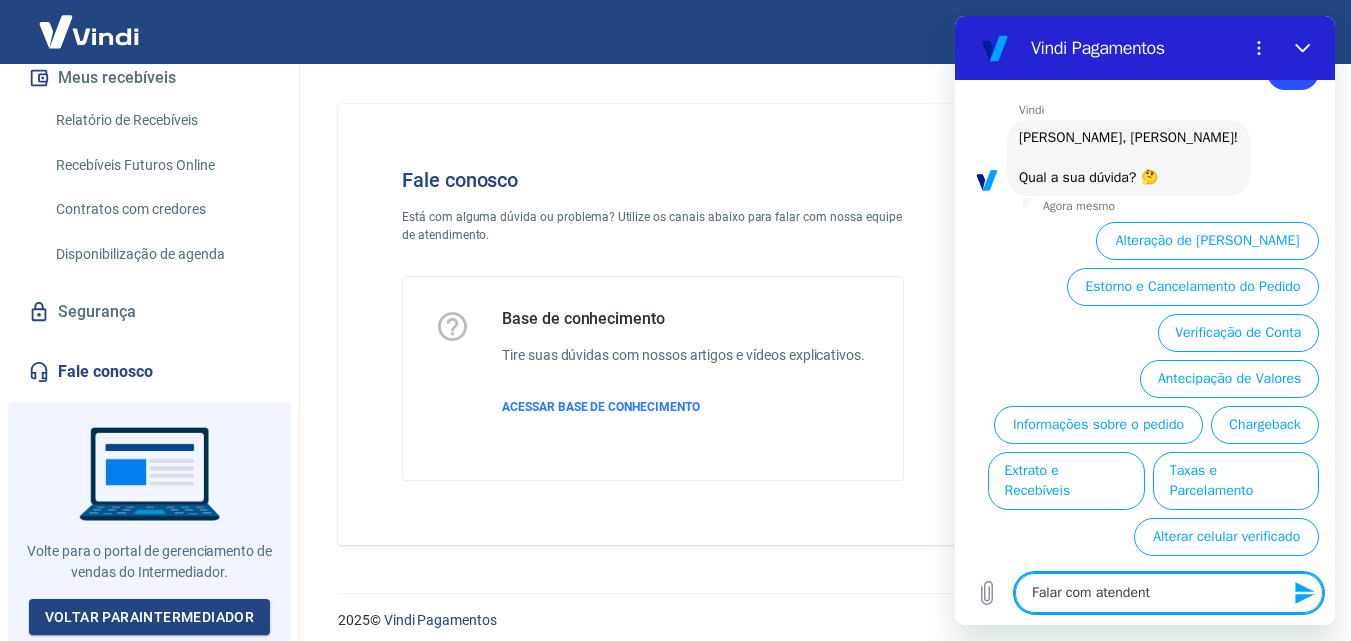 type on "Falar com atendente" 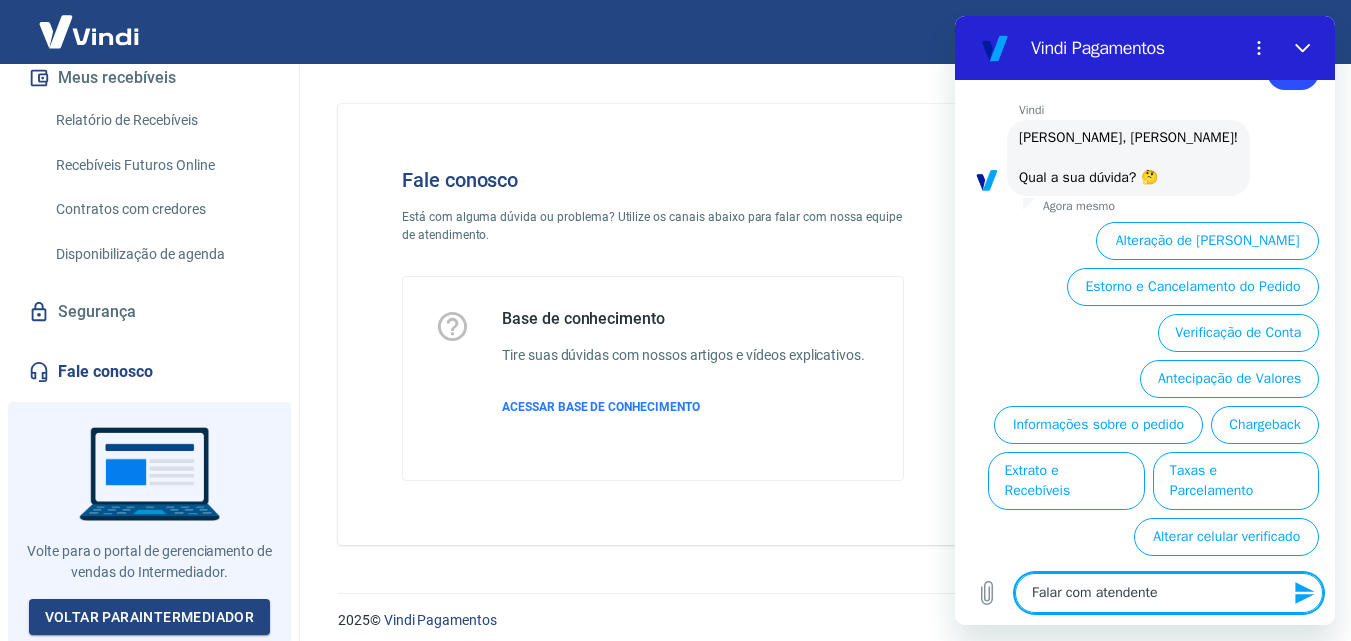 type 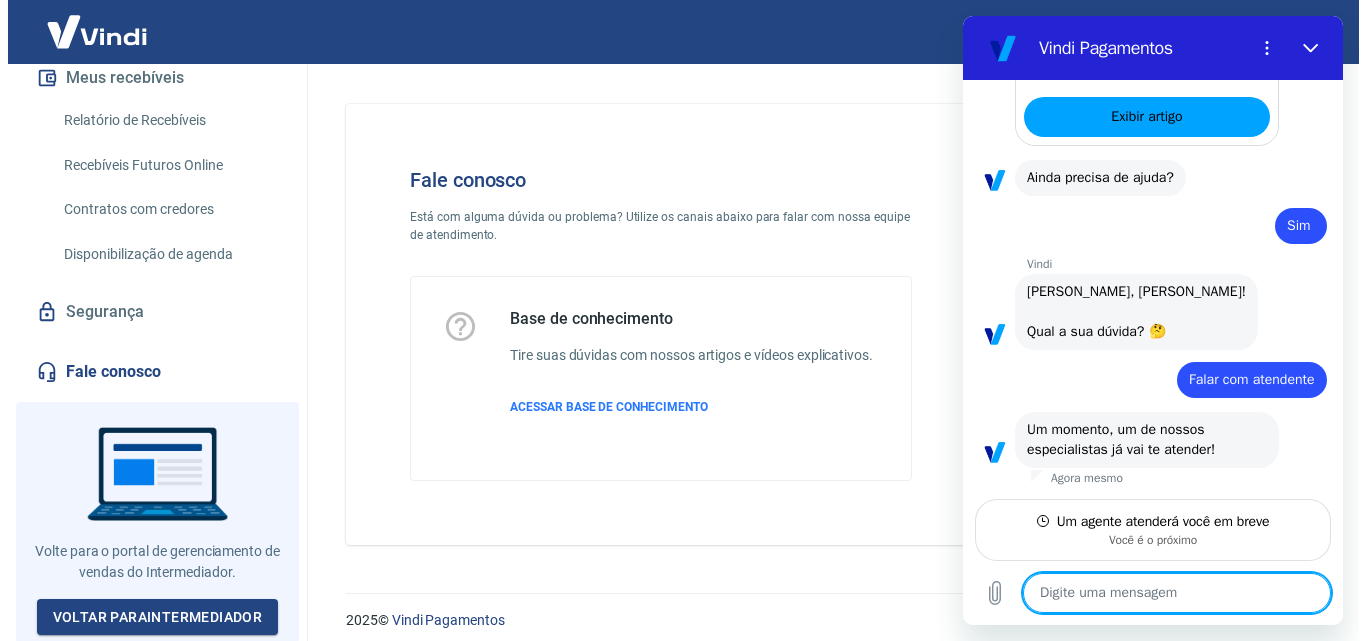 scroll, scrollTop: 1872, scrollLeft: 0, axis: vertical 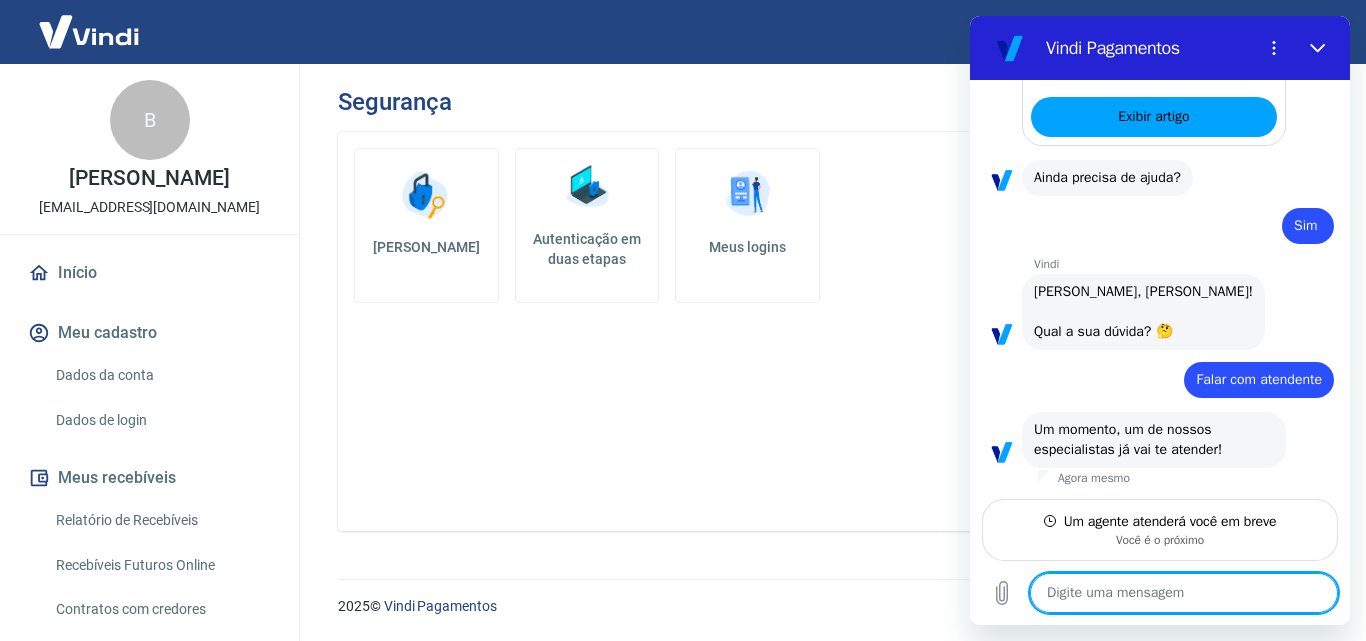 type on "x" 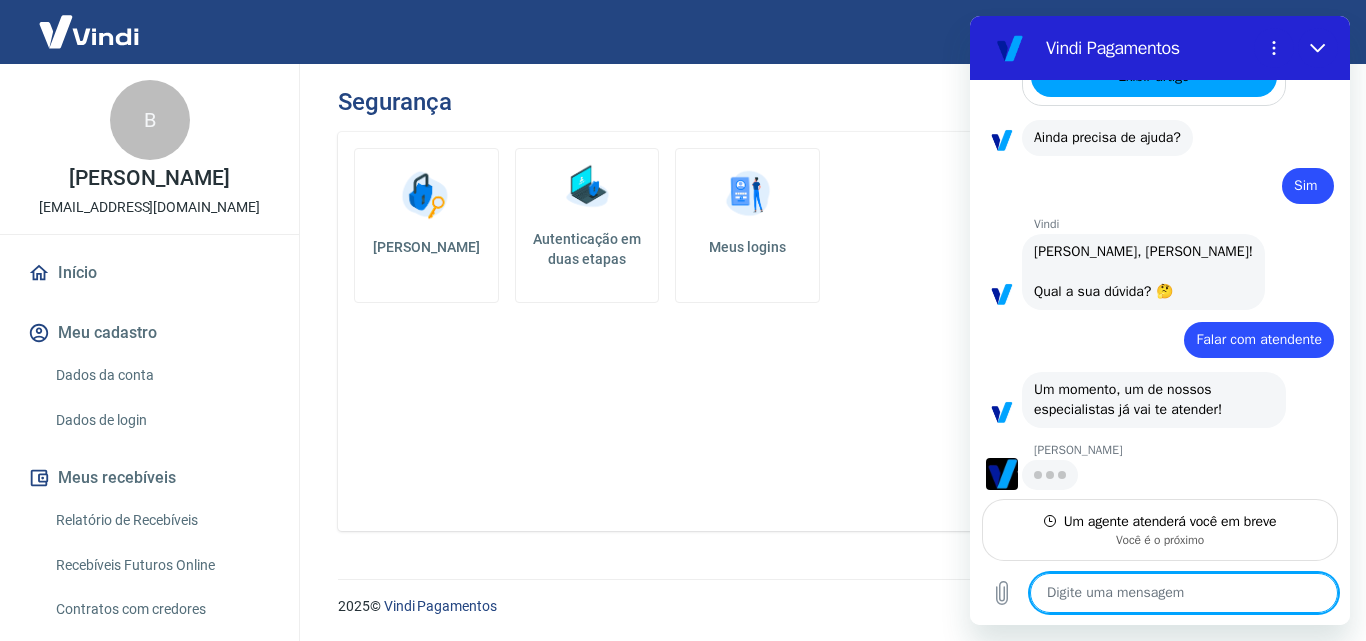 scroll, scrollTop: 1910, scrollLeft: 0, axis: vertical 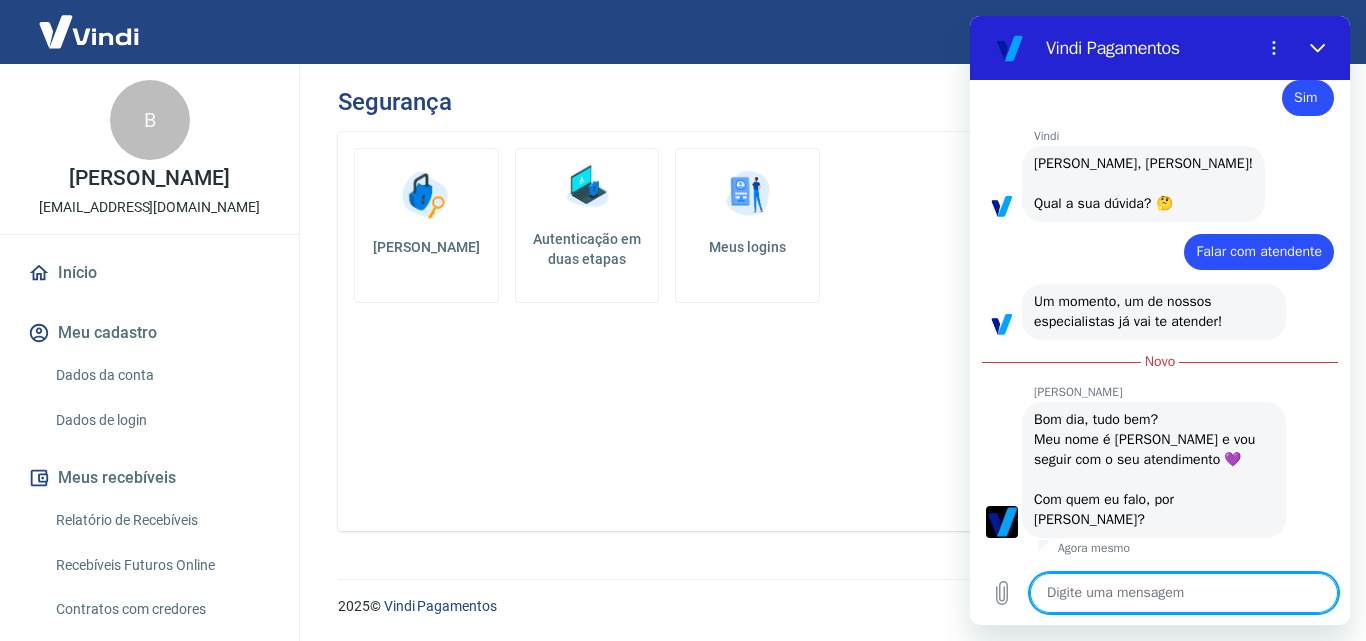 click at bounding box center (1184, 593) 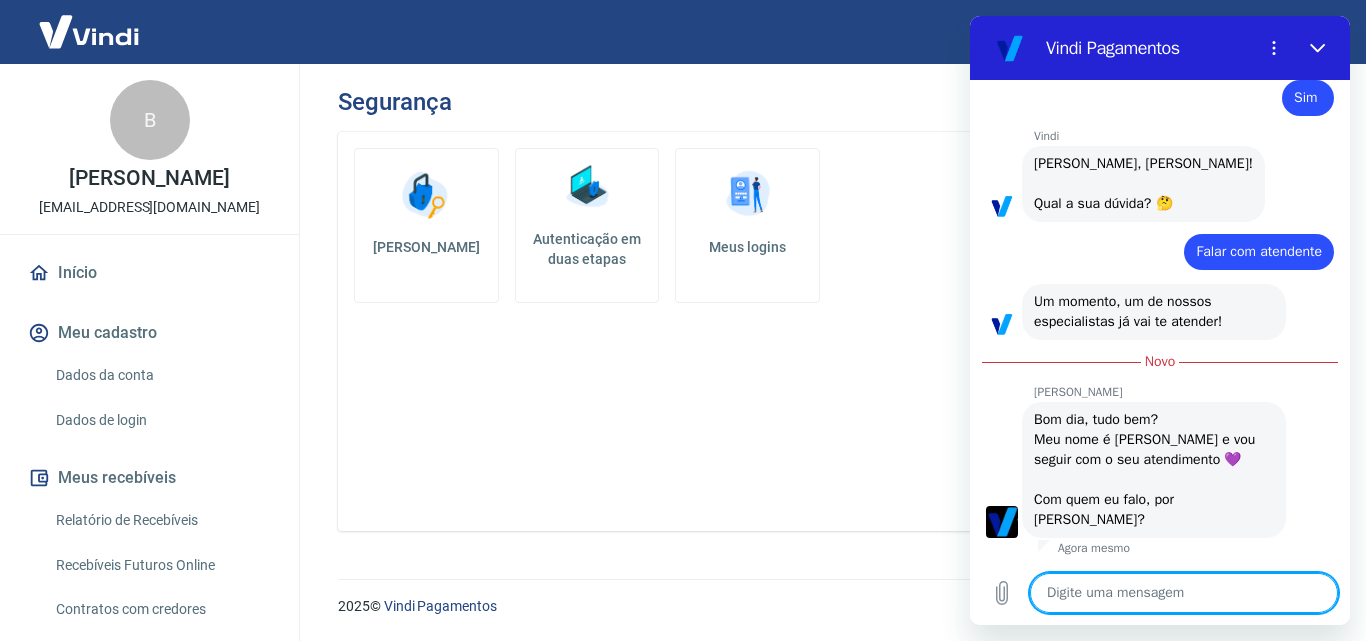 type on "E" 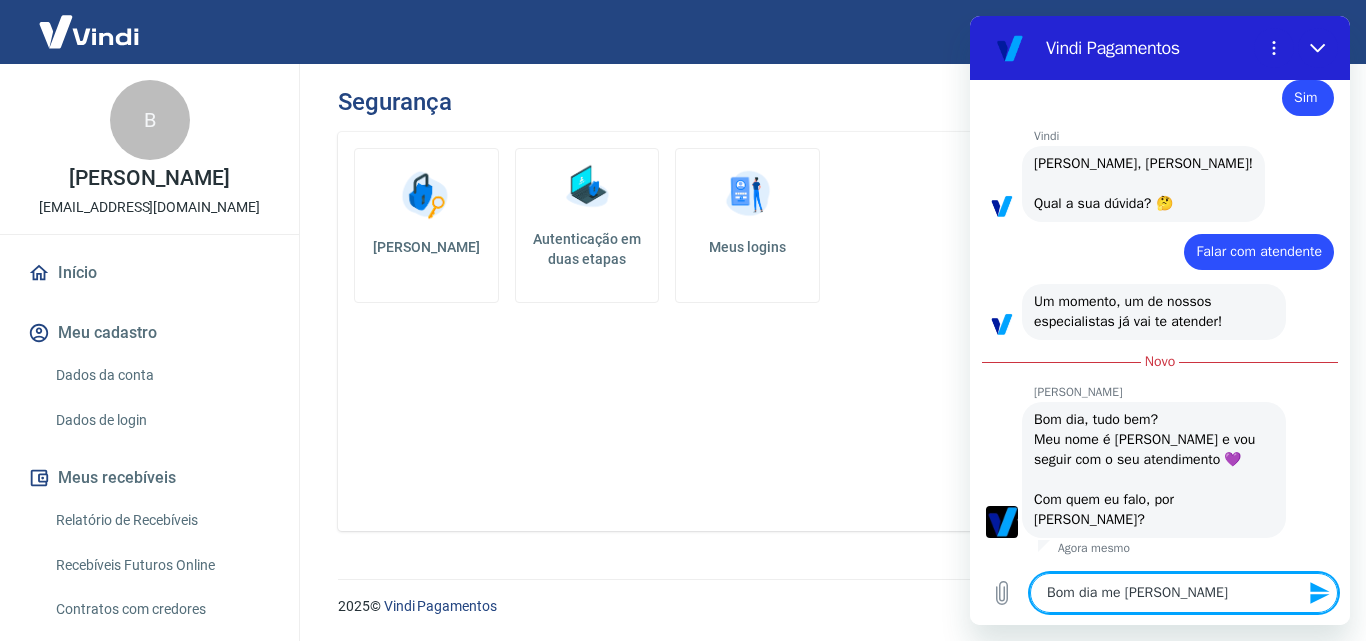 type on "Bom dia me chamo eduarda" 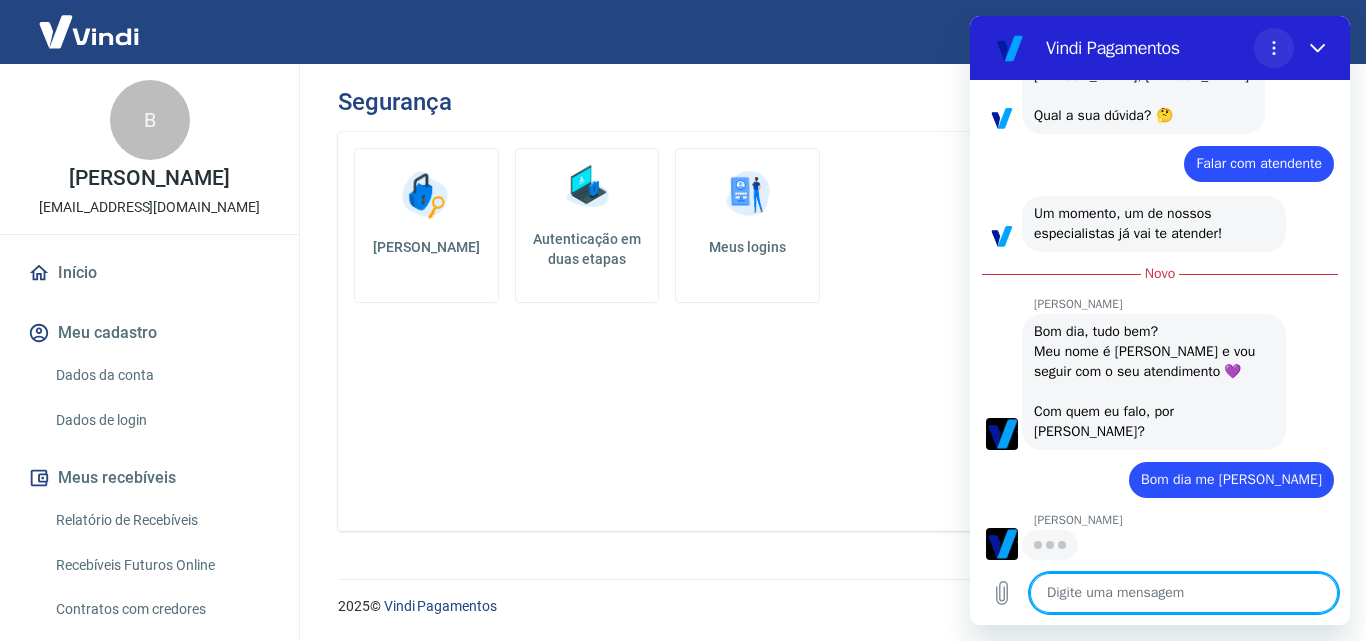 scroll, scrollTop: 2066, scrollLeft: 0, axis: vertical 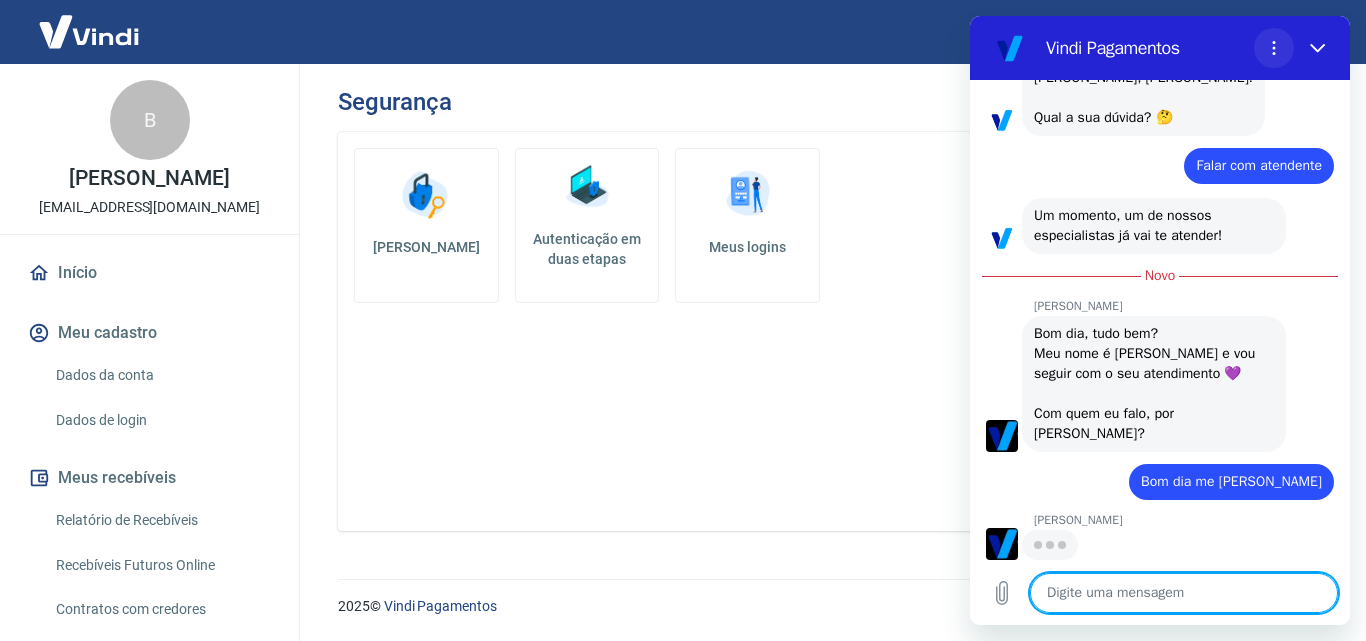 click 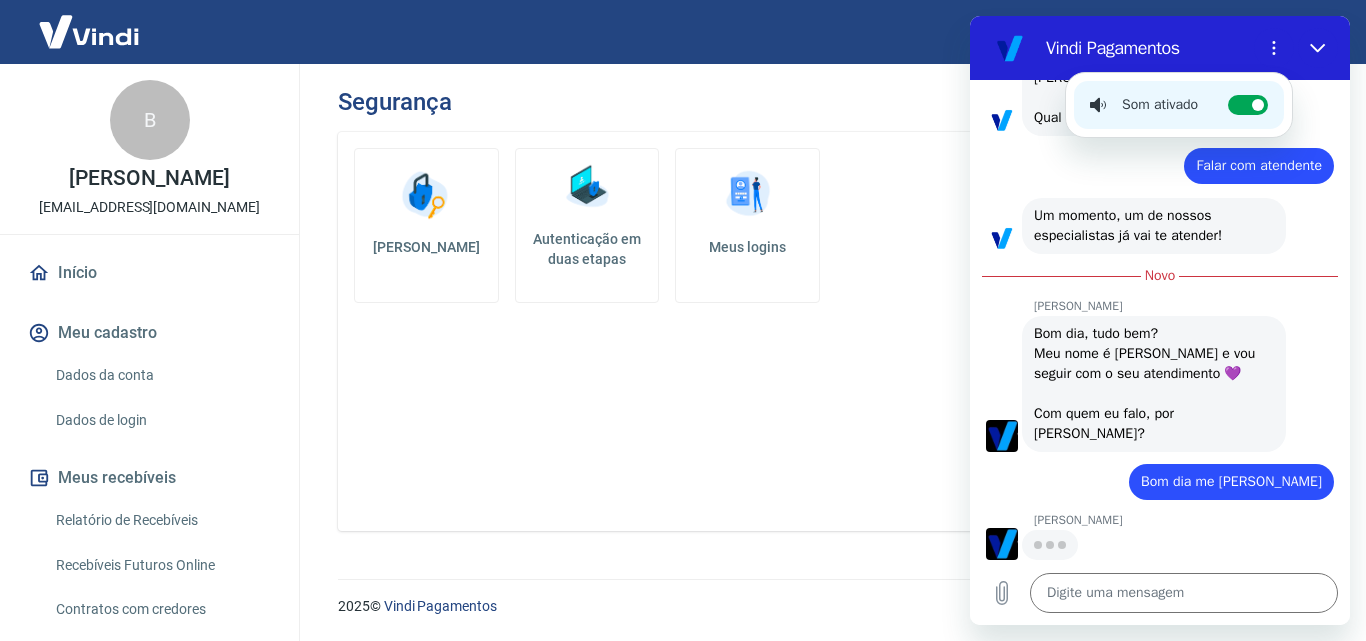drag, startPoint x: 736, startPoint y: 360, endPoint x: 739, endPoint y: 343, distance: 17.262676 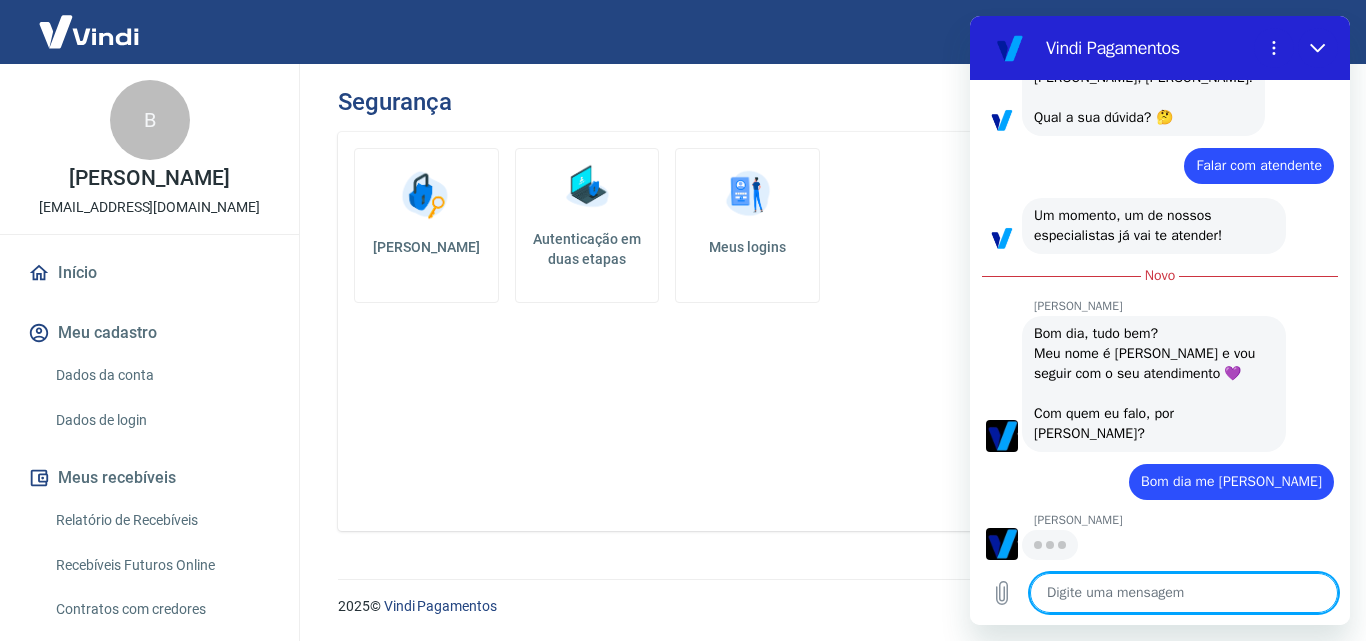 click at bounding box center (1184, 593) 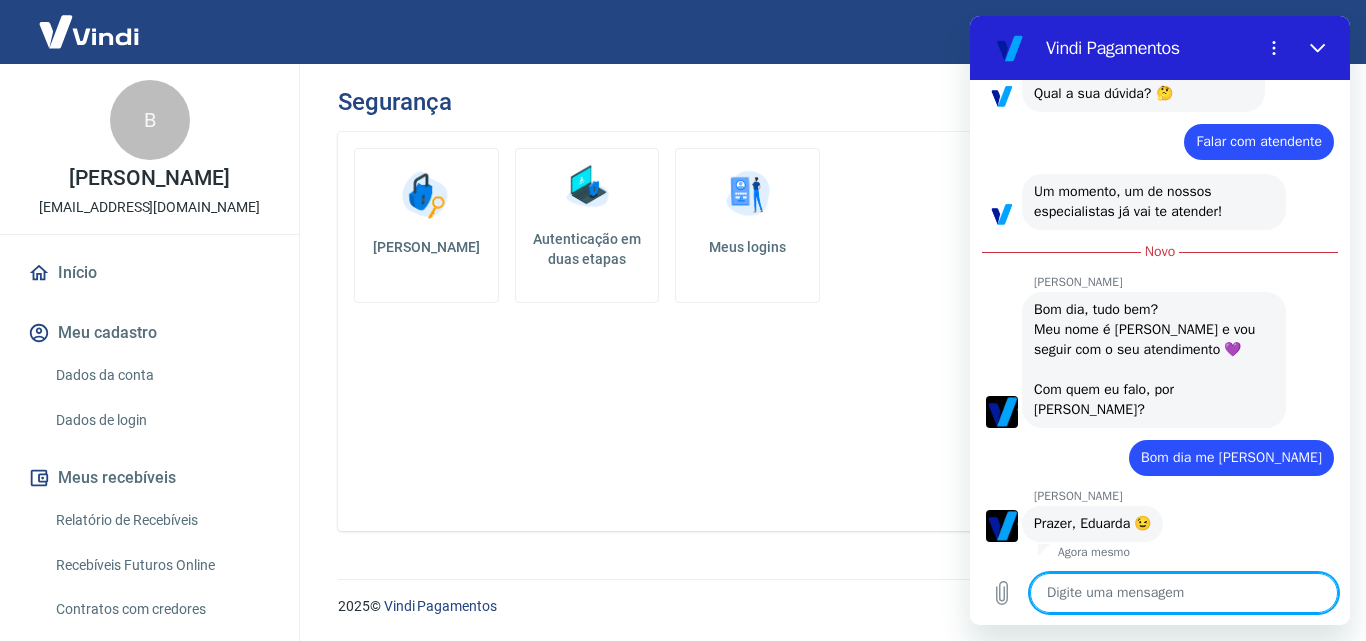 scroll, scrollTop: 2094, scrollLeft: 0, axis: vertical 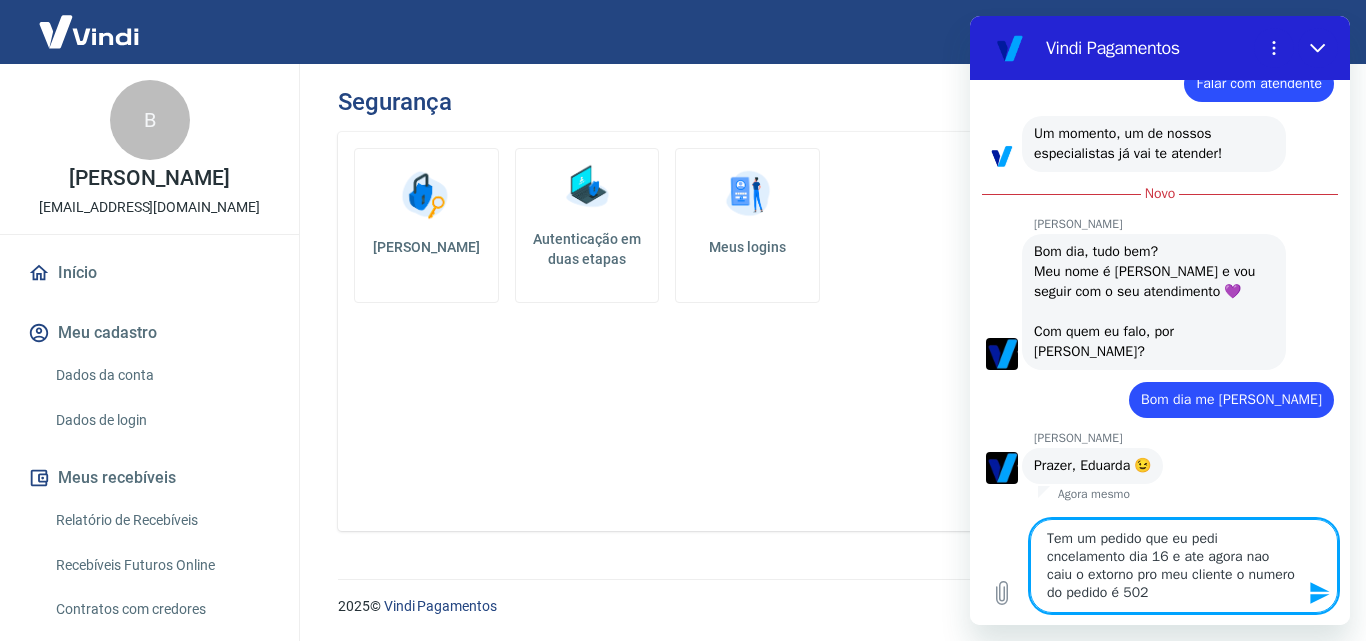 type on "Tem um pedido que eu pedi cncelamento dia 16 e ate agora nao caiu o extorno pro meu cliente o numero do pedido é 5021" 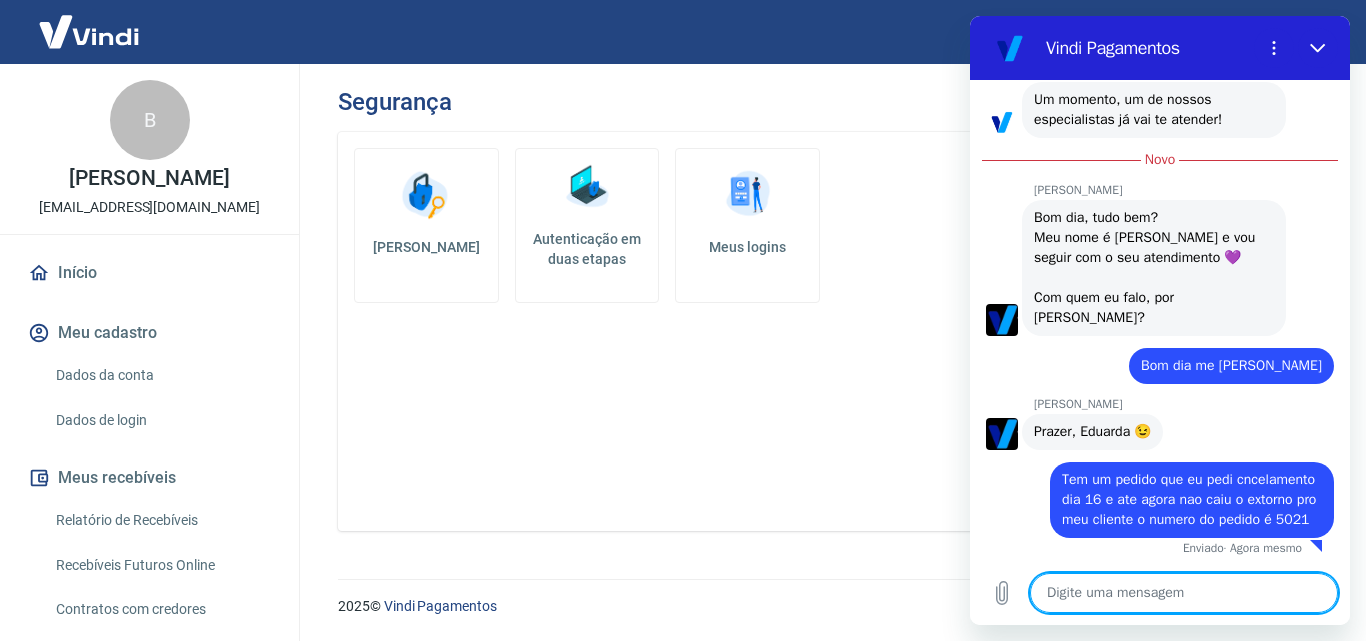 scroll, scrollTop: 2202, scrollLeft: 0, axis: vertical 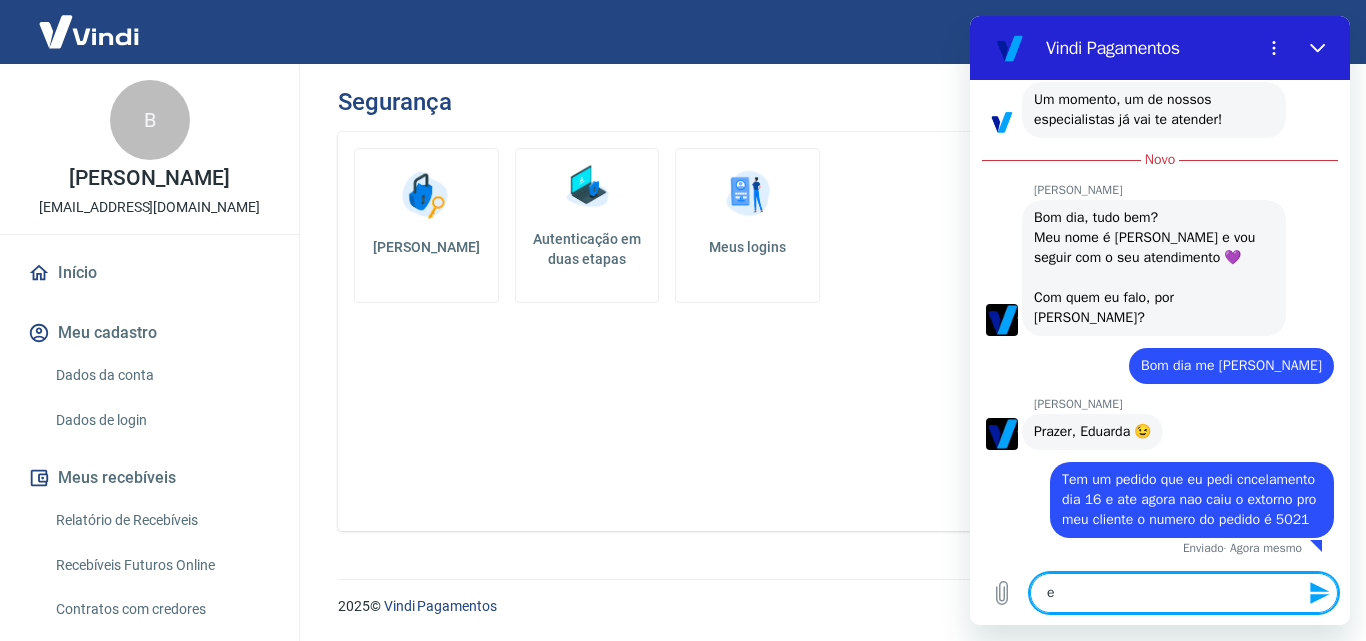 type on "e" 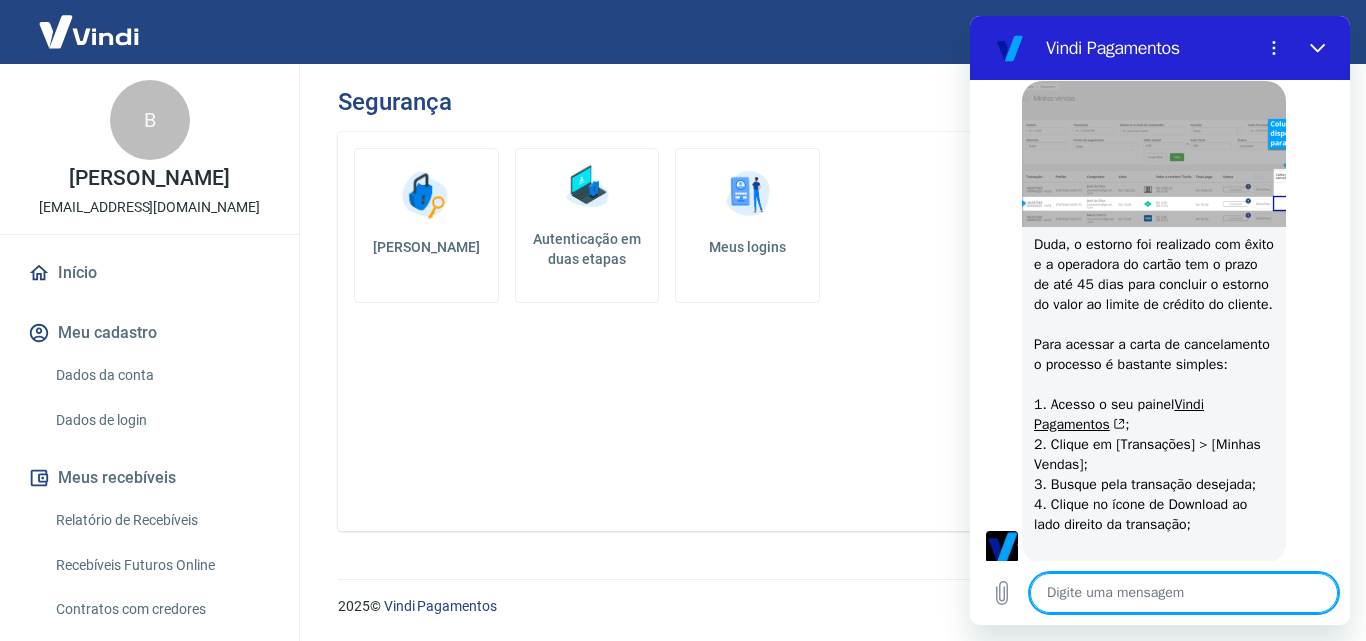 scroll, scrollTop: 2554, scrollLeft: 0, axis: vertical 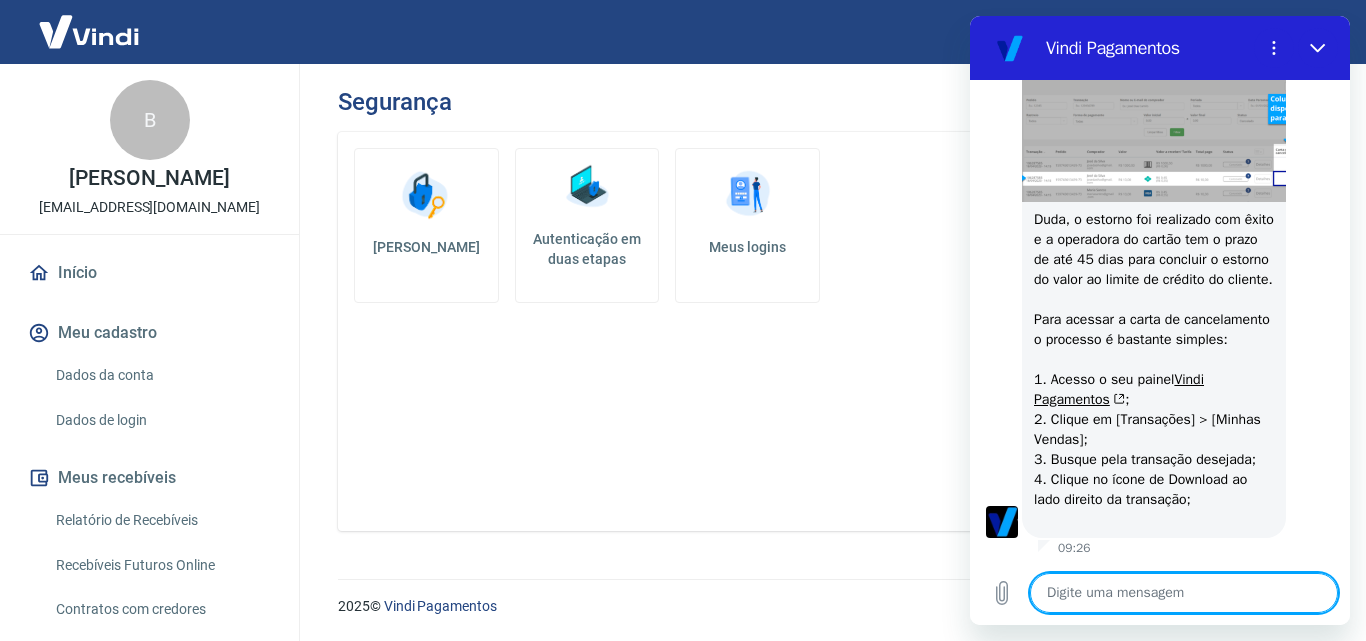 click at bounding box center [1184, 593] 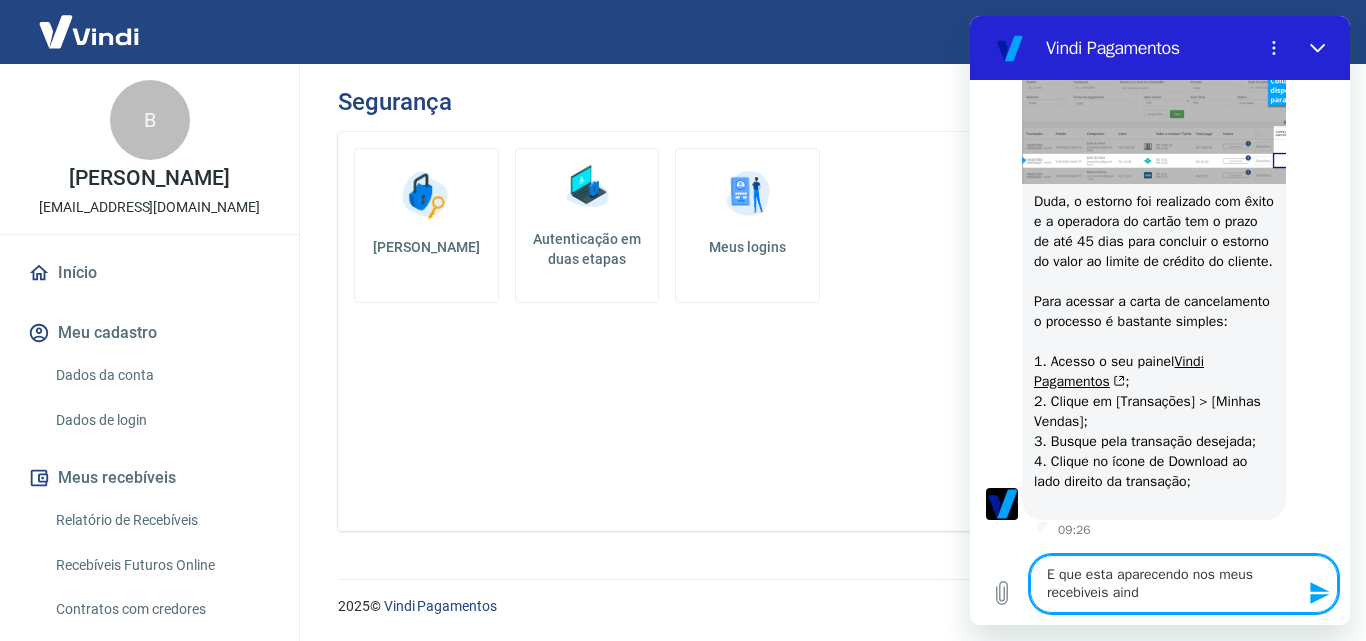 type on "E que esta aparecendo nos meus recebiveis ainda" 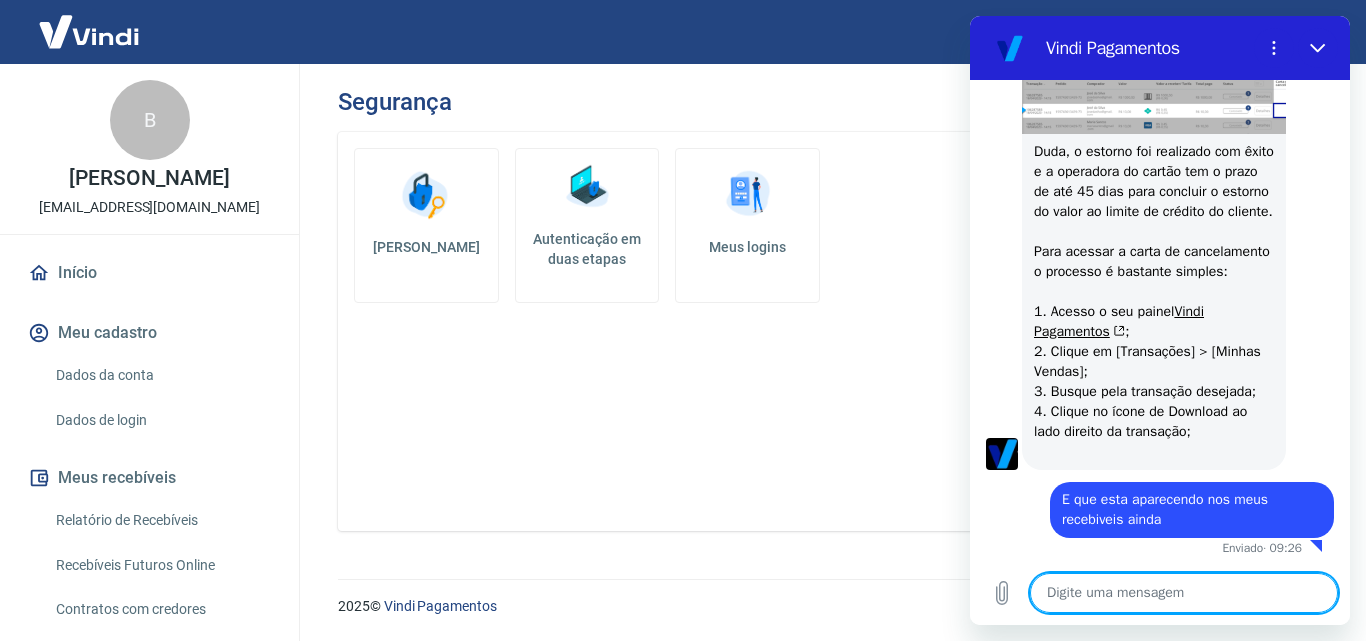 scroll, scrollTop: 2822, scrollLeft: 0, axis: vertical 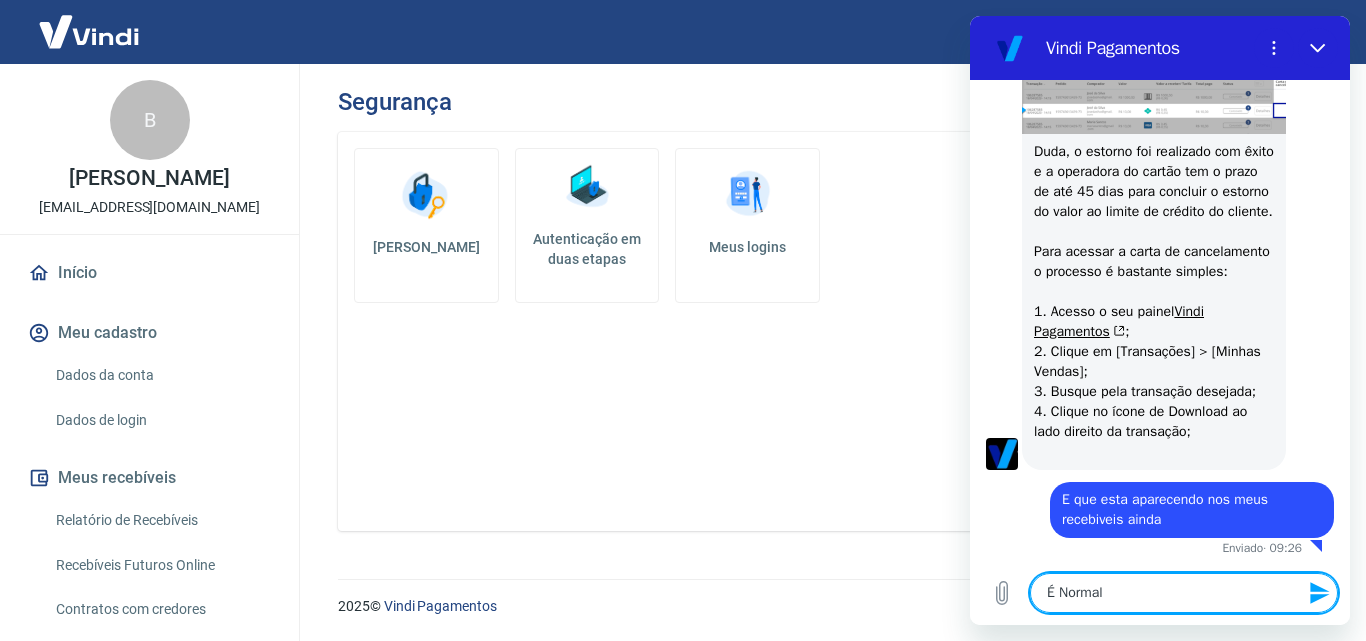 type on "É Normal?" 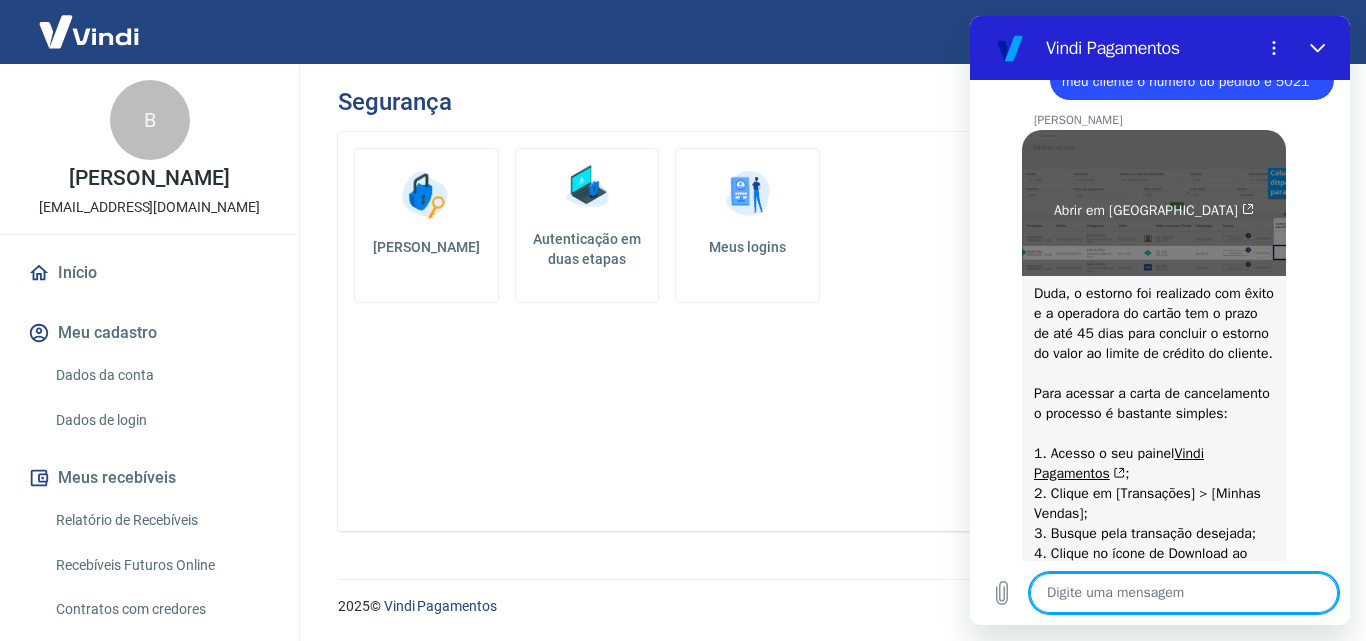 scroll, scrollTop: 2560, scrollLeft: 0, axis: vertical 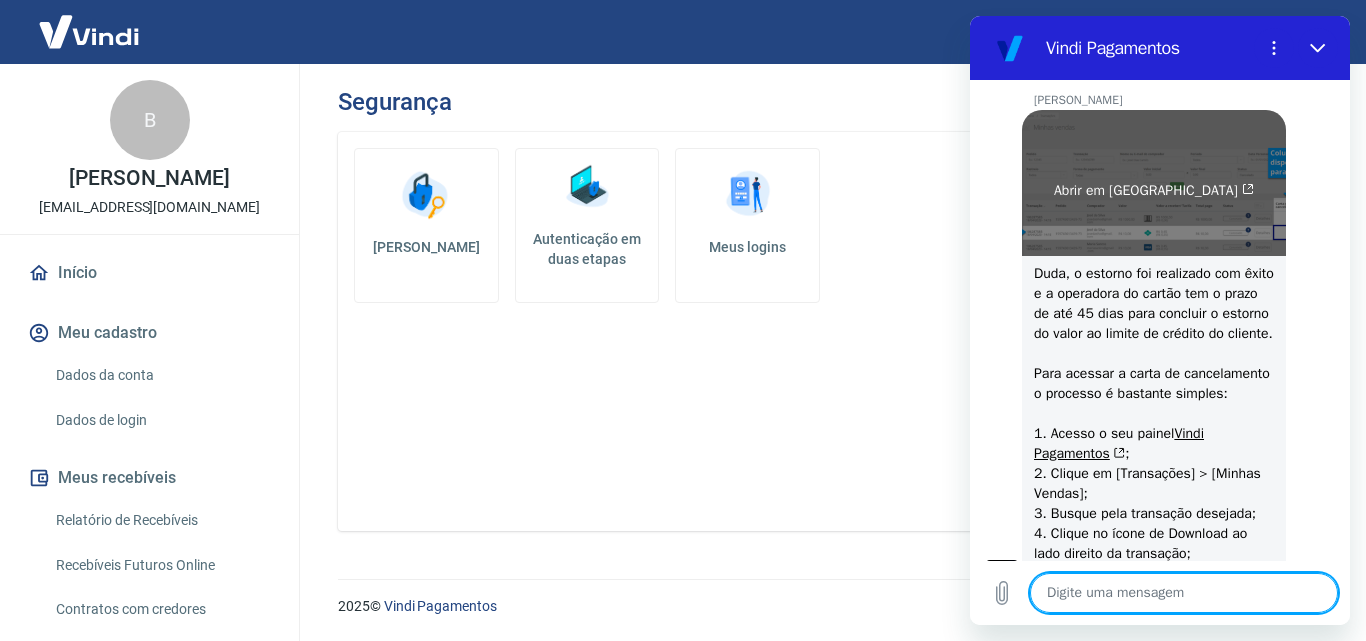 click on "Abrir em [GEOGRAPHIC_DATA]" at bounding box center (1154, 183) 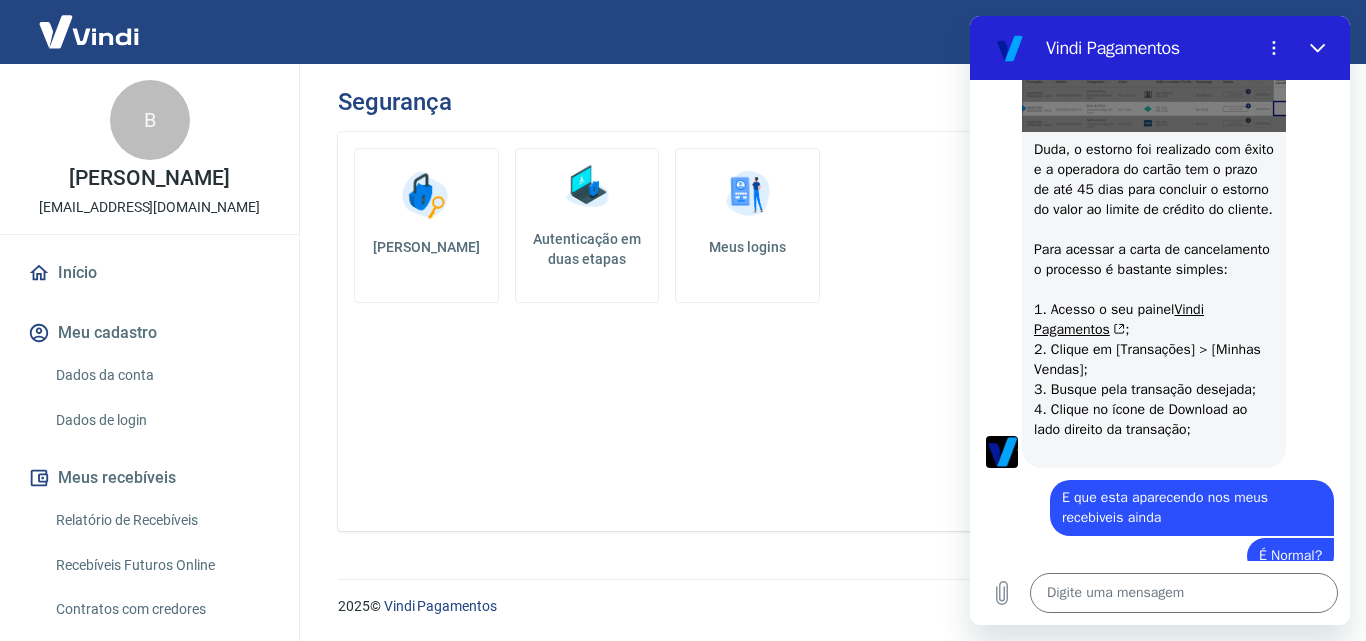scroll, scrollTop: 2860, scrollLeft: 0, axis: vertical 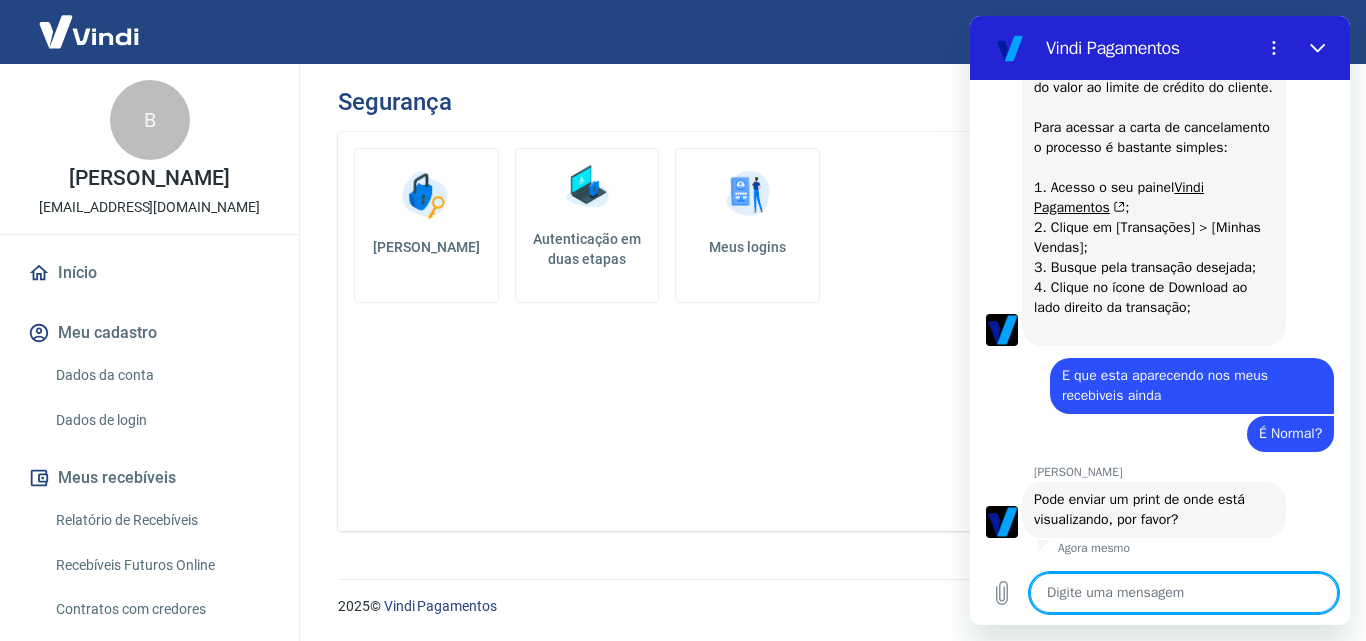 click at bounding box center (1184, 593) 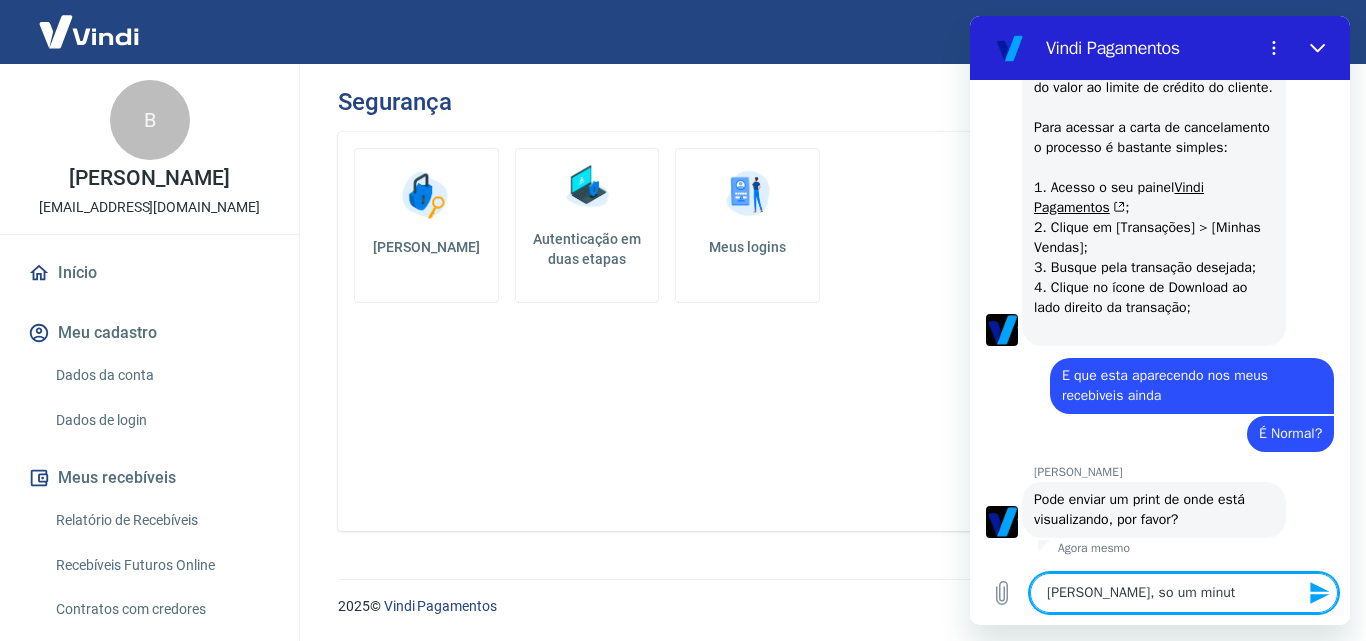 type on "[PERSON_NAME], so um minuto" 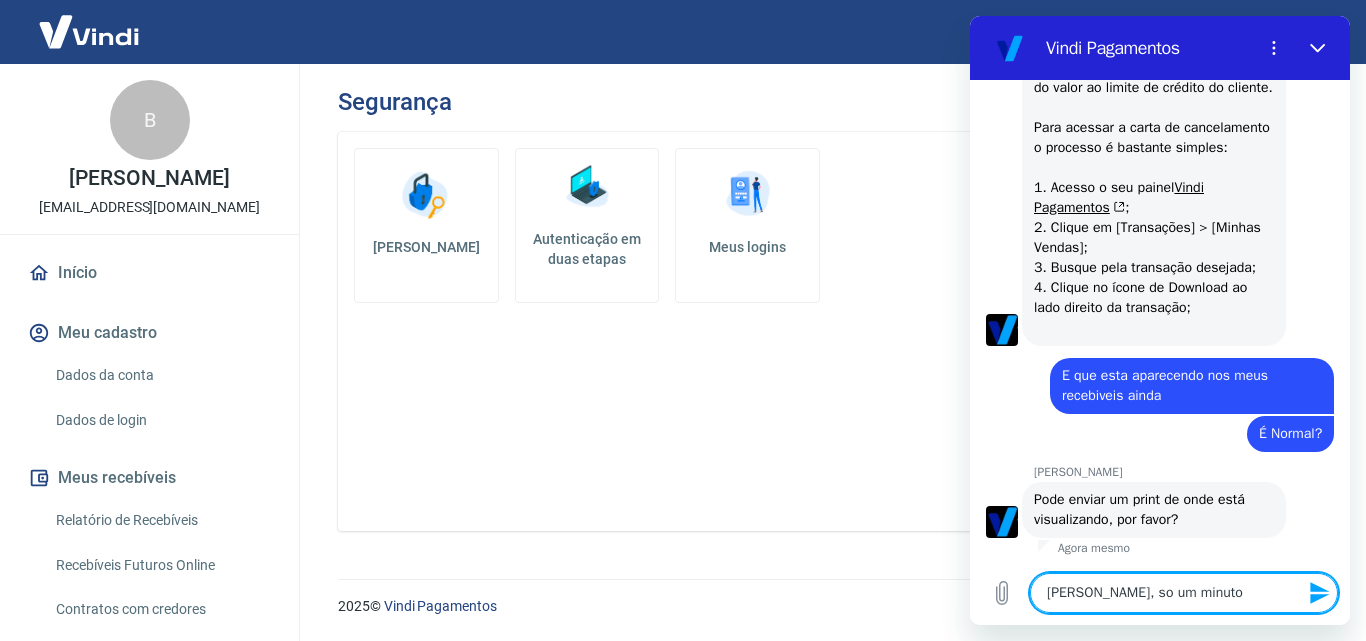 type 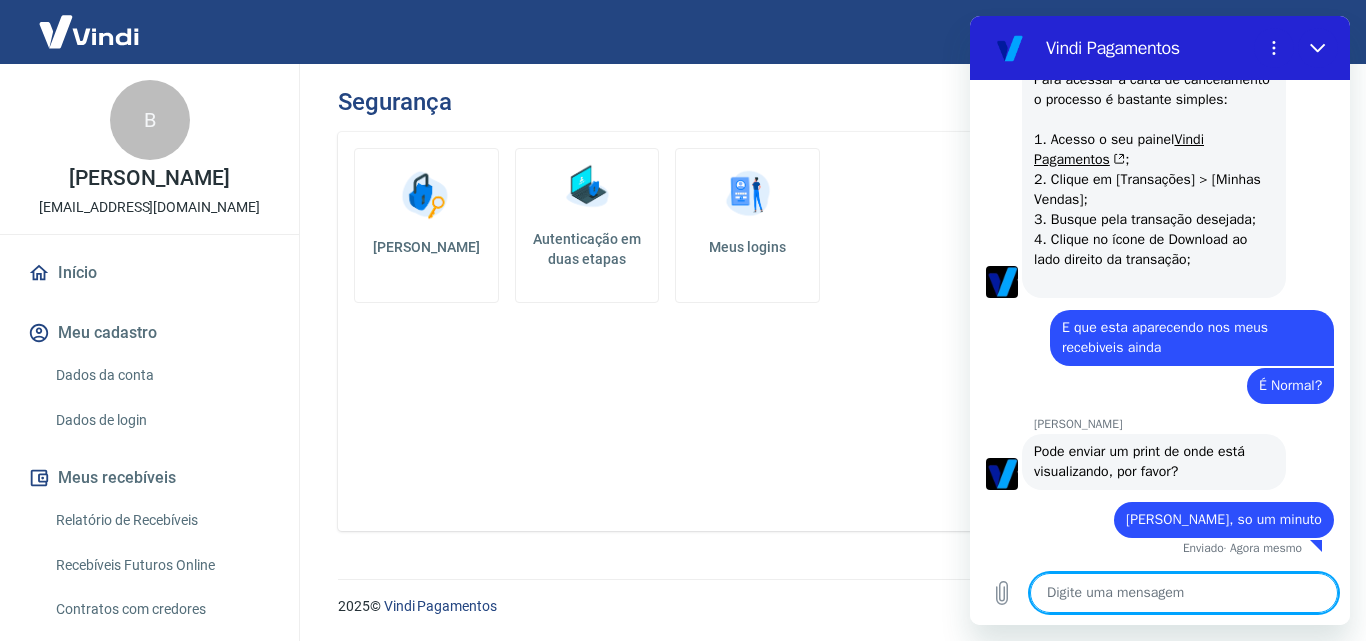 scroll, scrollTop: 2994, scrollLeft: 0, axis: vertical 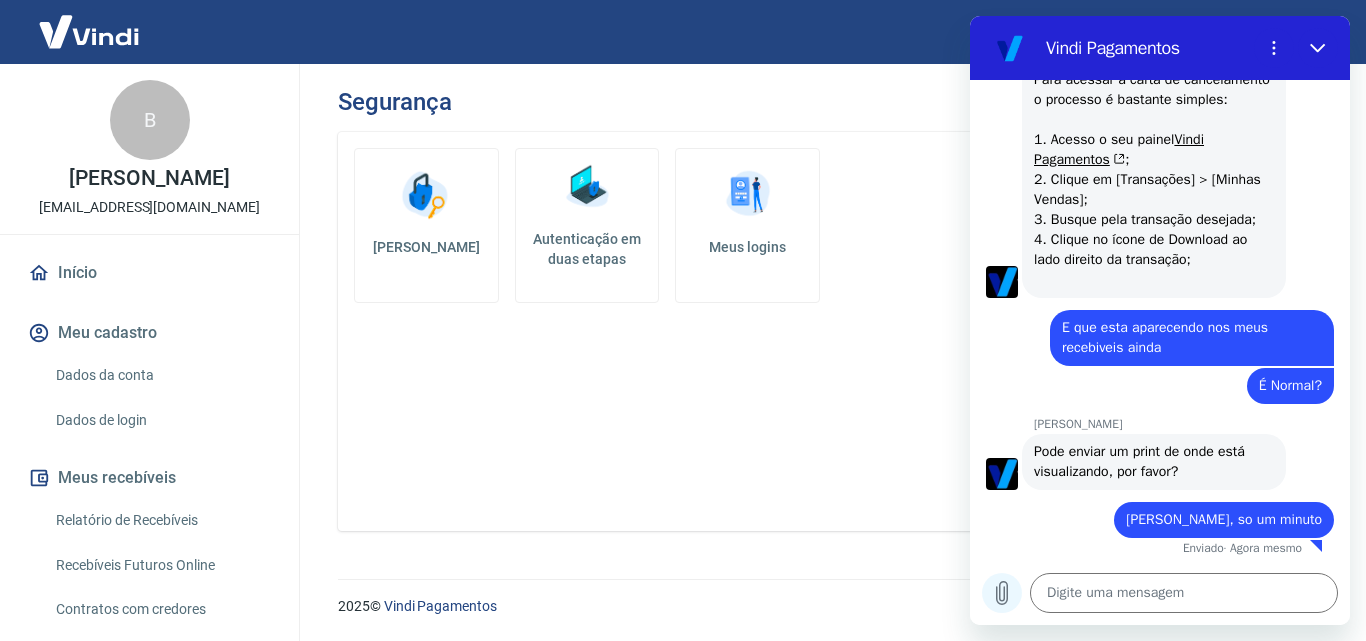 click 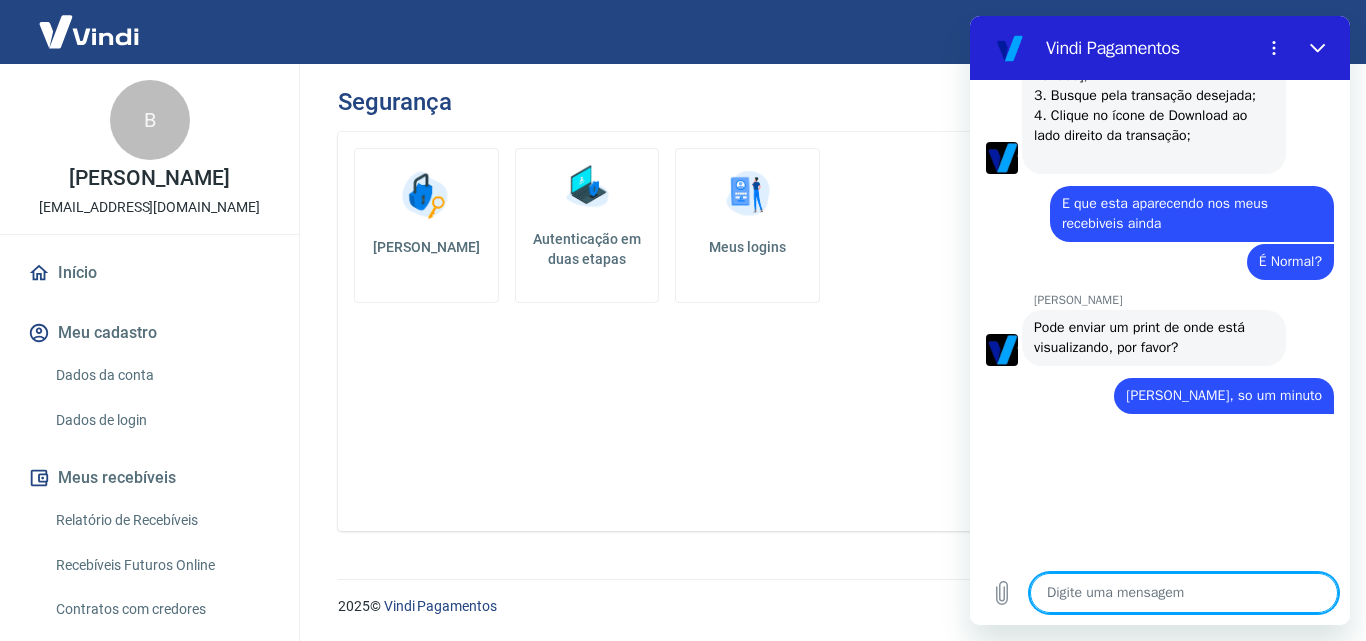type on "x" 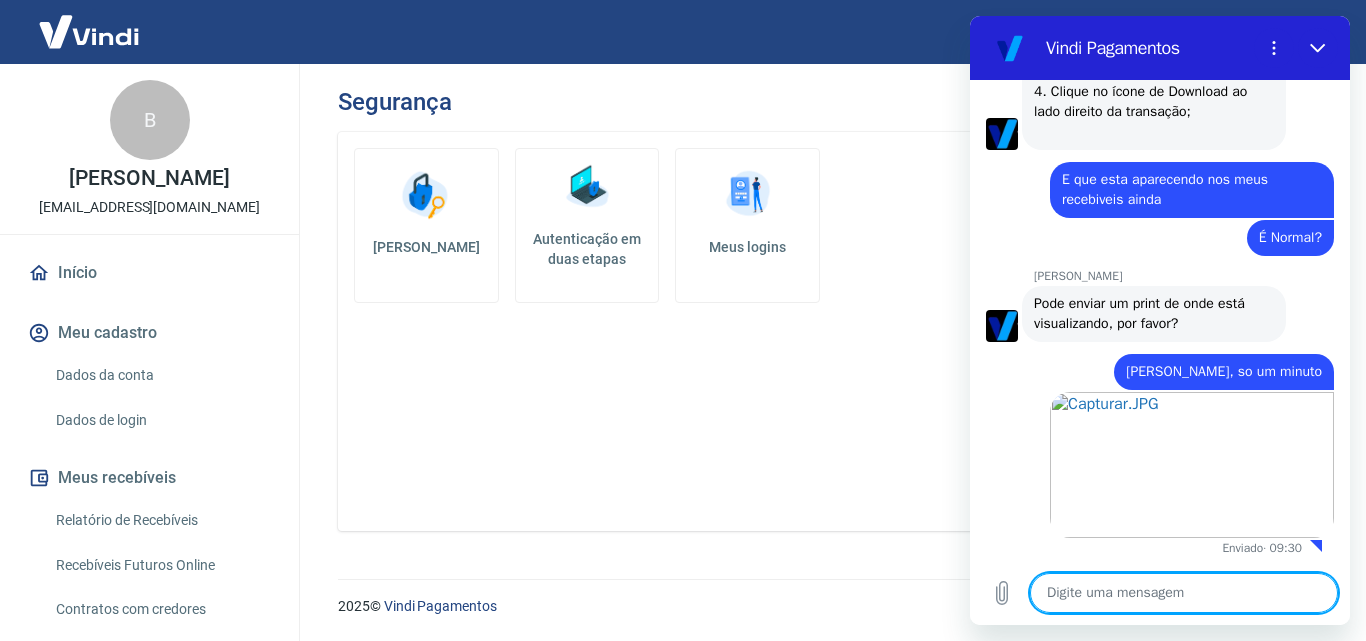 scroll, scrollTop: 3110, scrollLeft: 0, axis: vertical 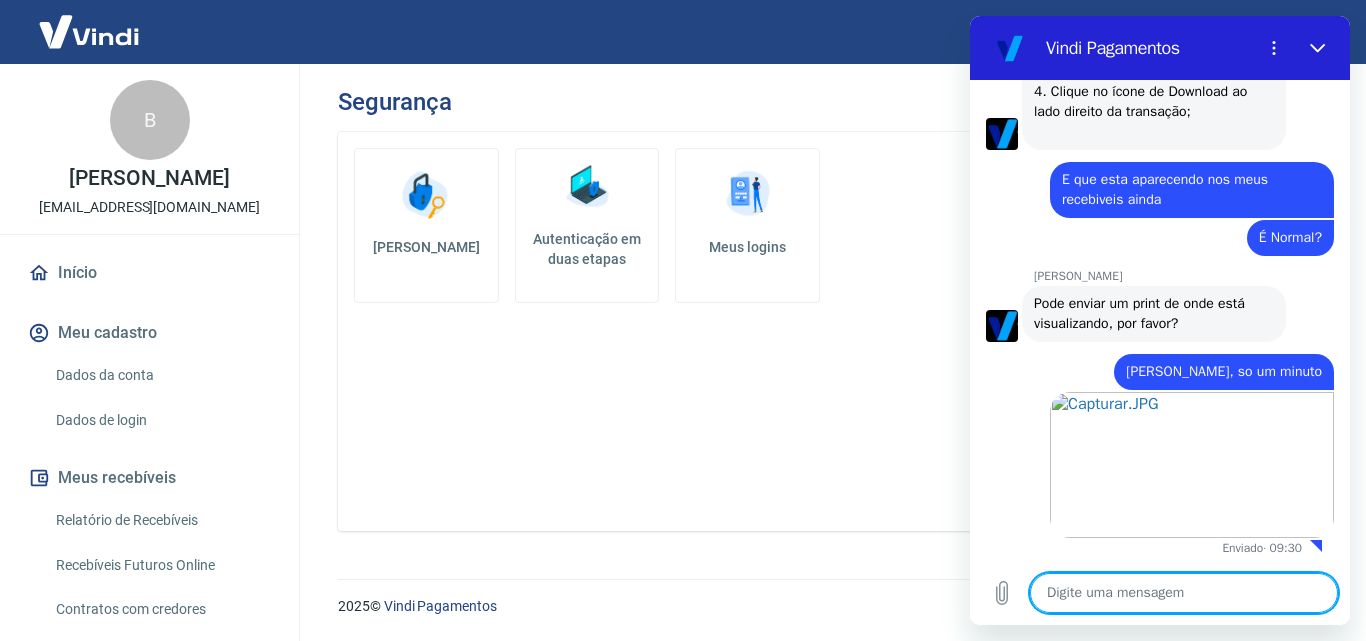 drag, startPoint x: 1155, startPoint y: 592, endPoint x: 1159, endPoint y: 580, distance: 12.649111 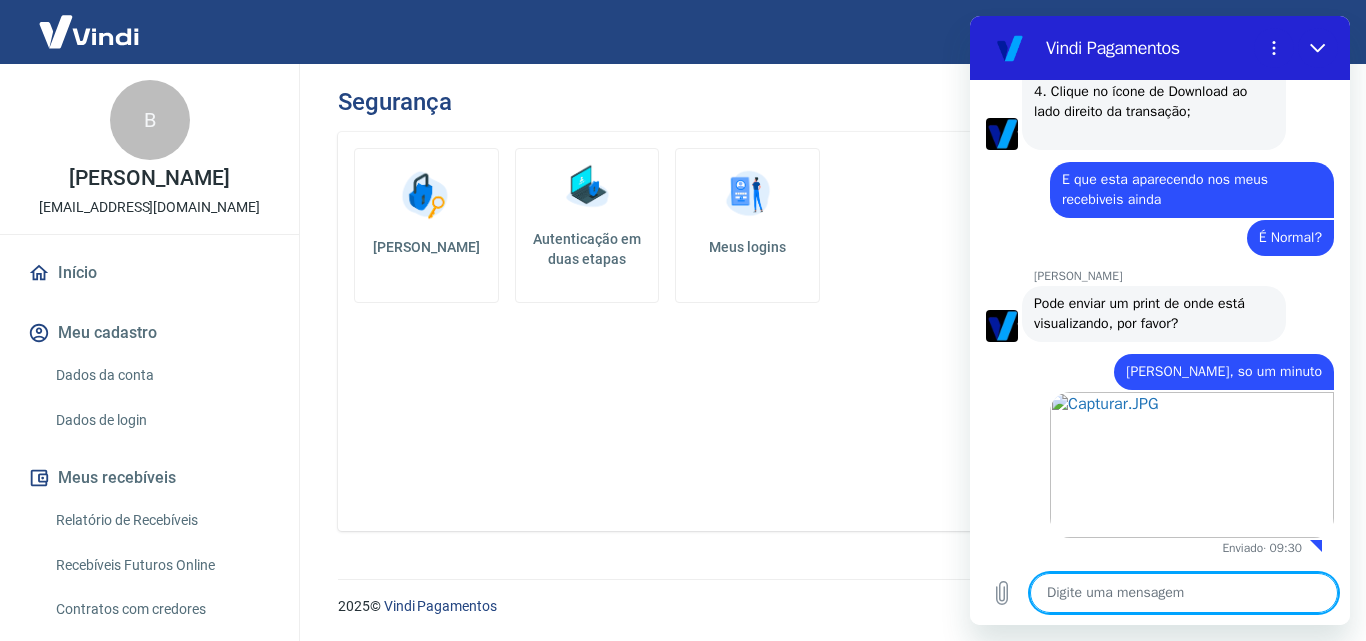 type on "C" 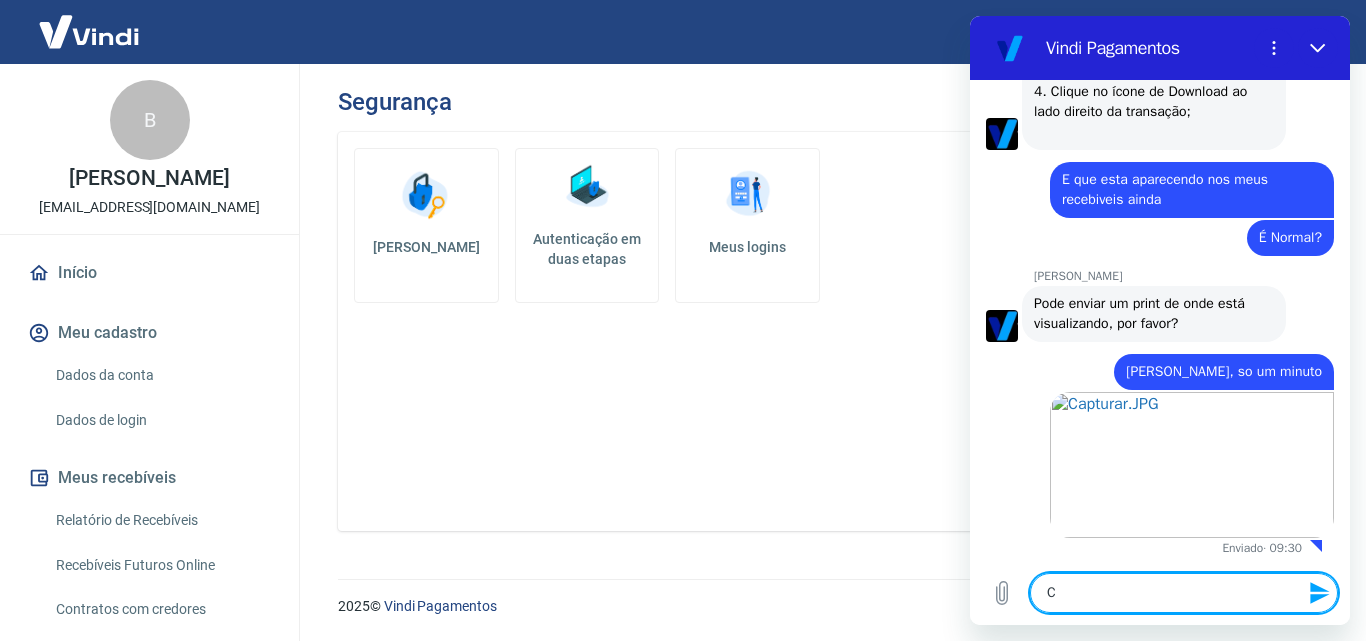 type on "Cl" 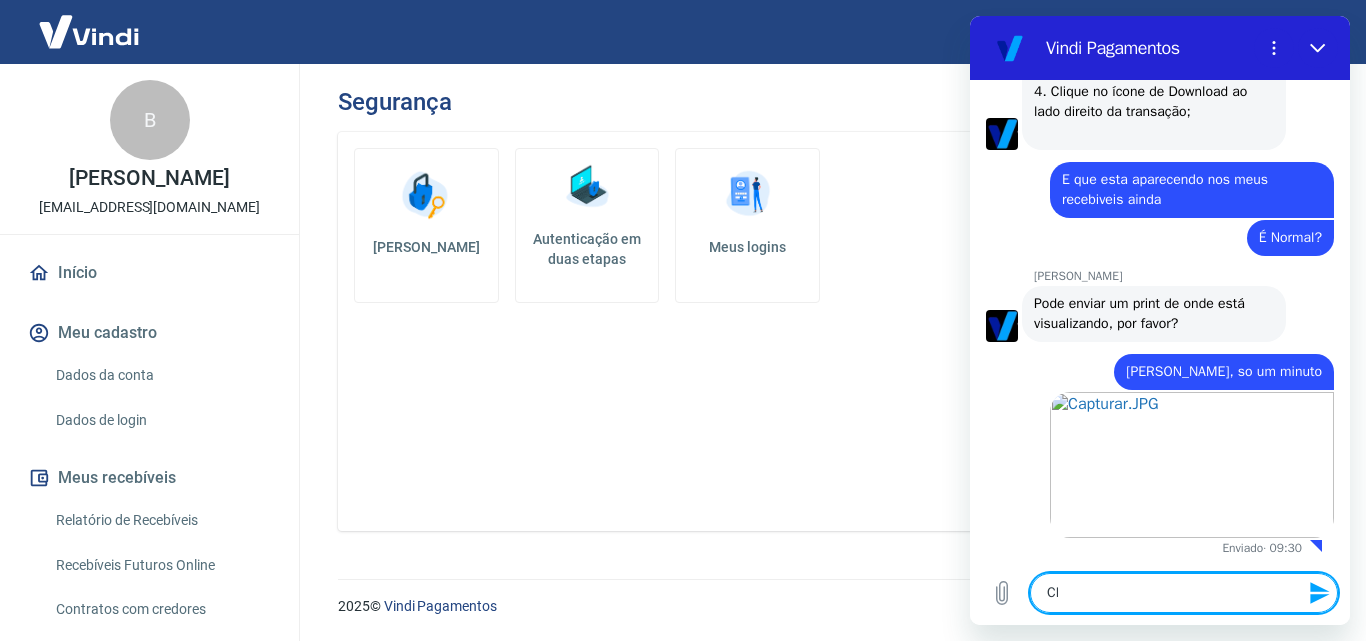 type on "Cla" 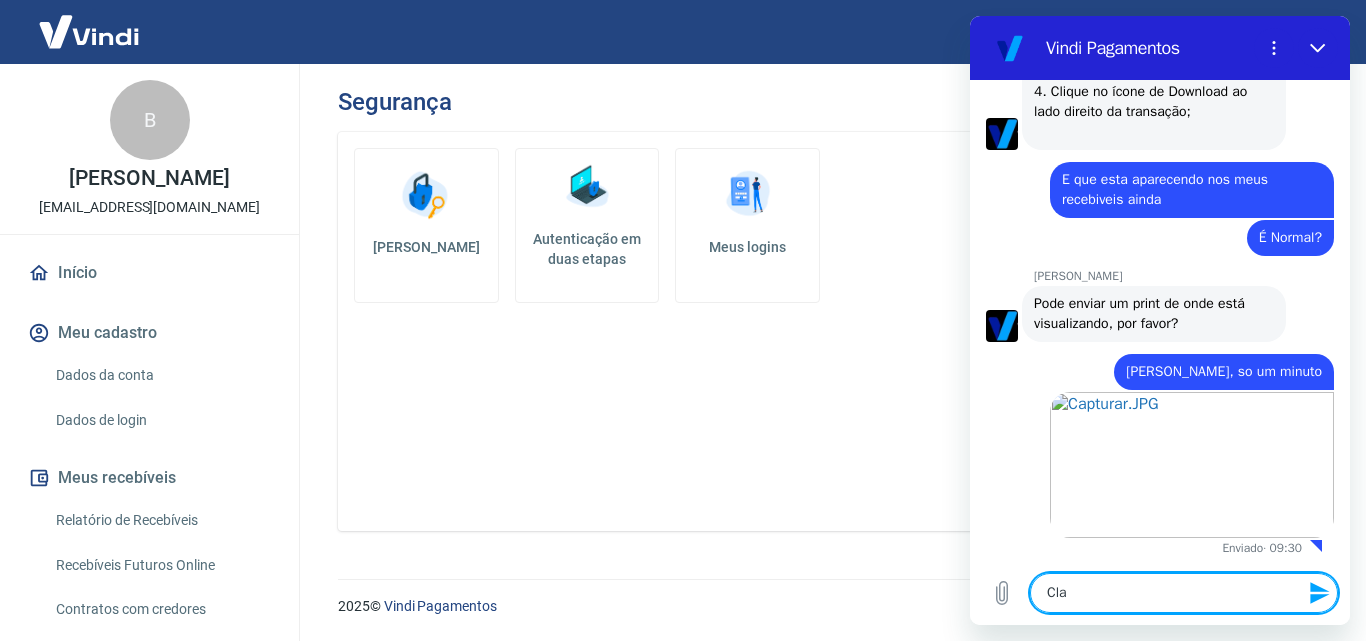 type on "Clar" 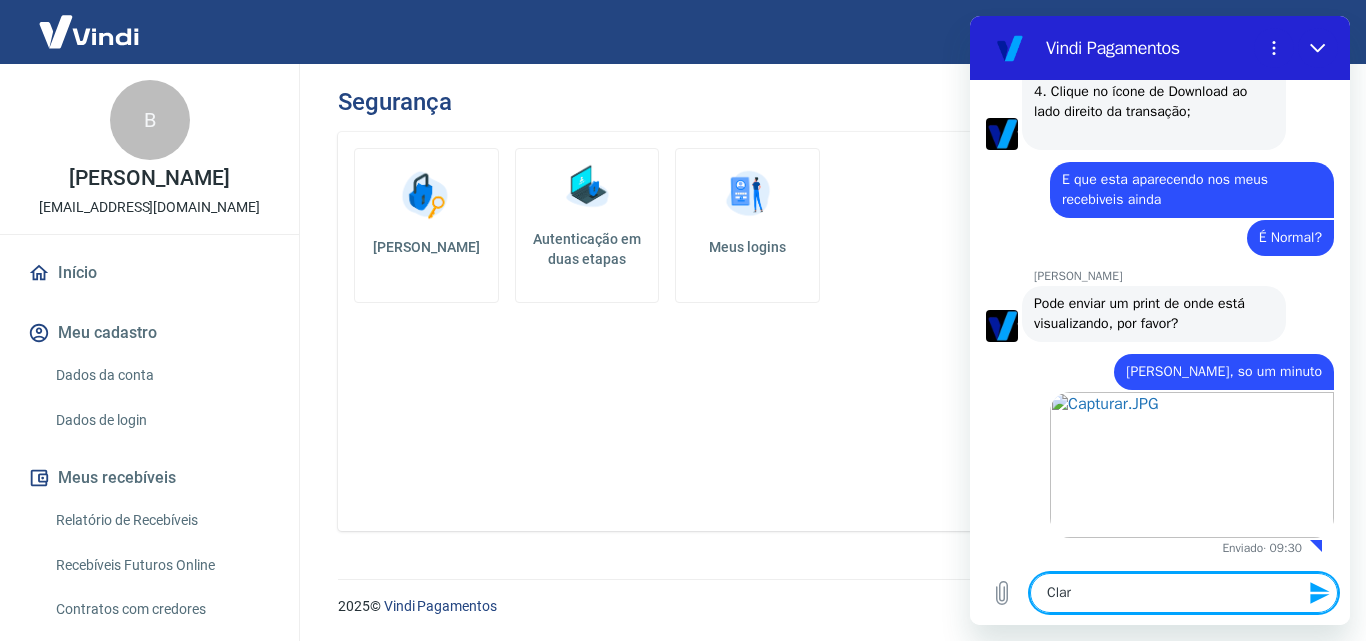 type on "Claro" 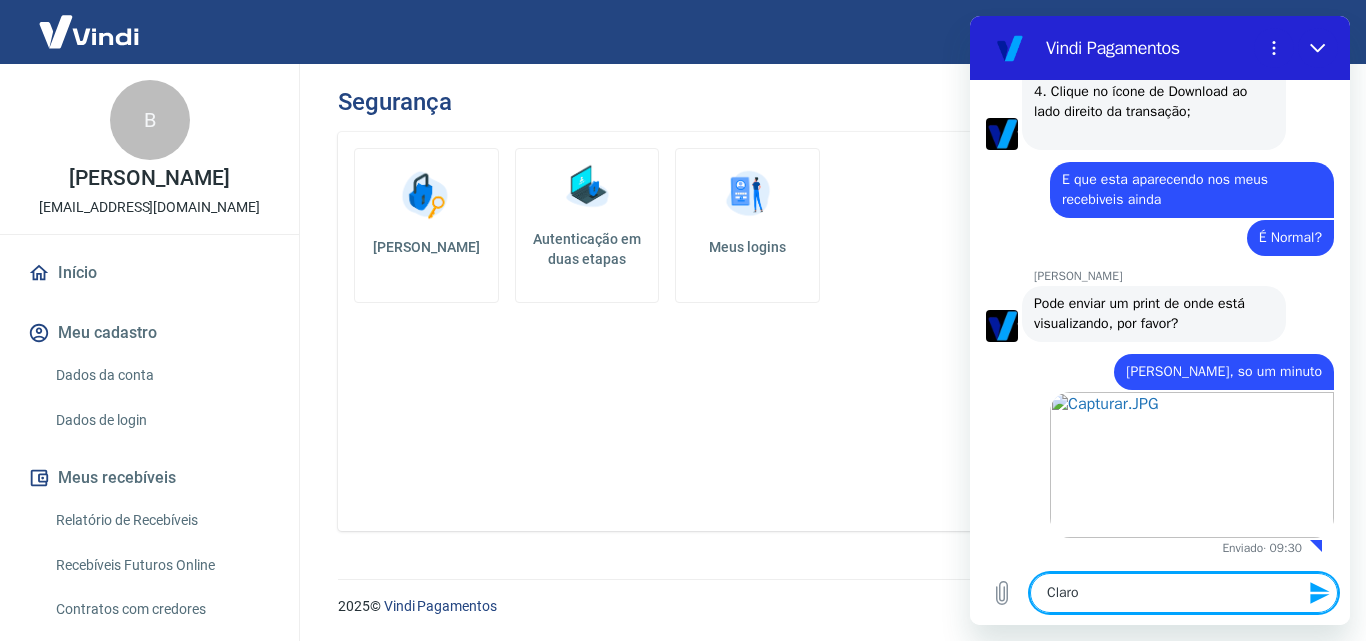 type on "Claro*" 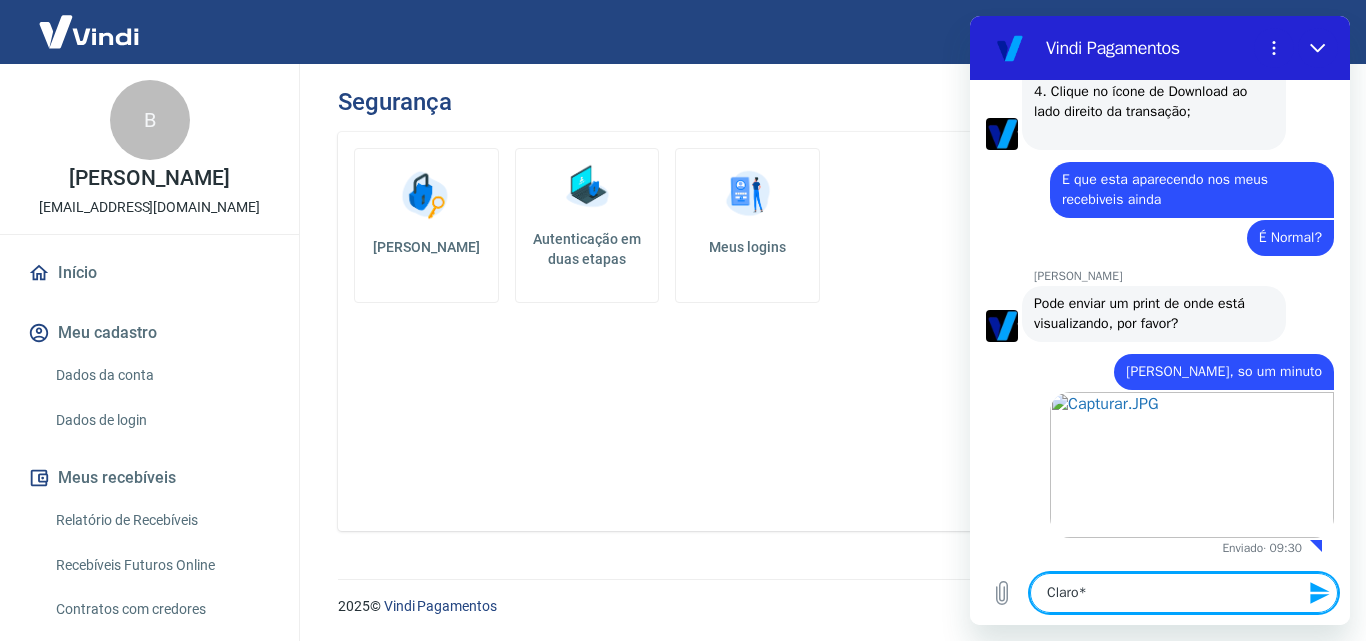type on "Claro**" 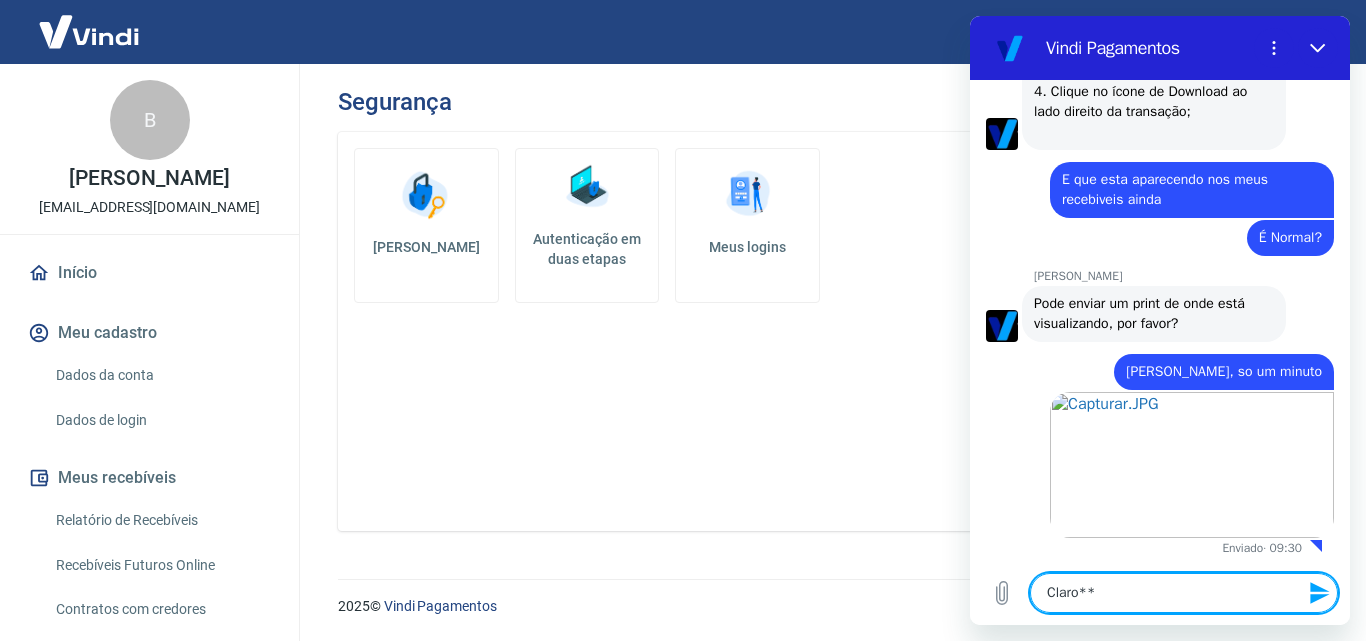 type 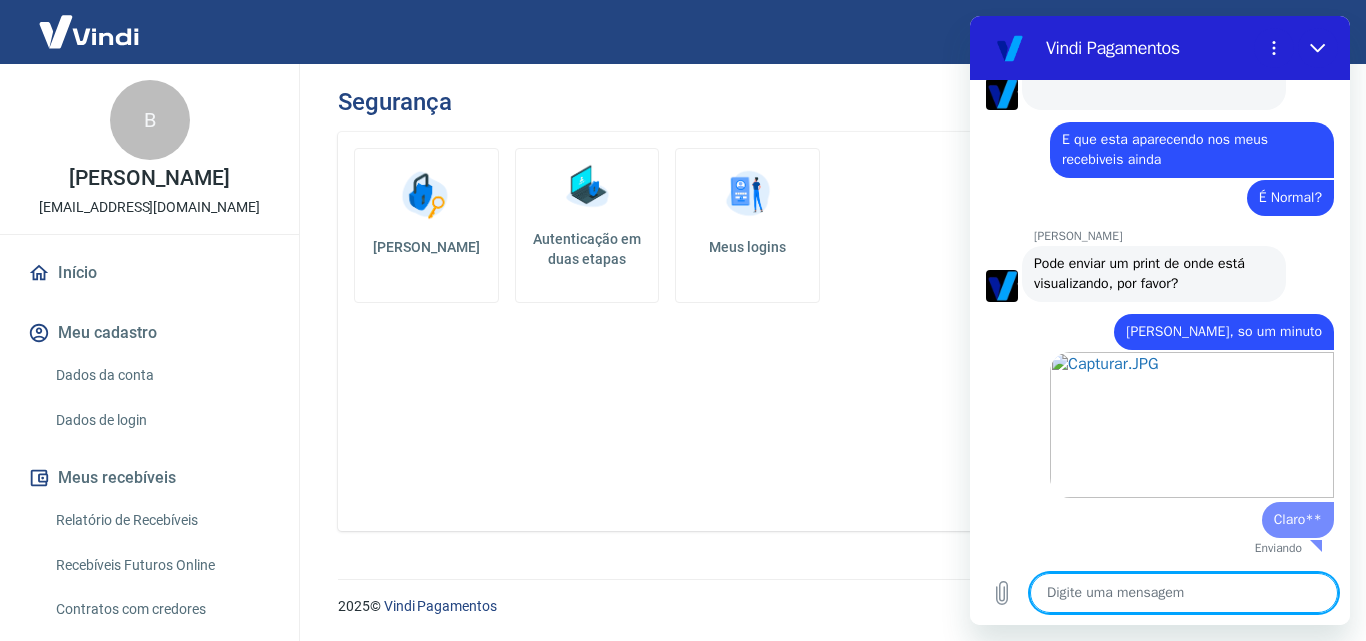 scroll, scrollTop: 3148, scrollLeft: 0, axis: vertical 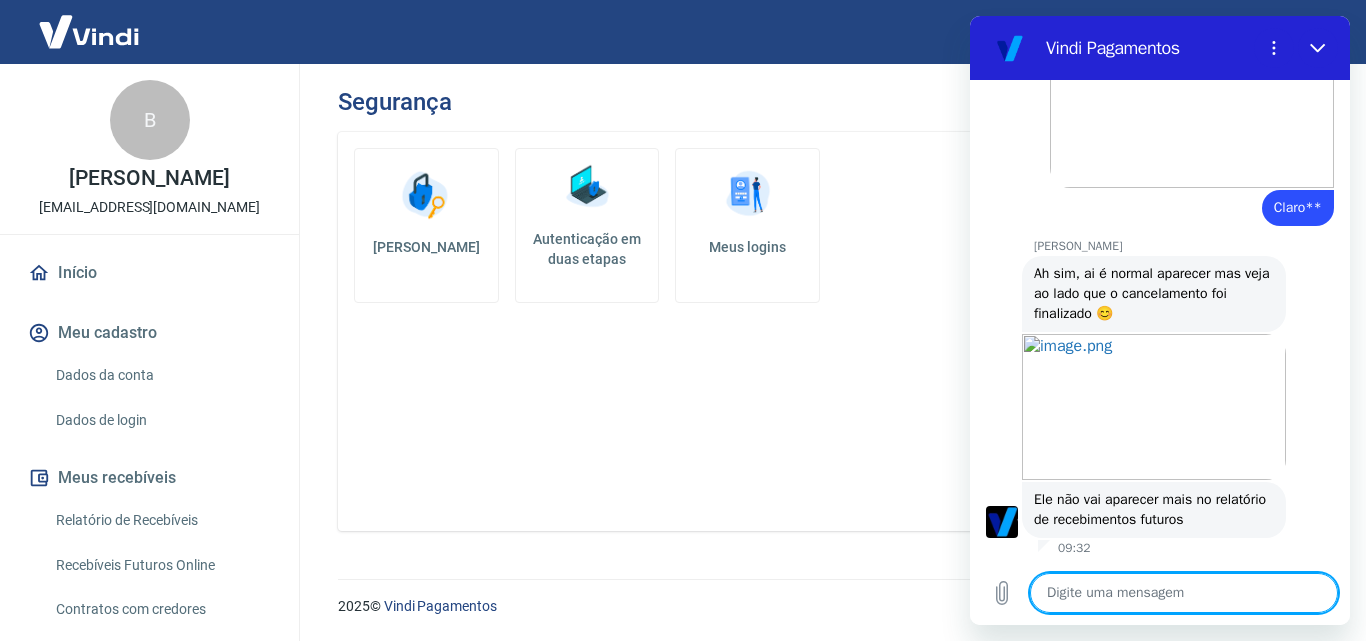 type on "x" 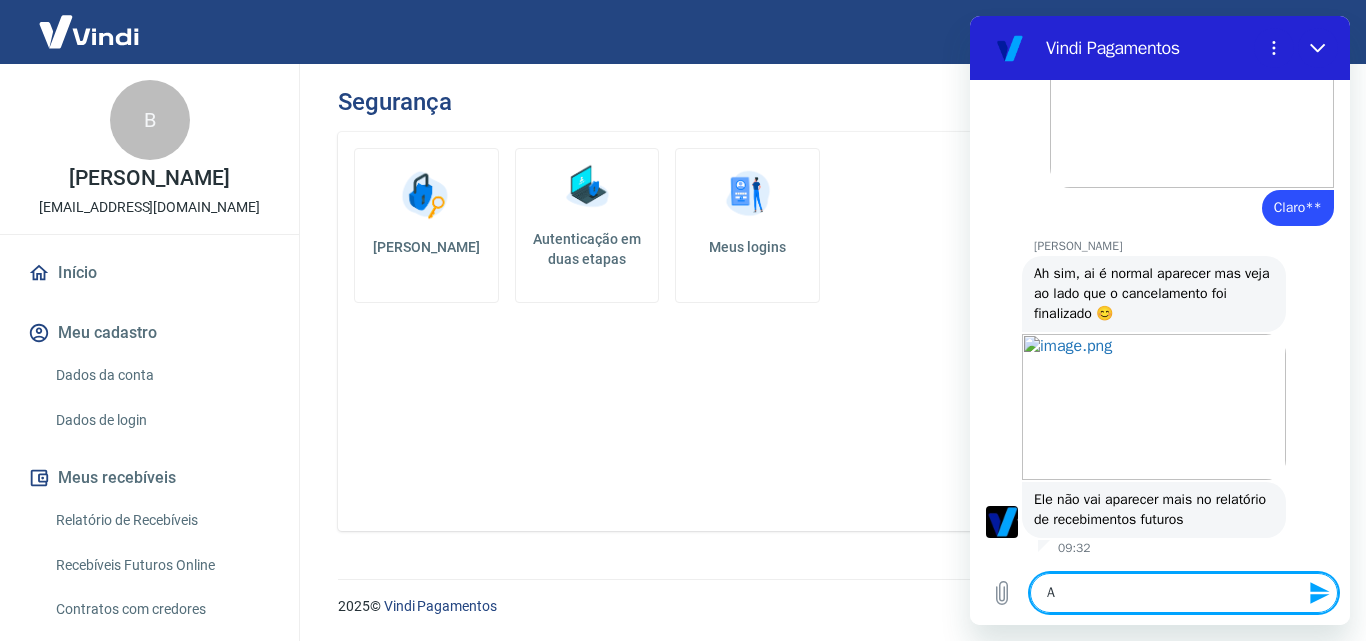 type on "Ah" 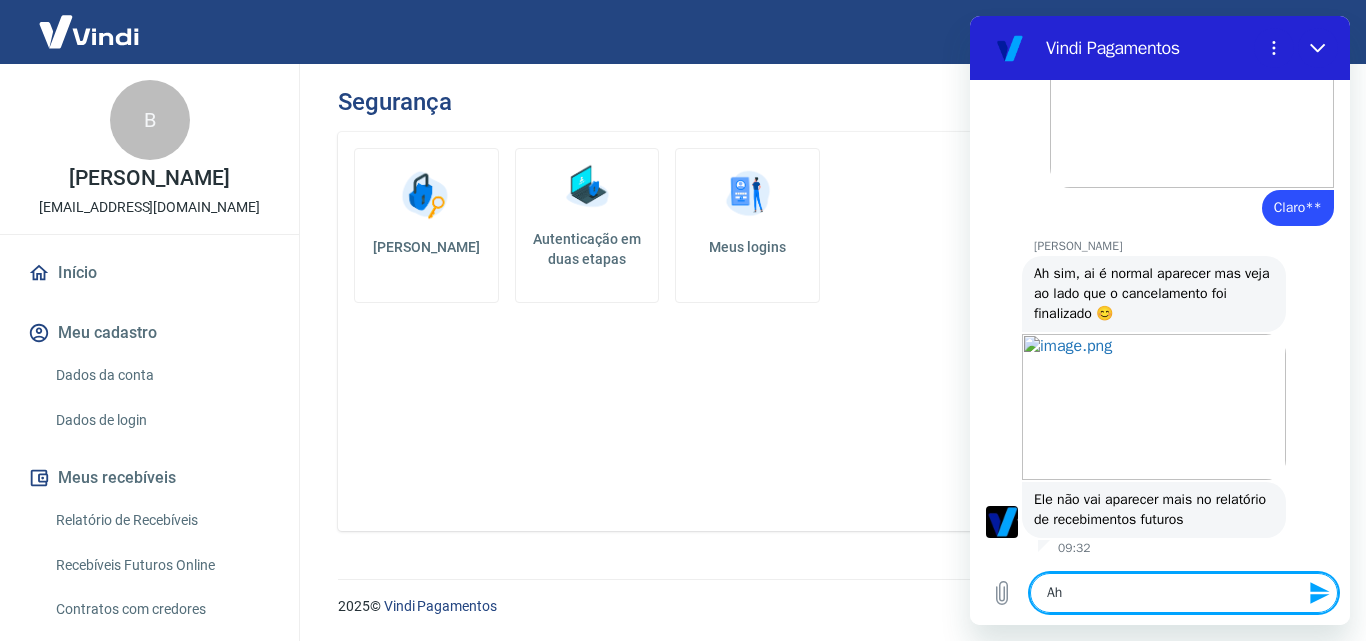 type on "Ah" 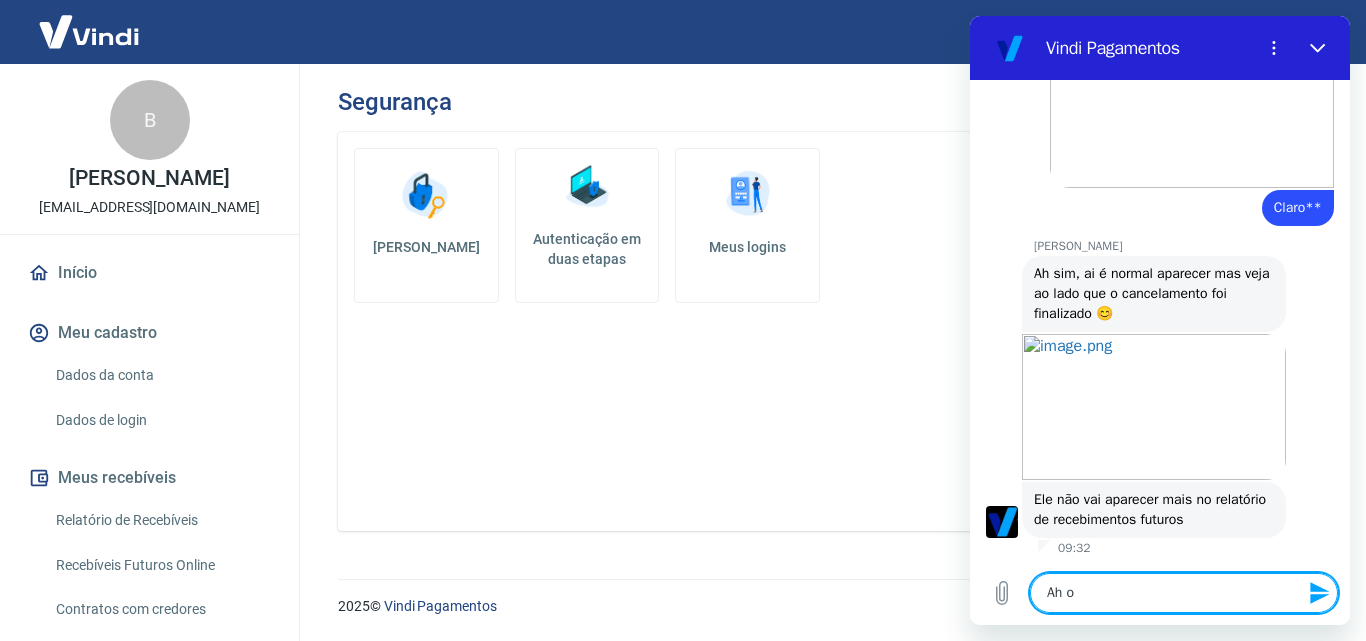 type on "Ah ok" 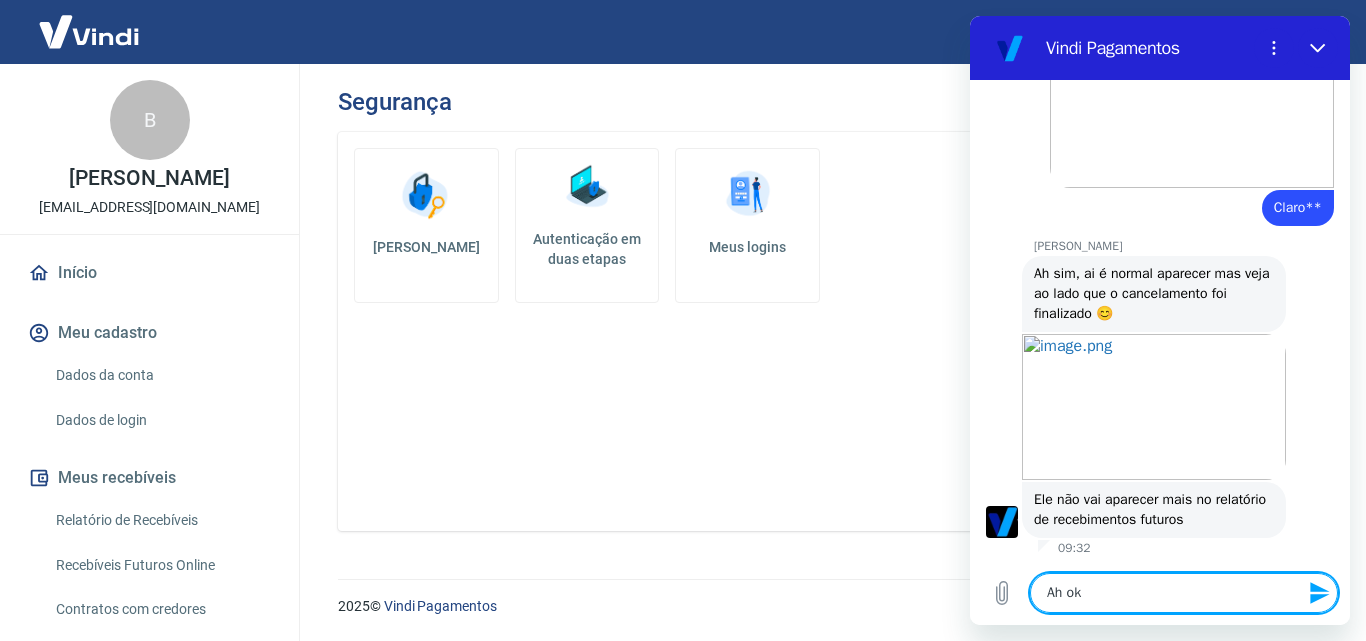 type on "Ah ok," 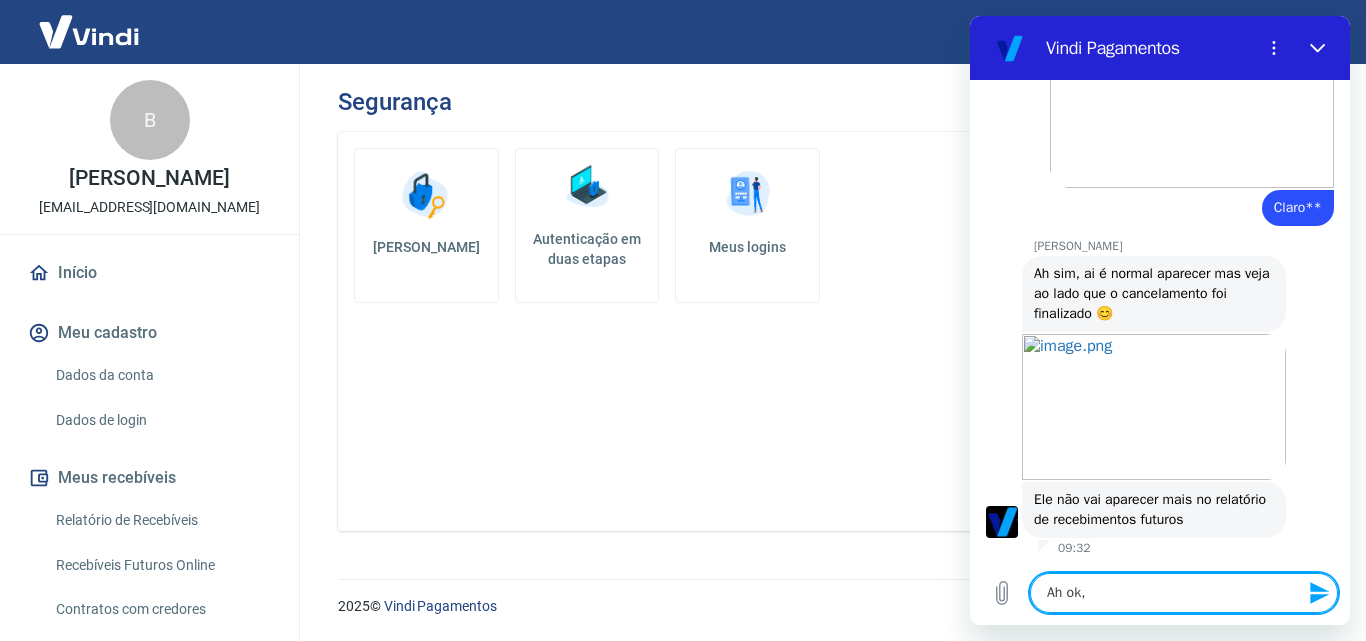 type on "Ah ok," 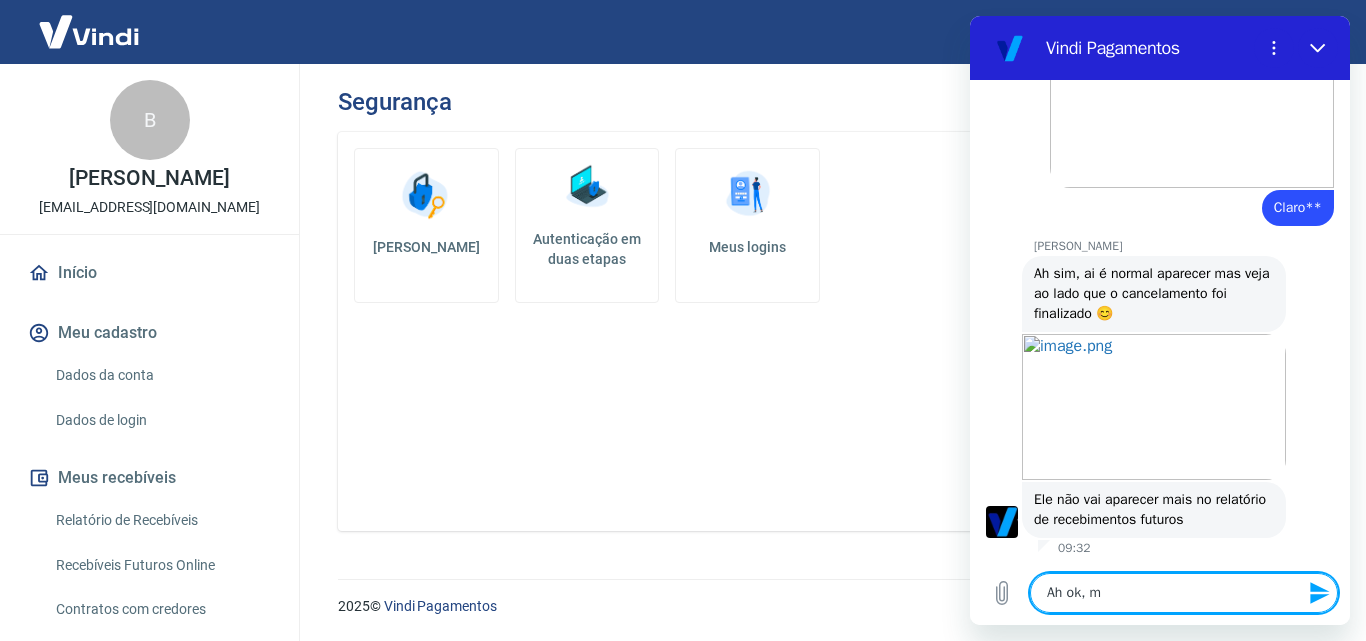type on "Ah ok, mu" 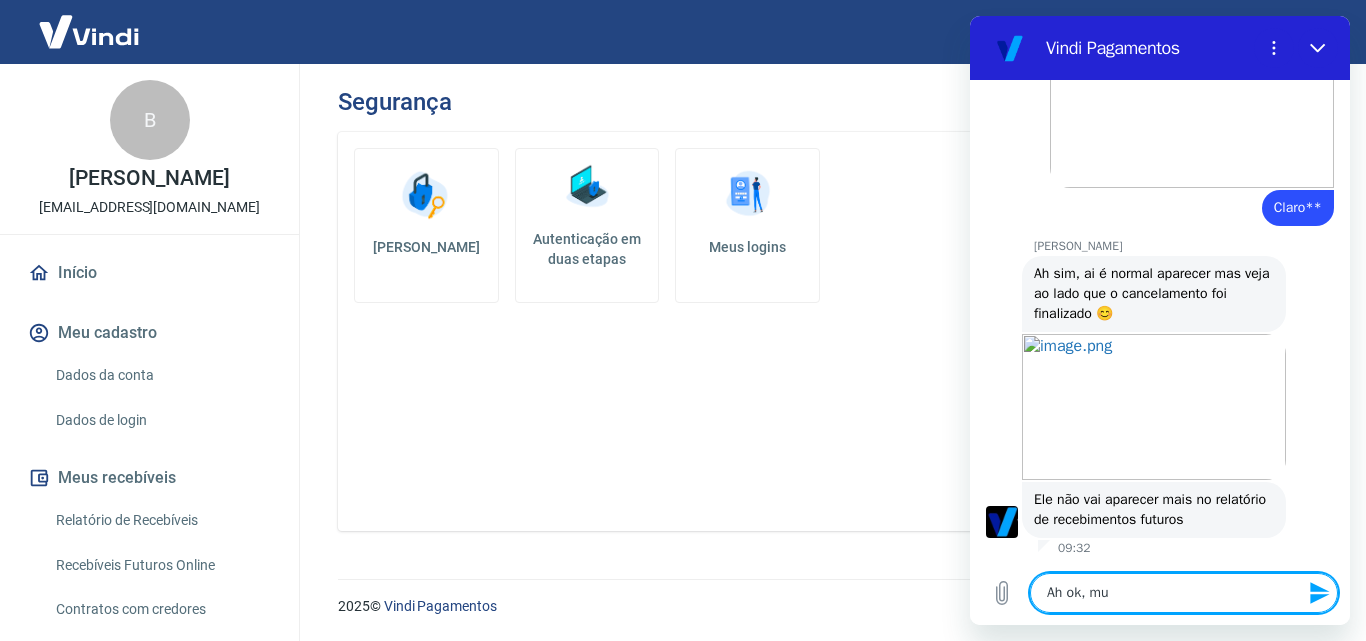 type on "Ah ok, mui" 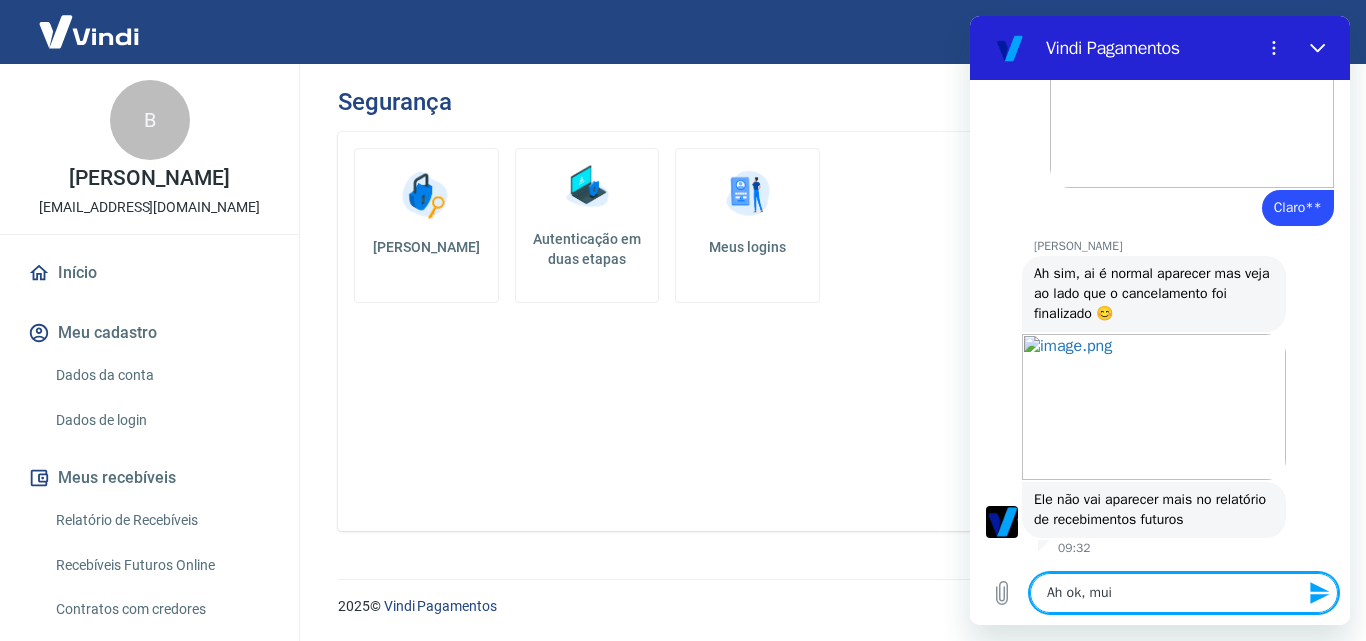 type on "Ah ok, muit" 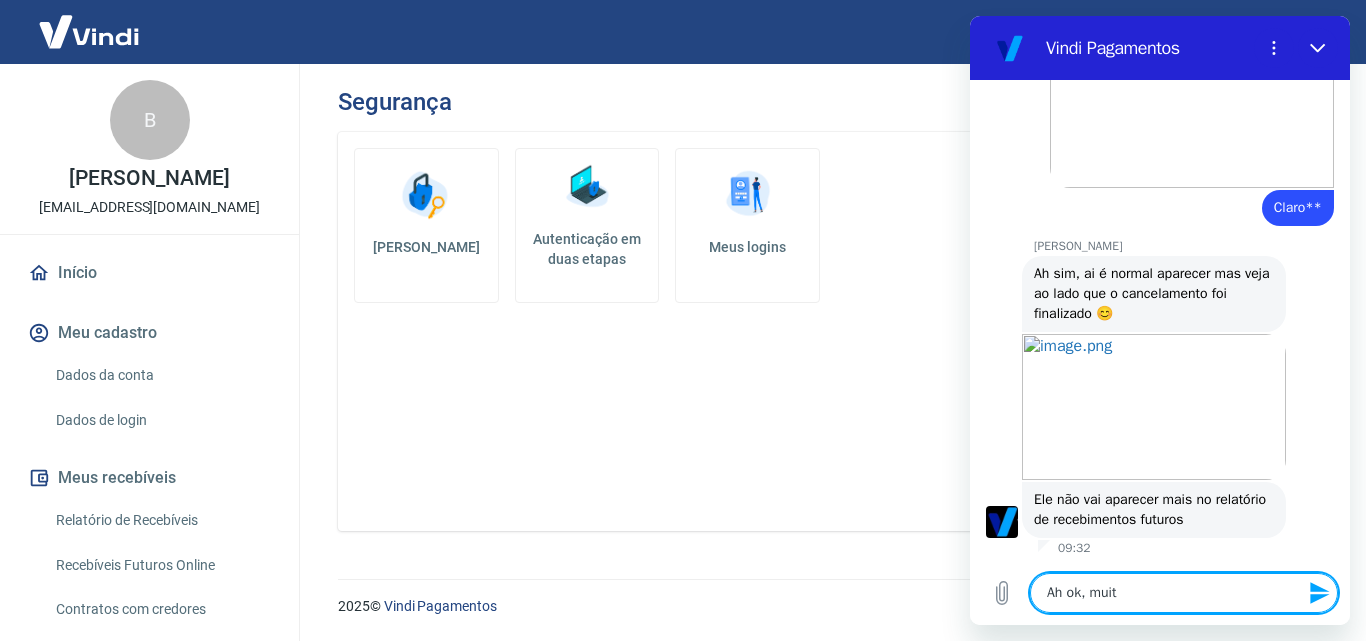 type on "Ah ok, muito" 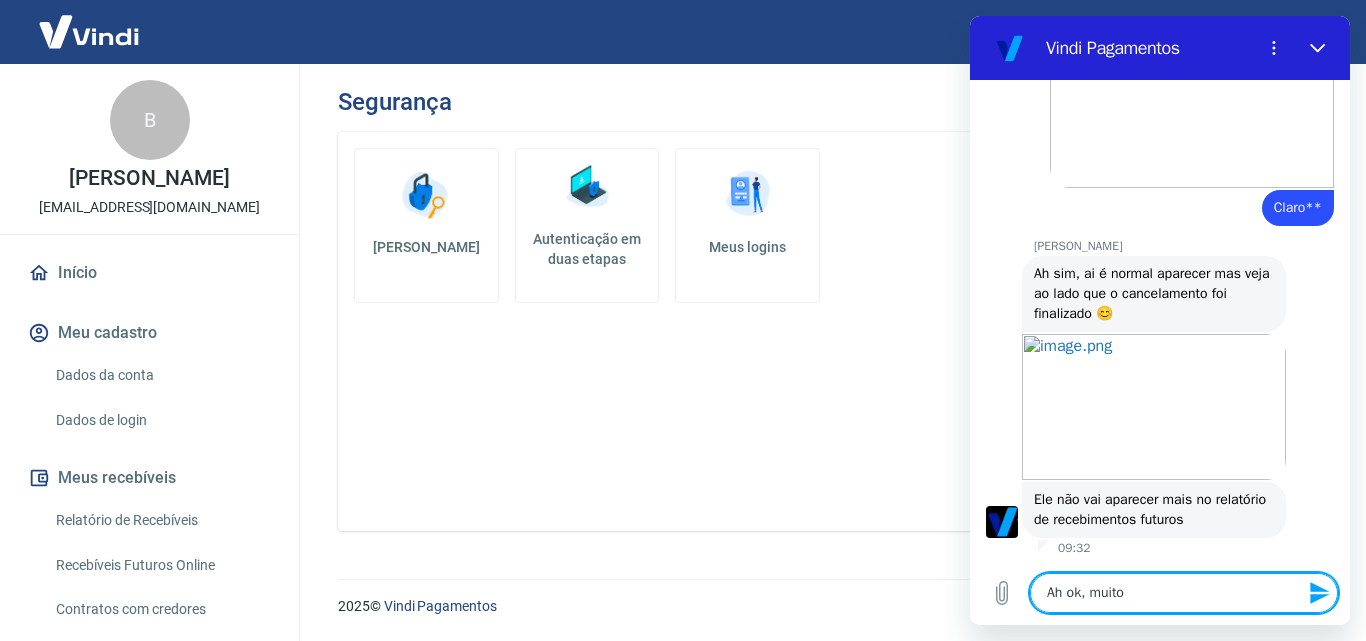 type on "Ah ok, muito" 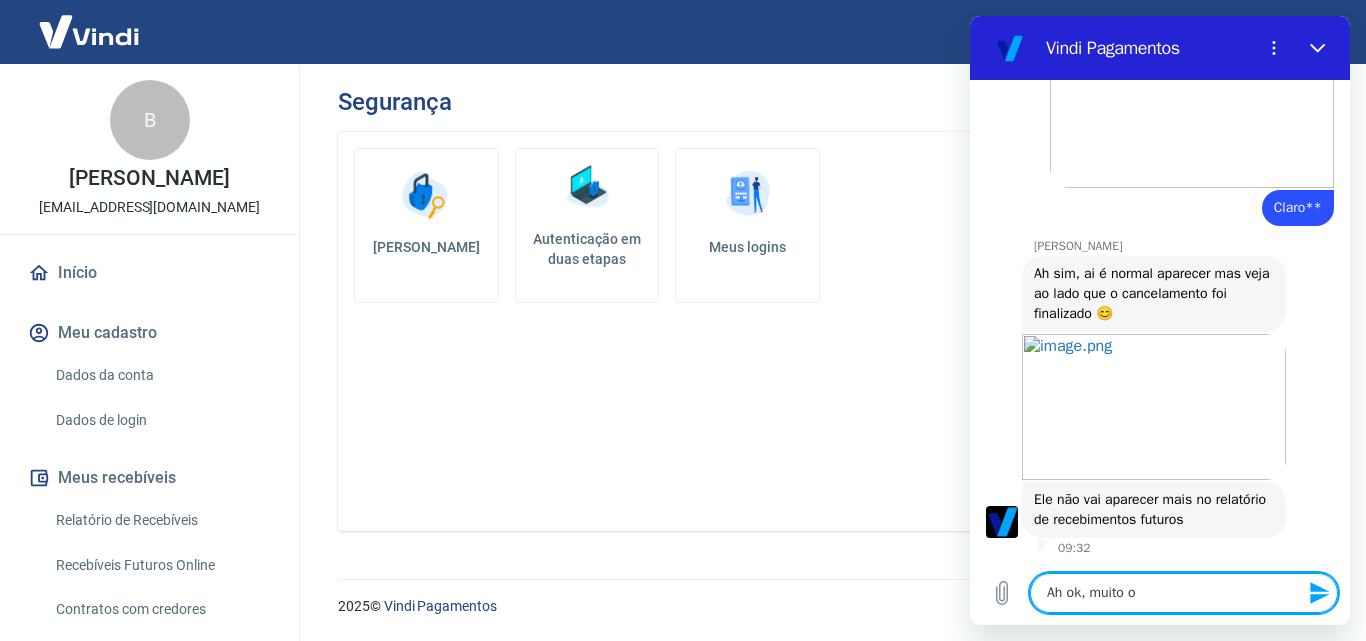 type on "Ah ok, muito ob" 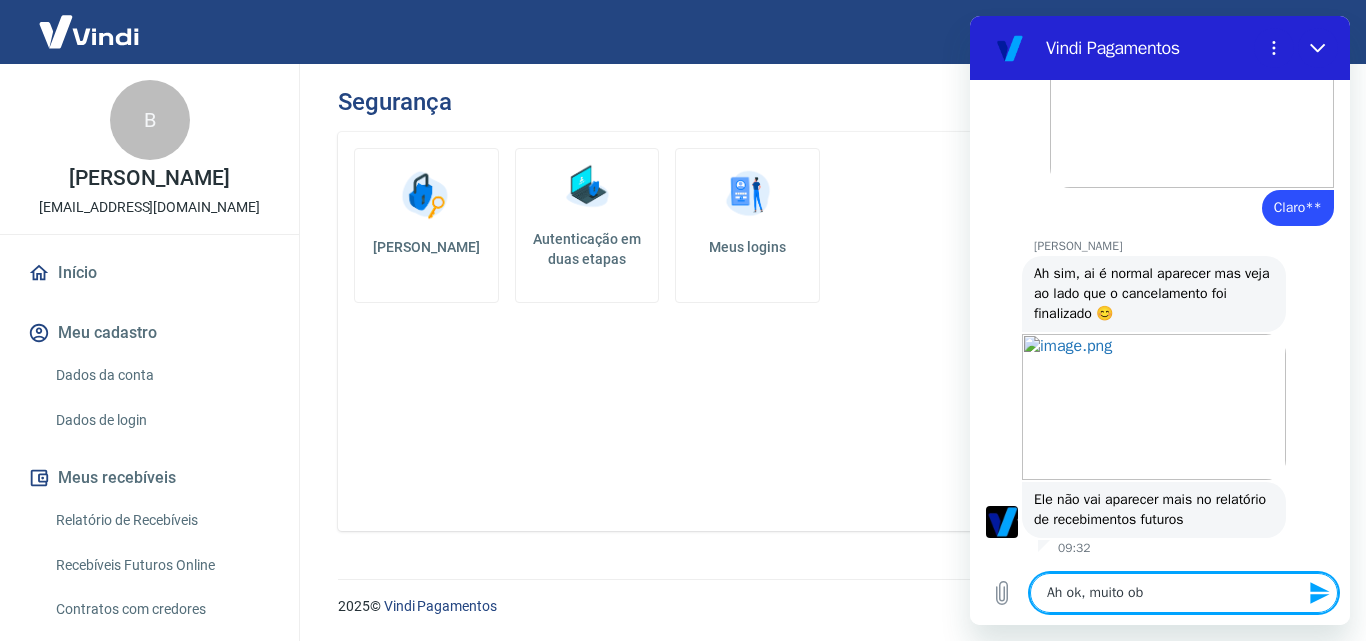 type on "Ah ok, muito obr" 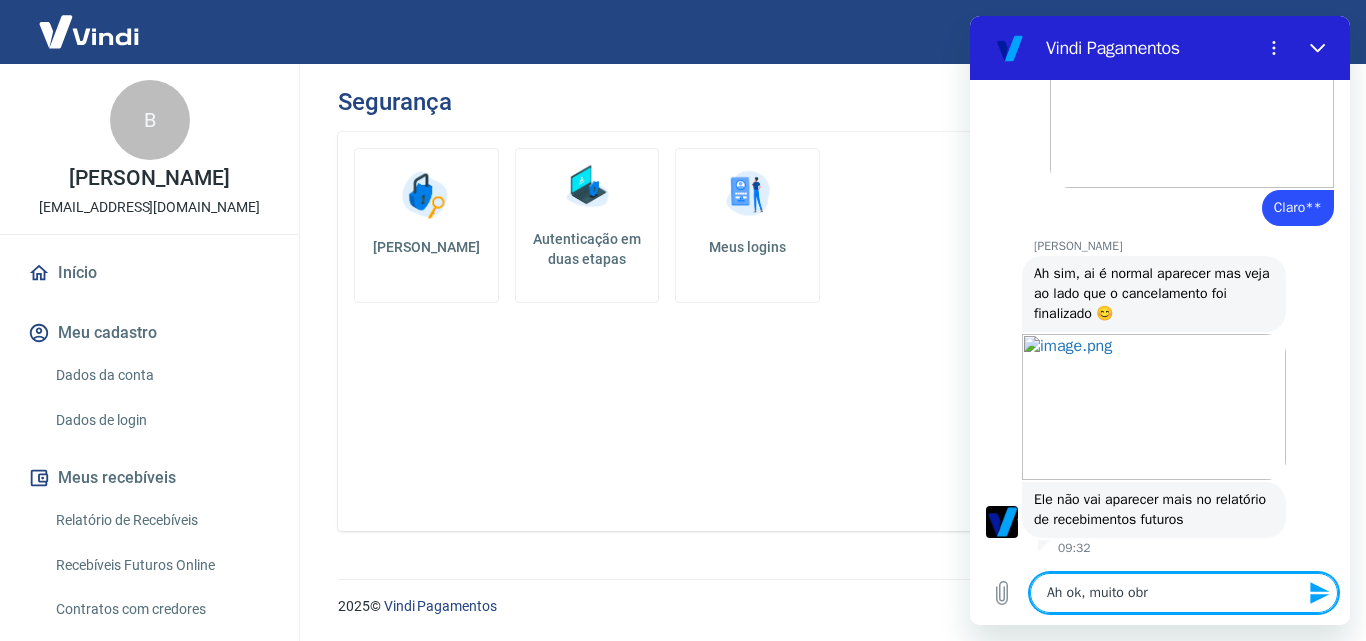 type on "Ah ok, muito obri" 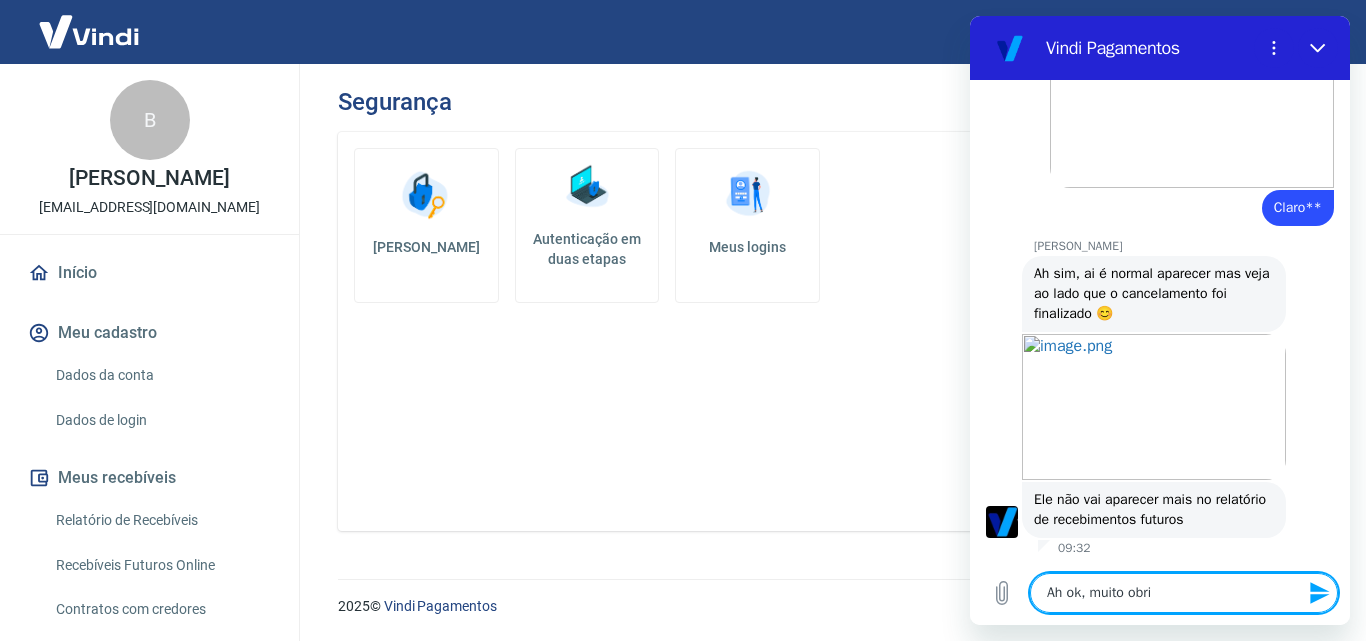 type on "Ah ok, muito obrig" 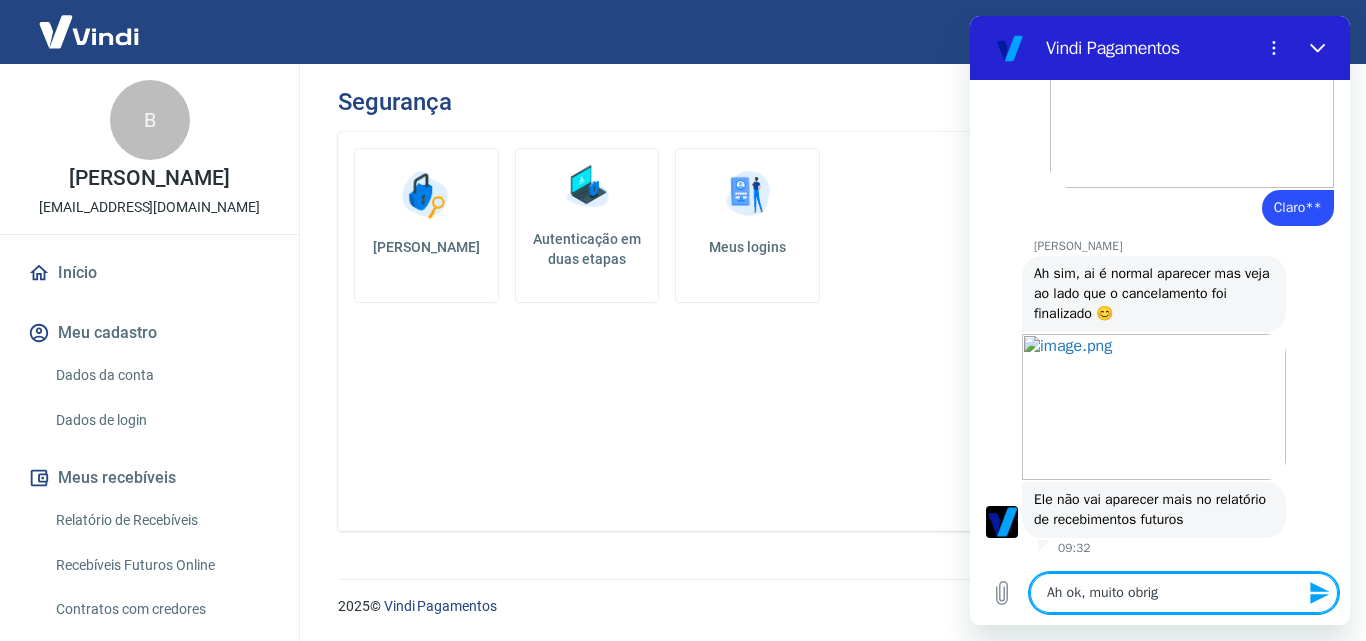 type on "Ah ok, muito obriga" 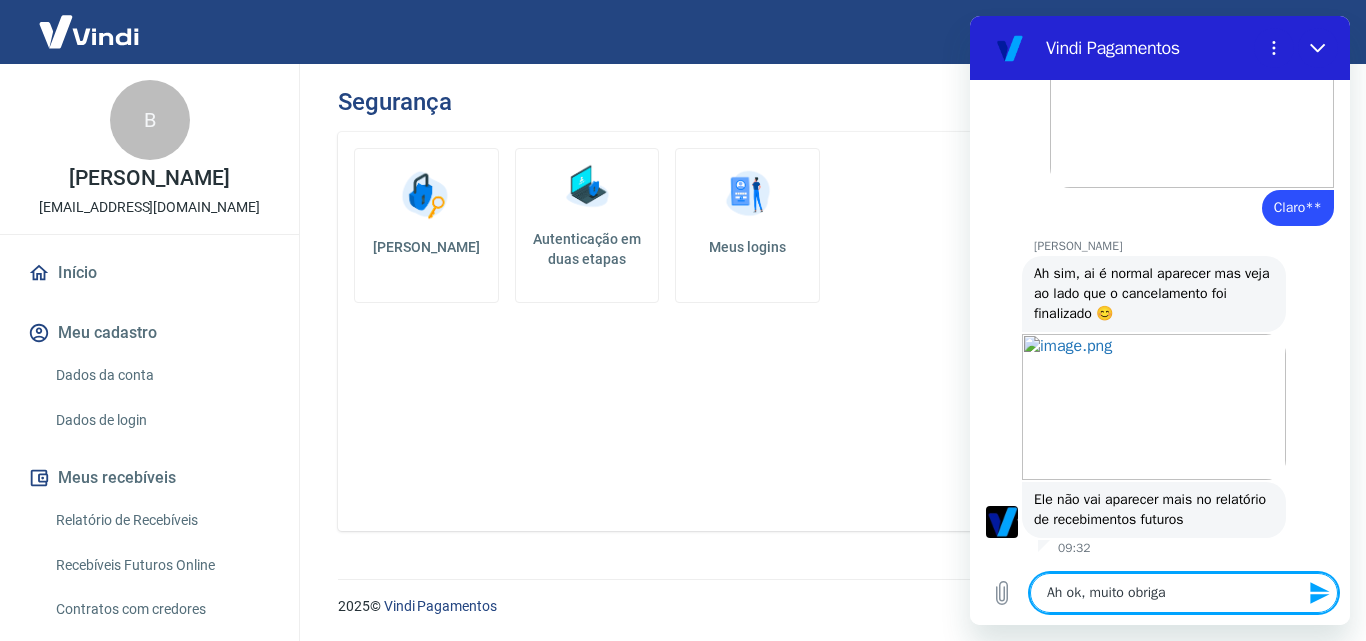 type on "Ah ok, muito obrigad" 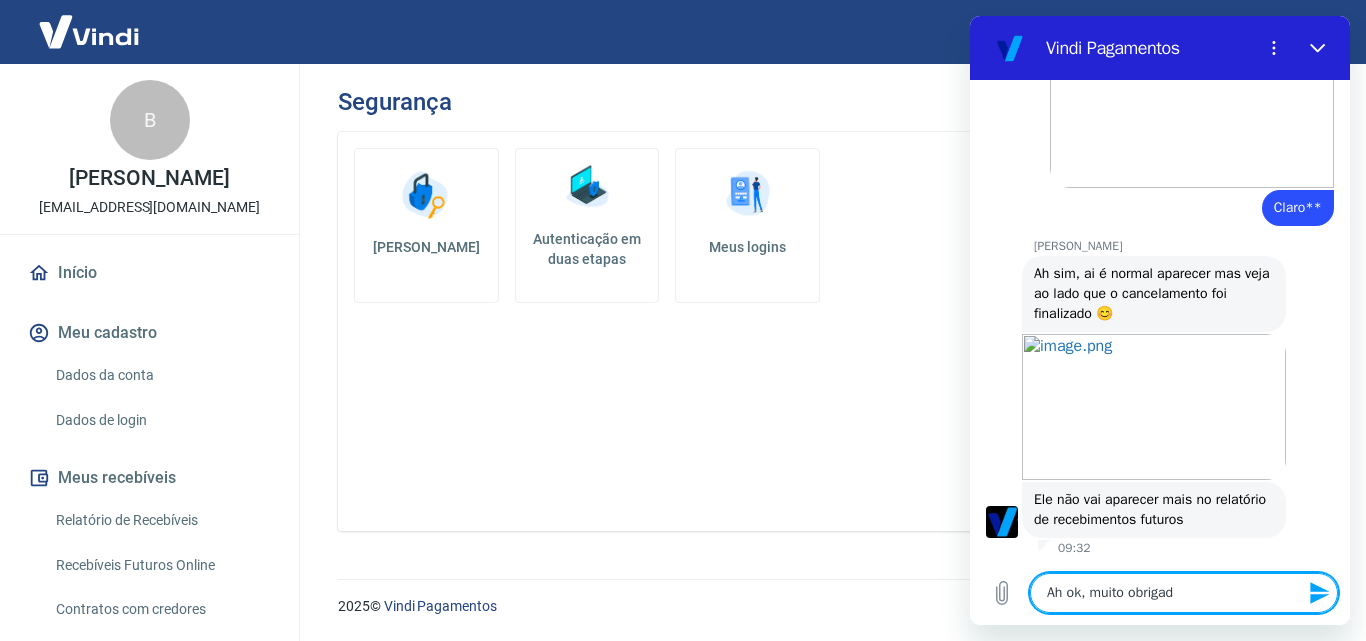 type on "Ah ok, muito obrigado" 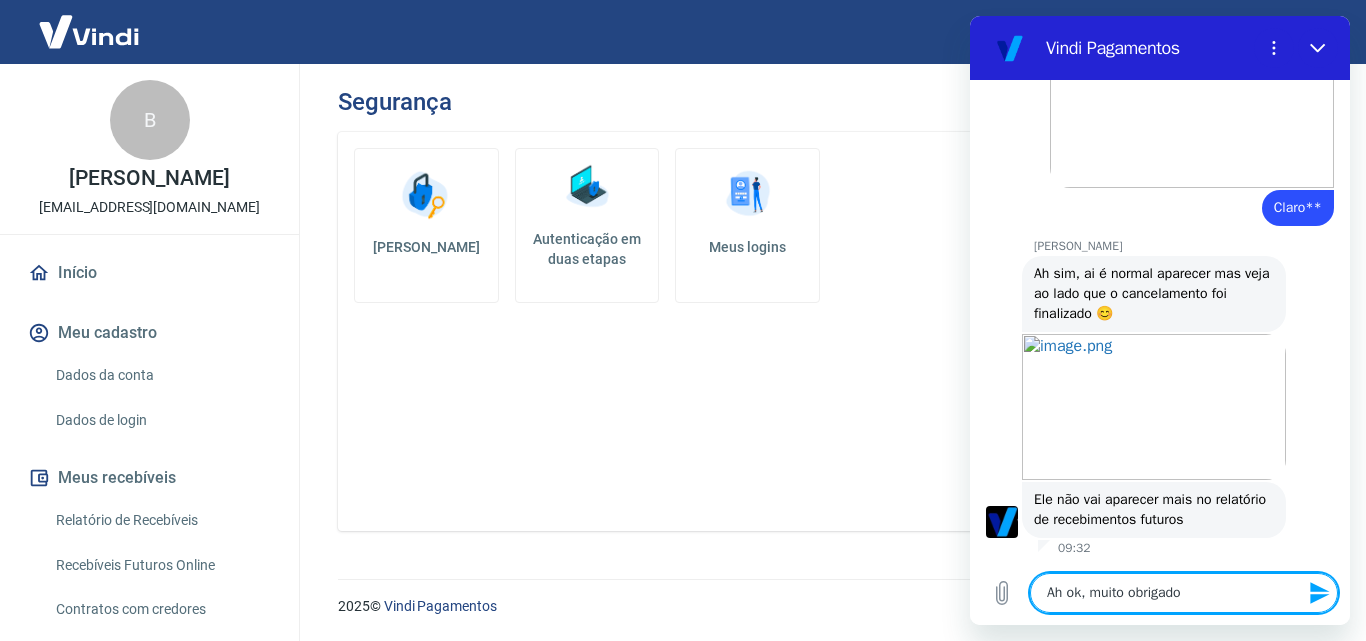 type on "Ah ok, muito obrigado!" 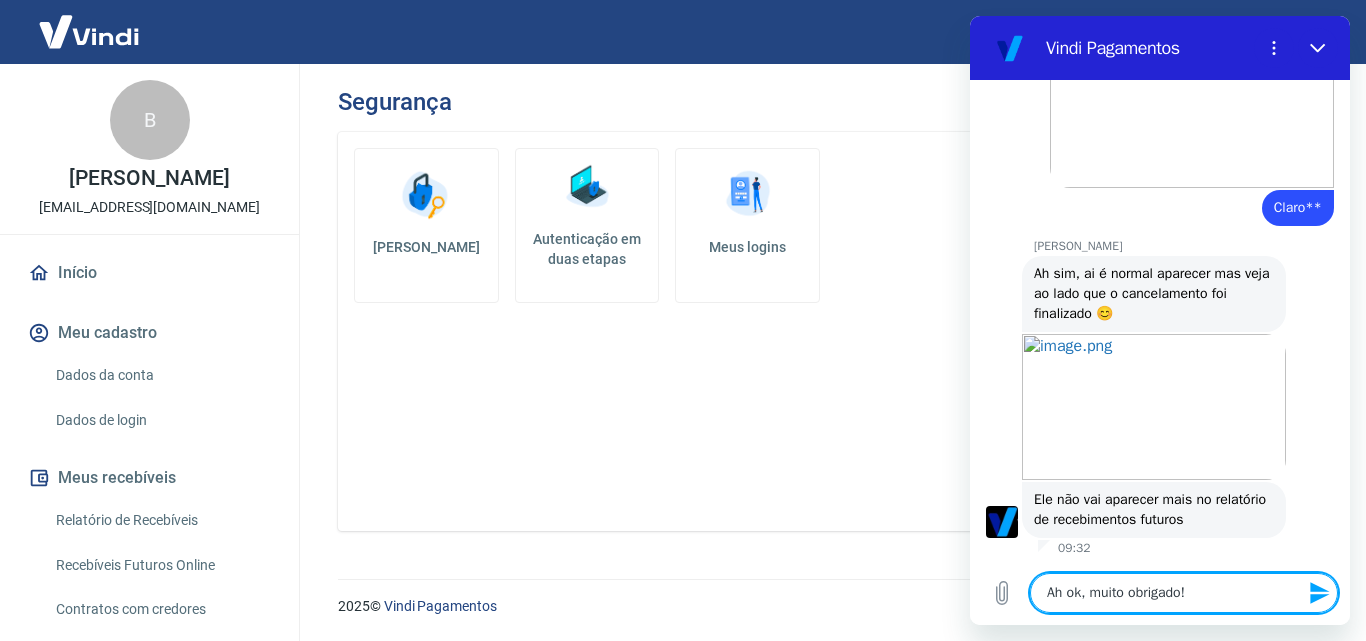type 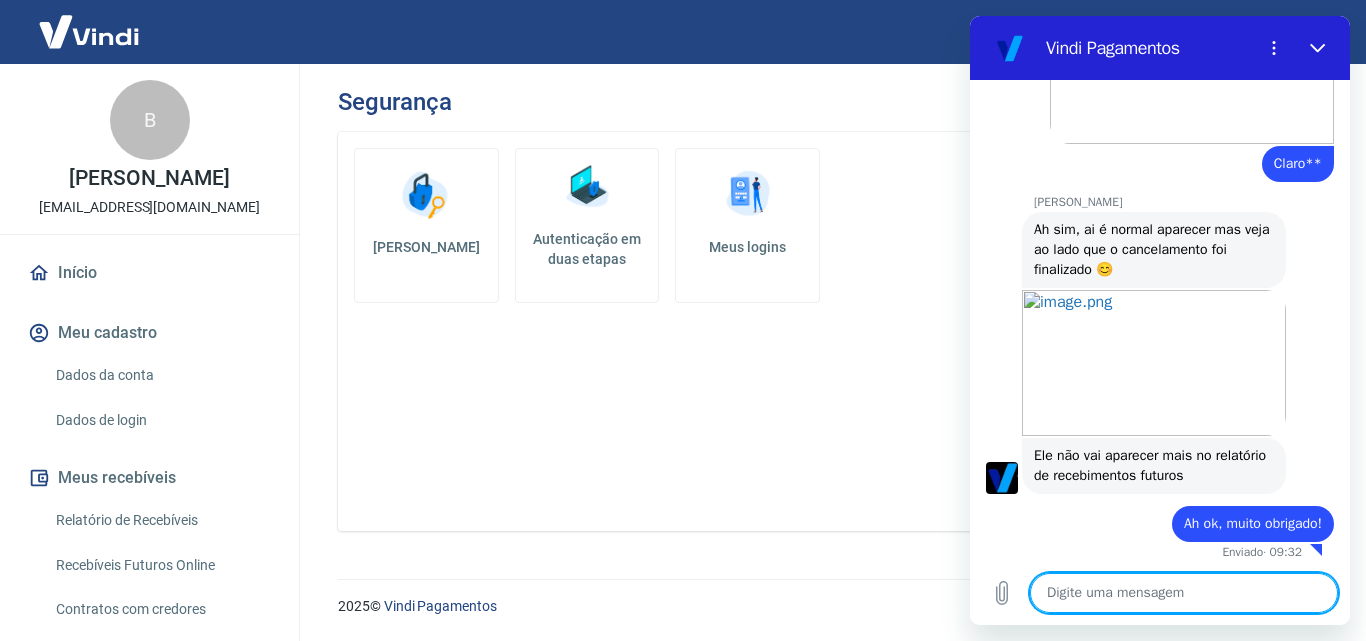 scroll, scrollTop: 3508, scrollLeft: 0, axis: vertical 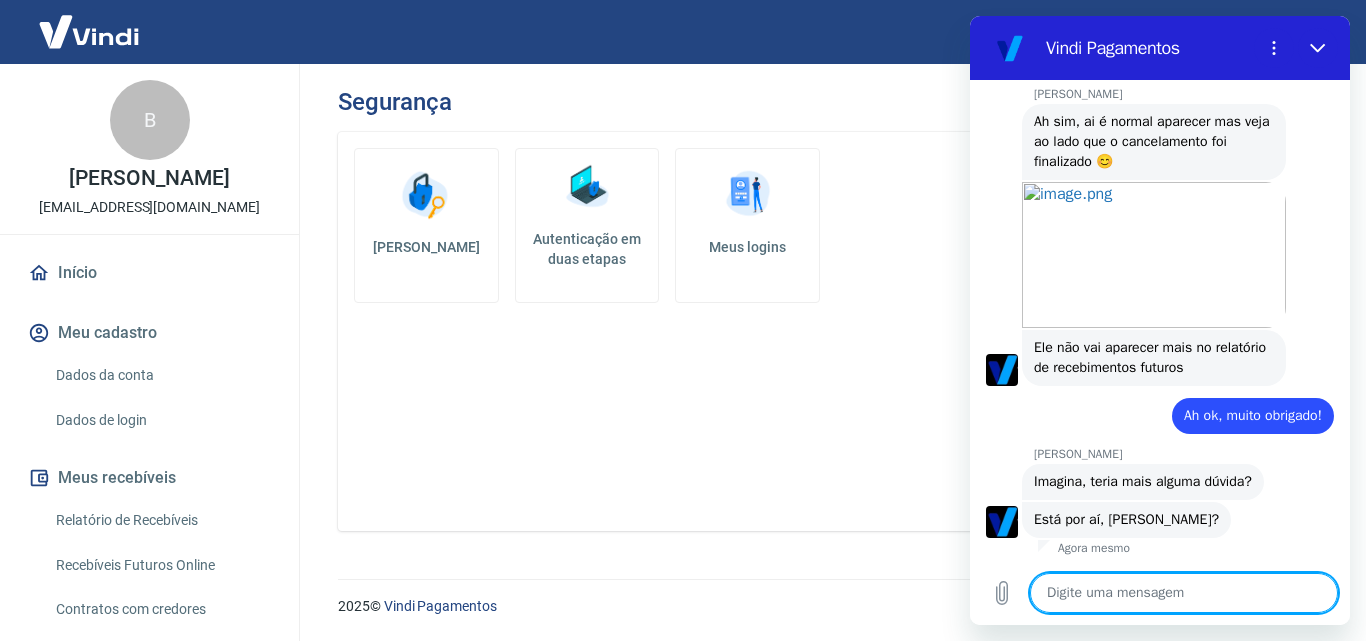 type on "x" 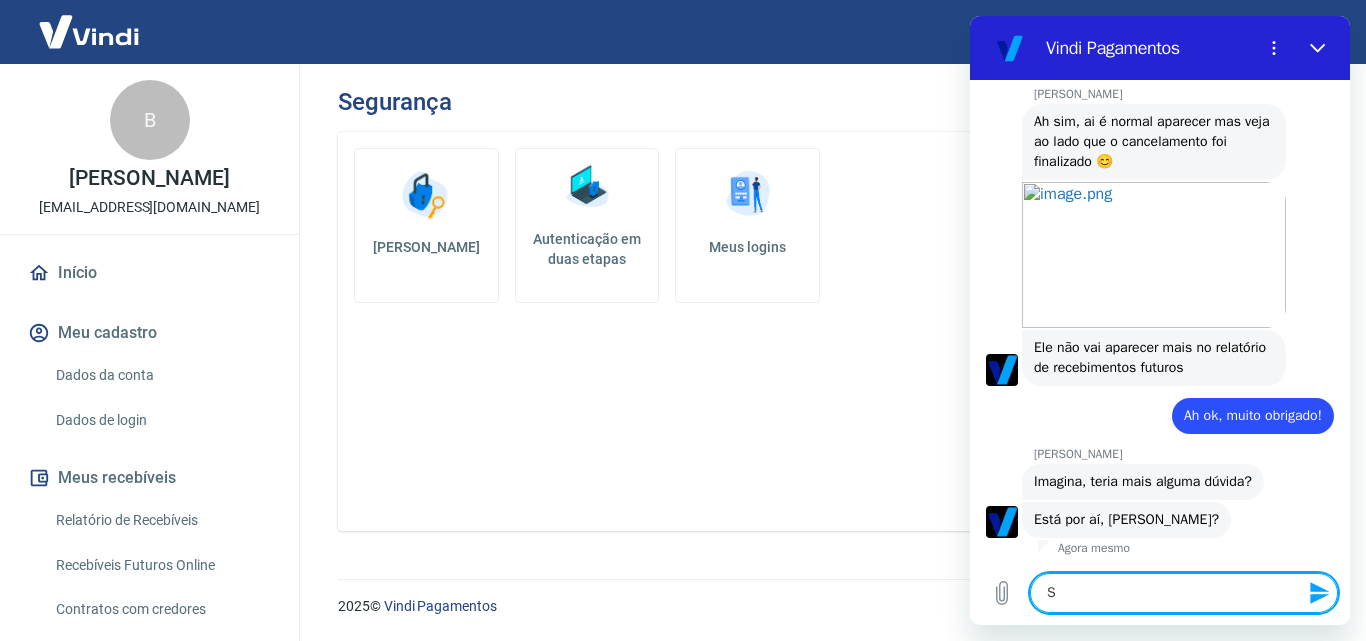 type on "So" 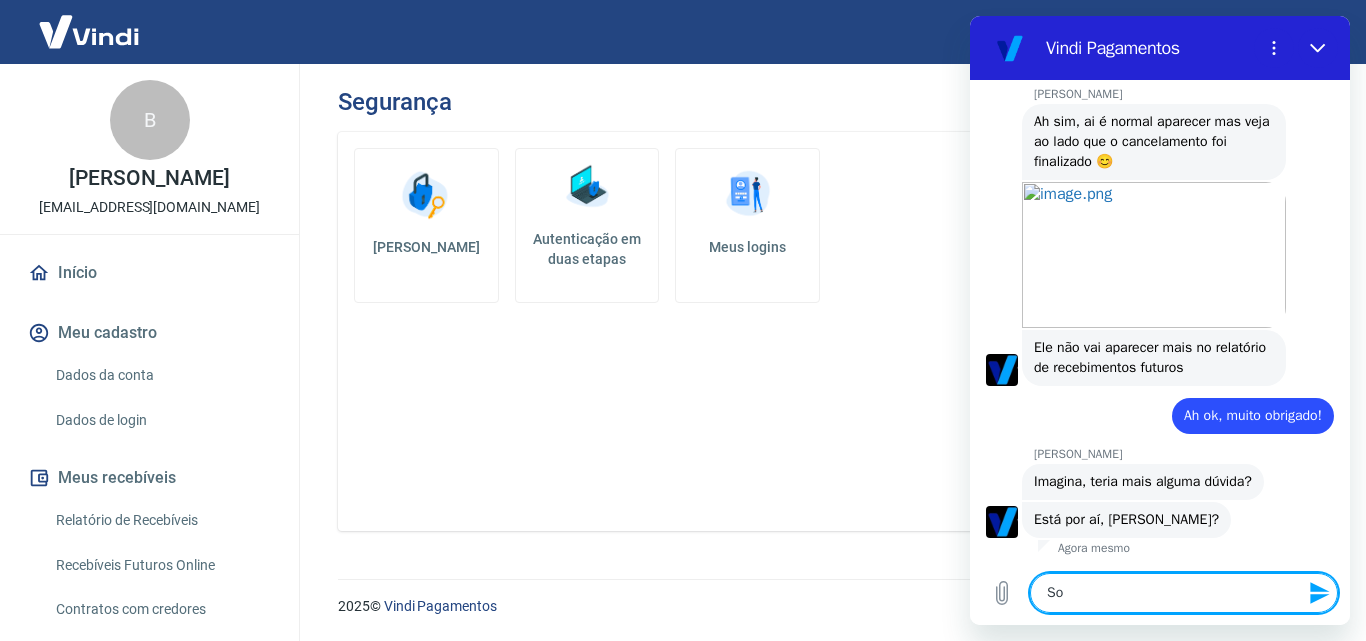type on "So" 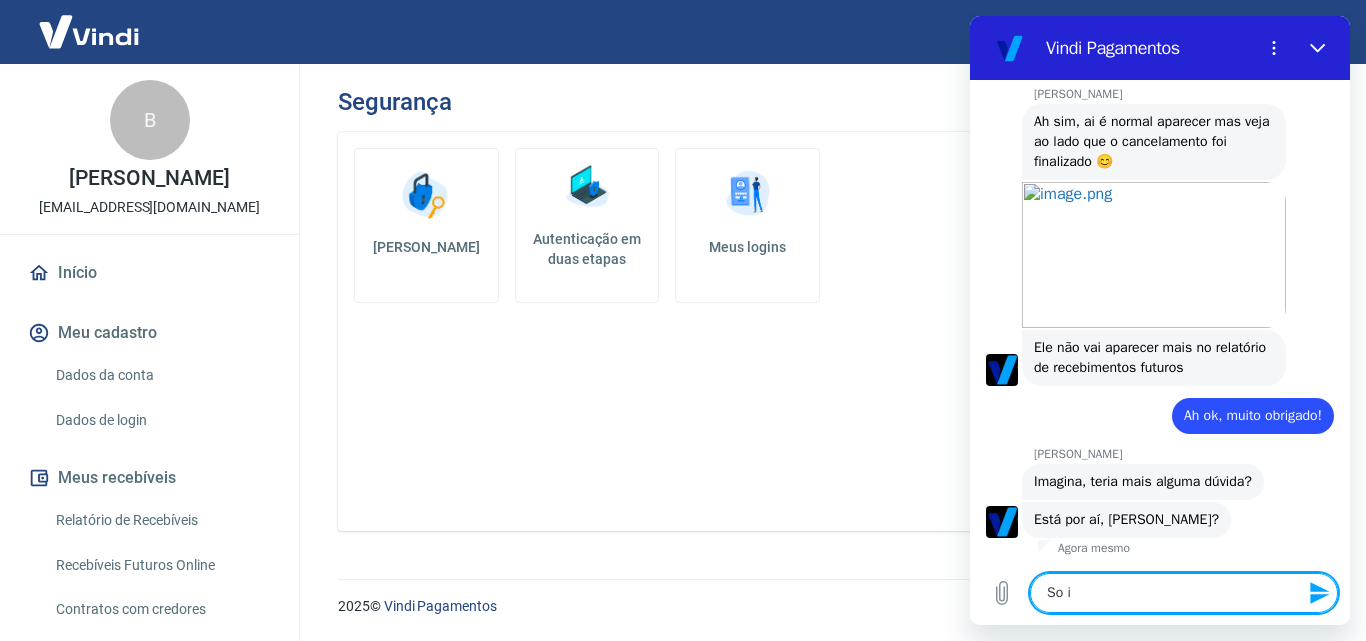 type on "So is" 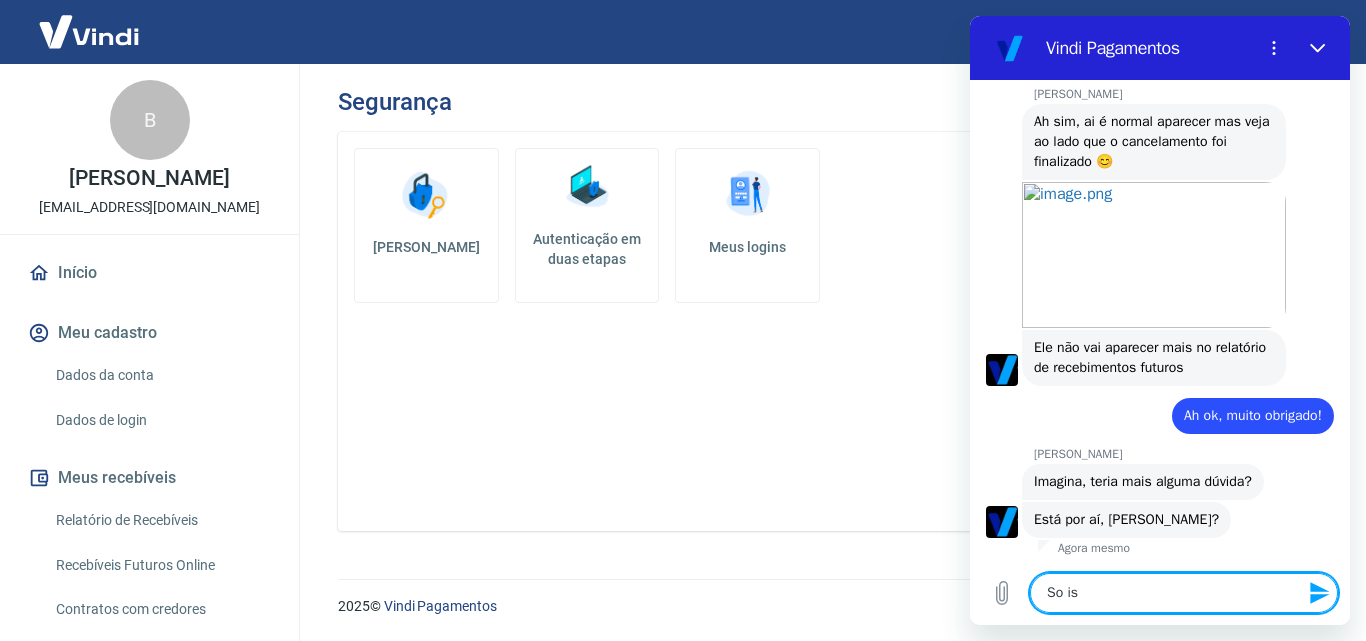 type on "So iss" 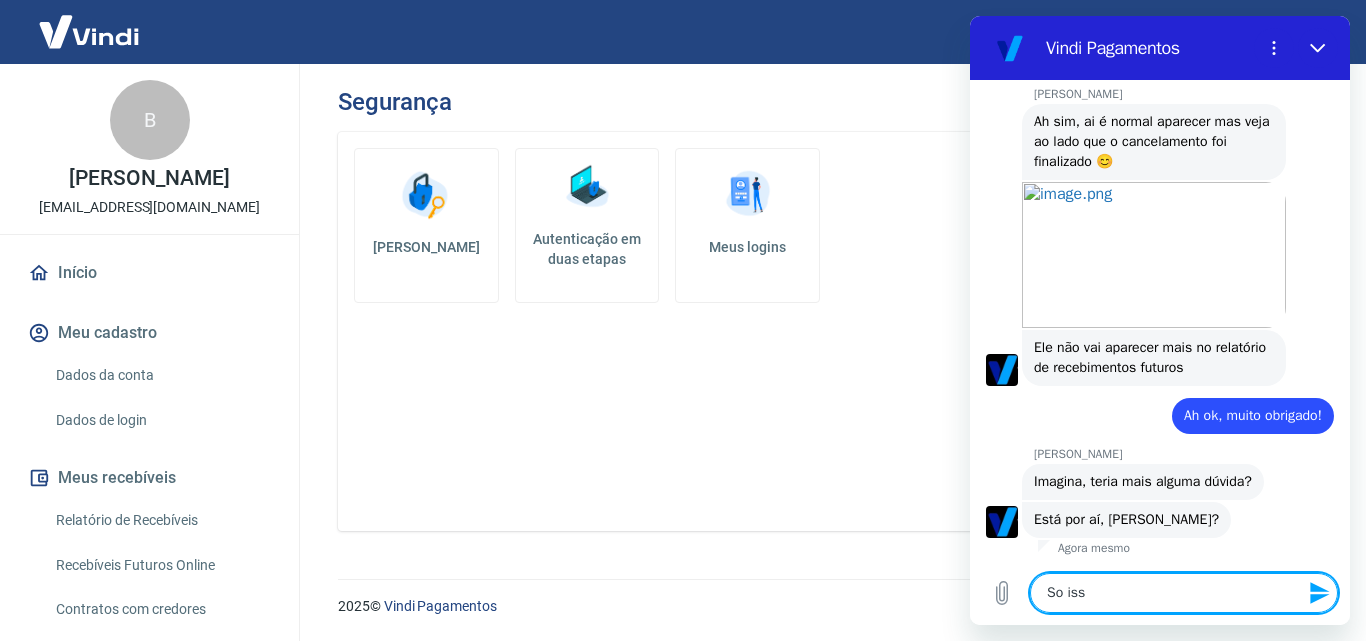 type on "So isso" 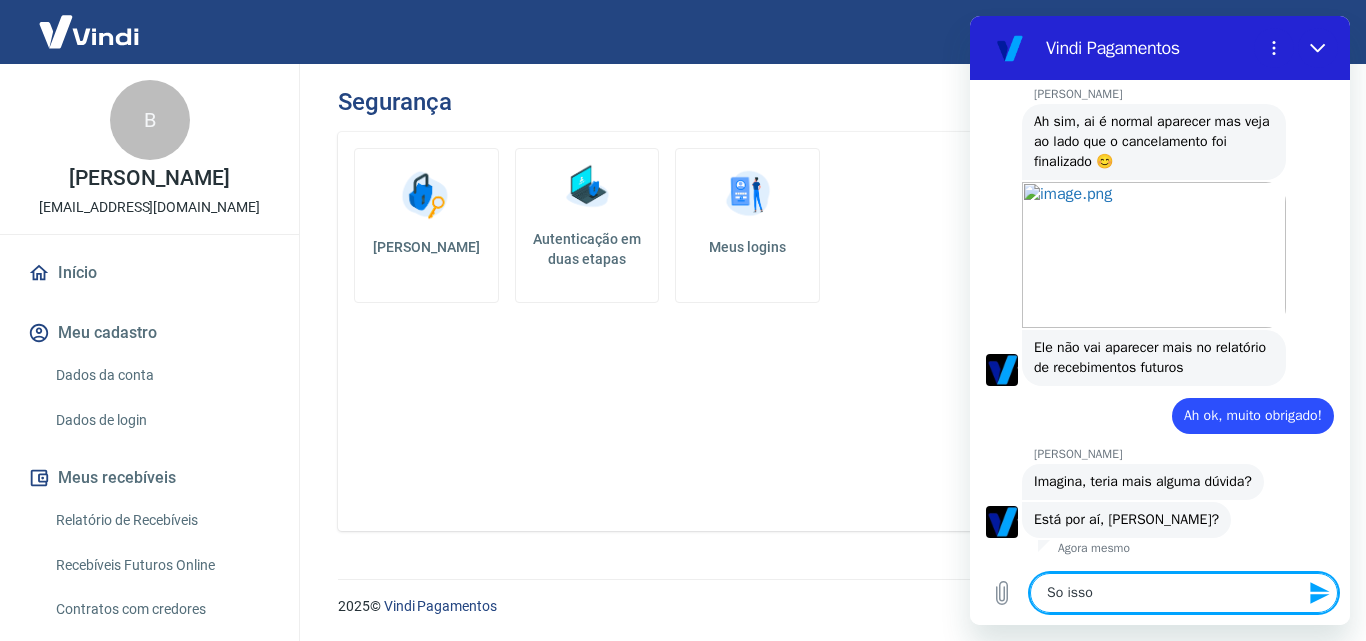 type on "So isso" 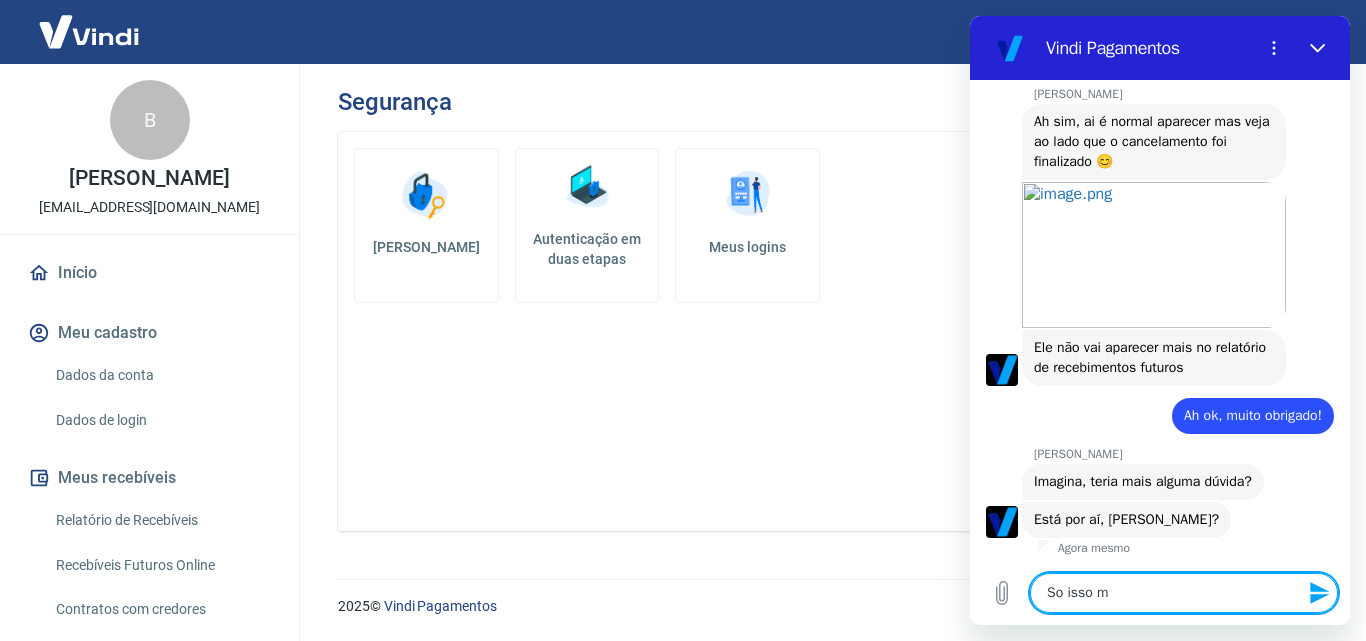 type on "So isso me" 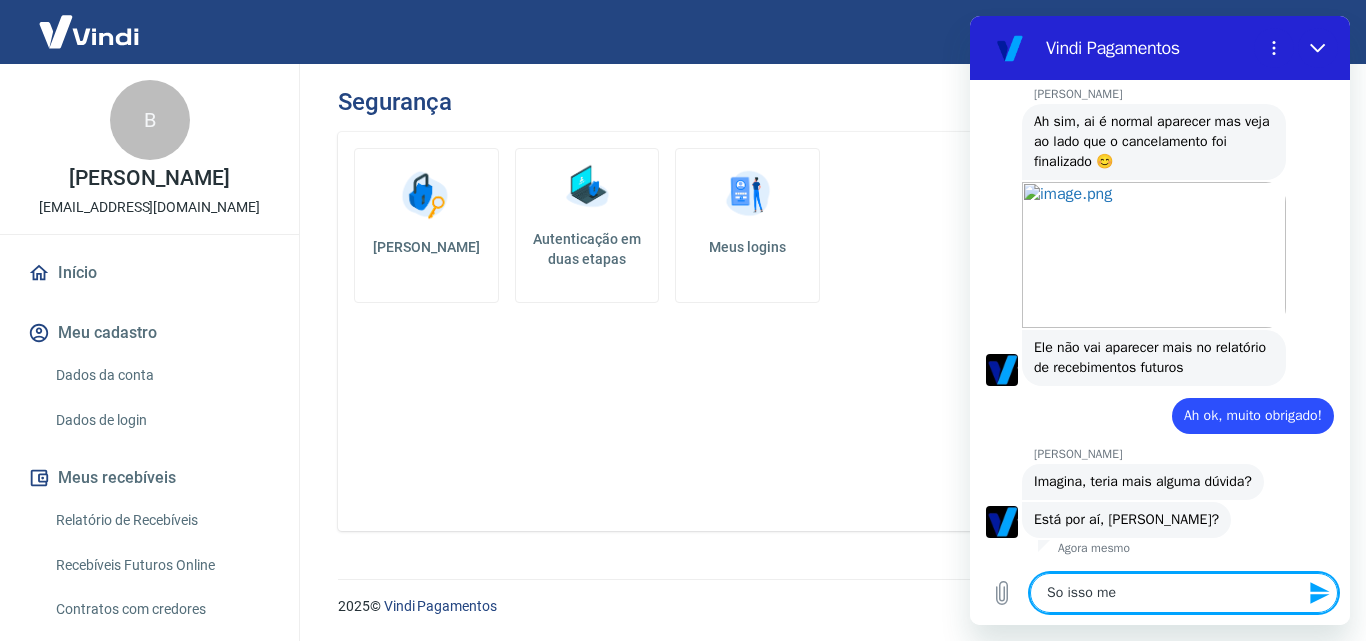 type on "So isso mes" 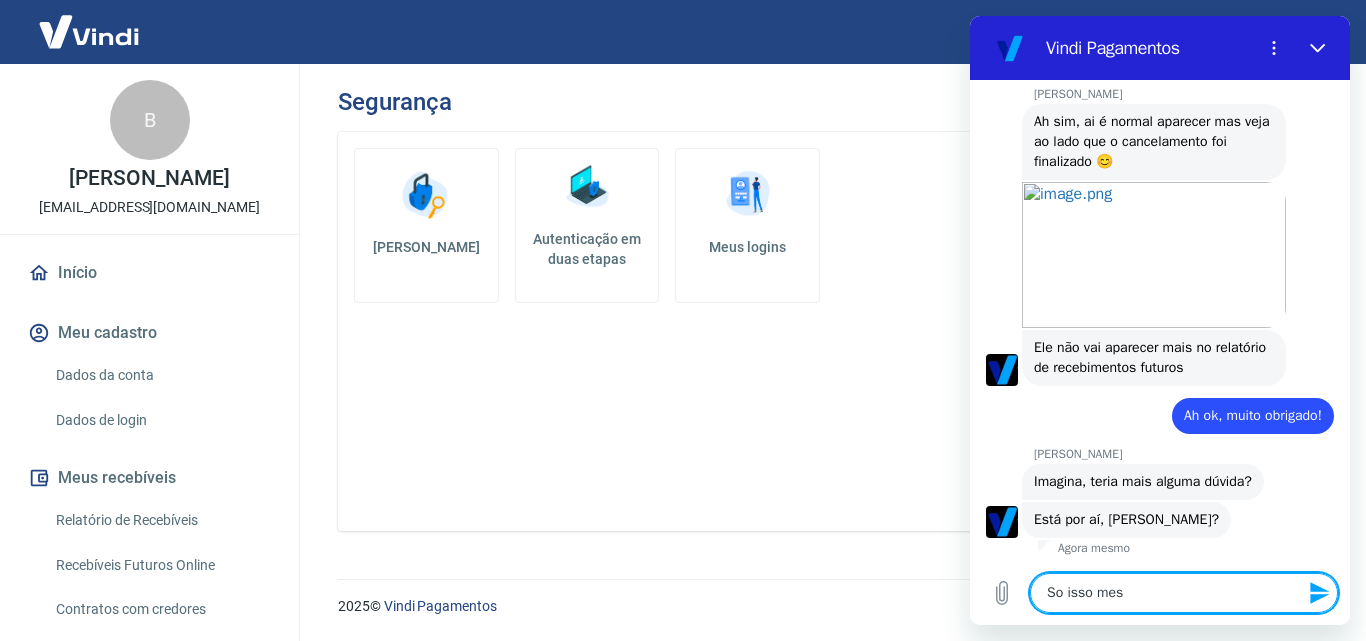 type on "So isso mesm" 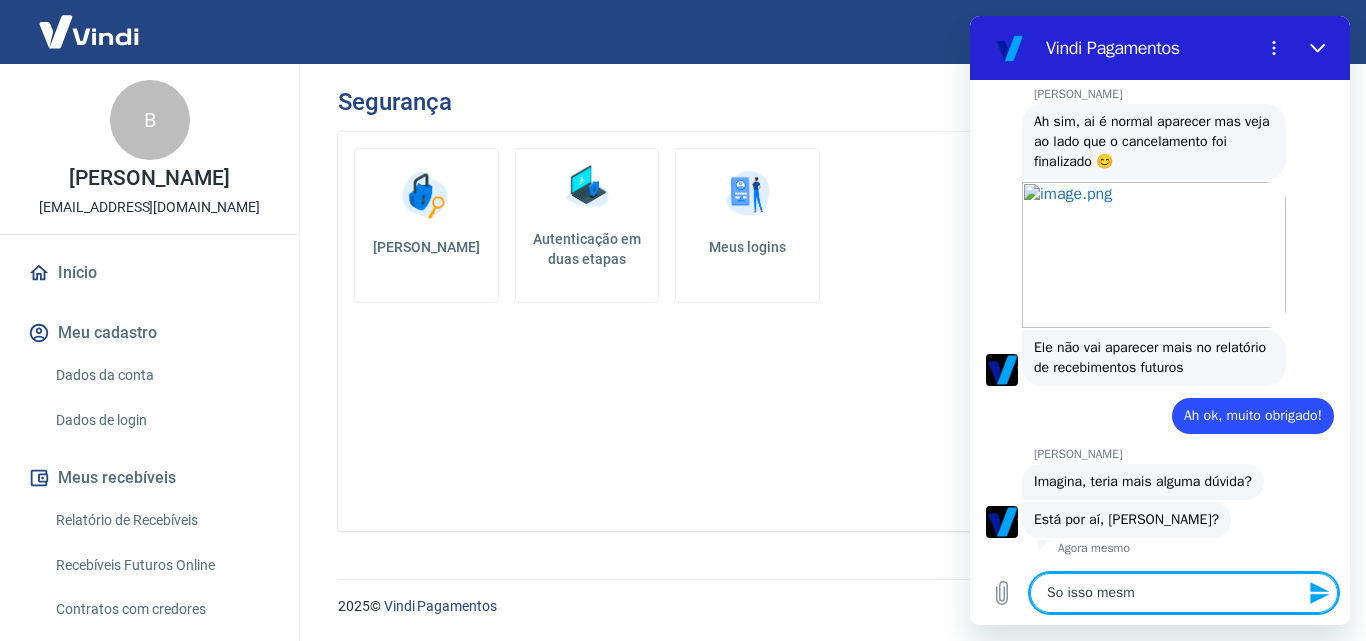 type on "So isso mesmo" 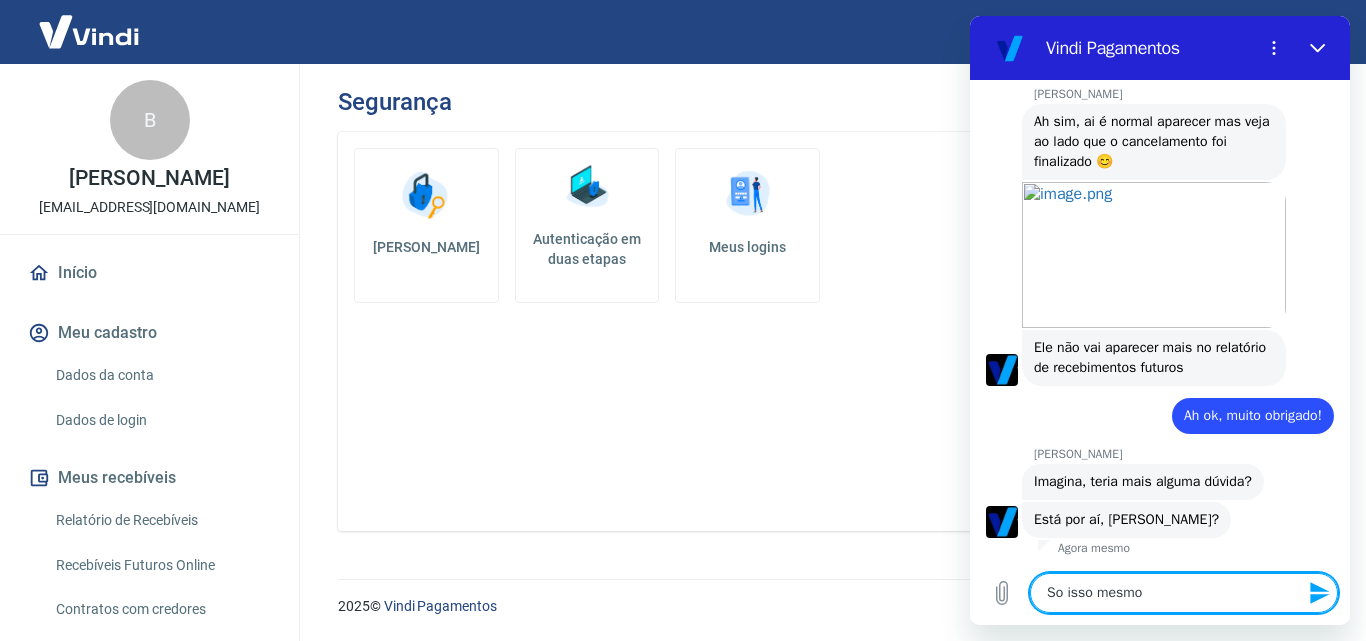 type 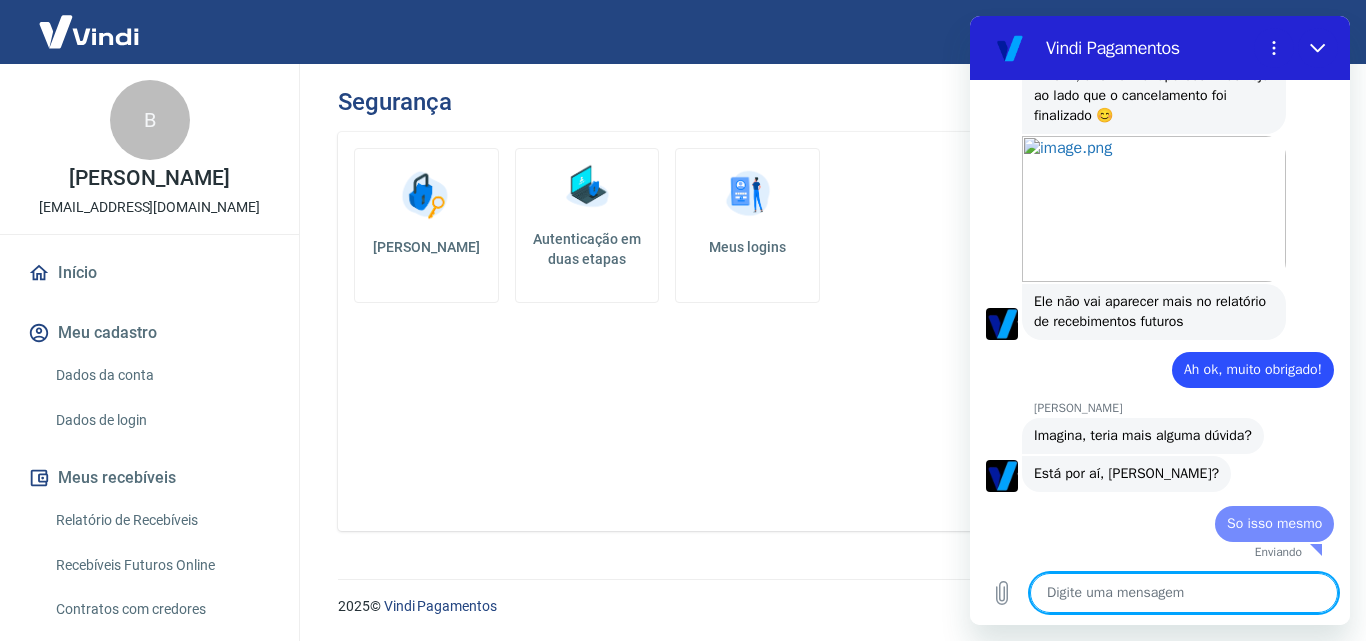 type on "x" 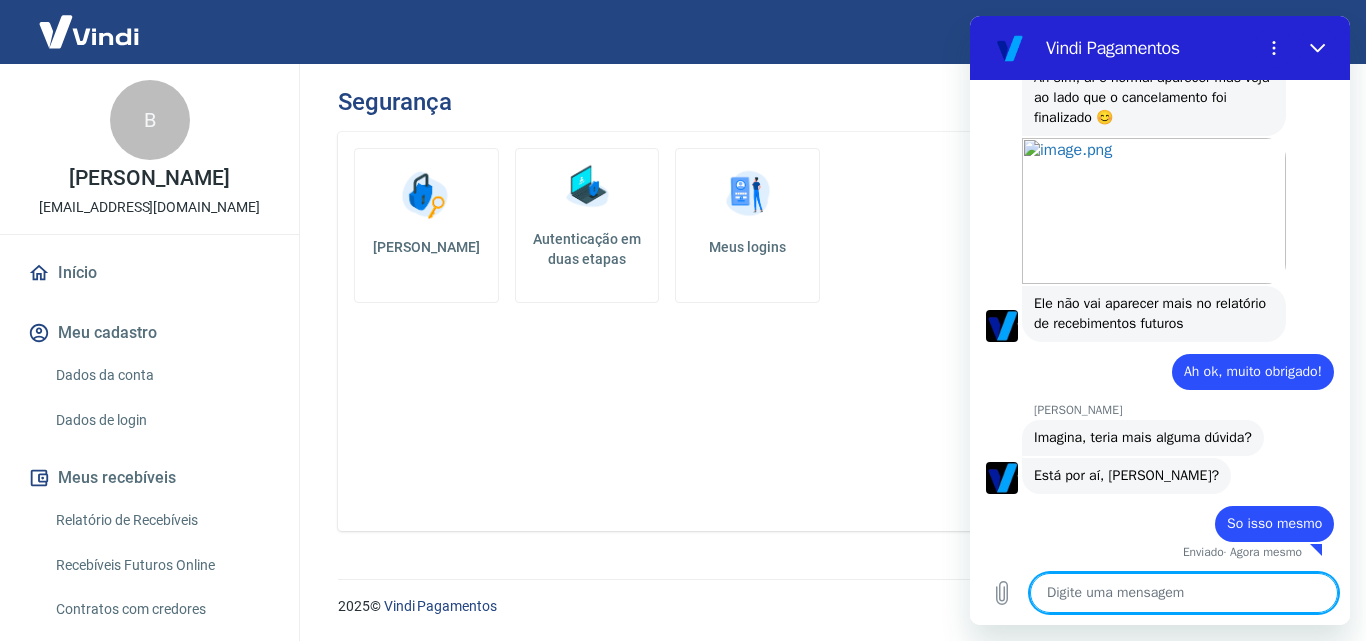 scroll, scrollTop: 3660, scrollLeft: 0, axis: vertical 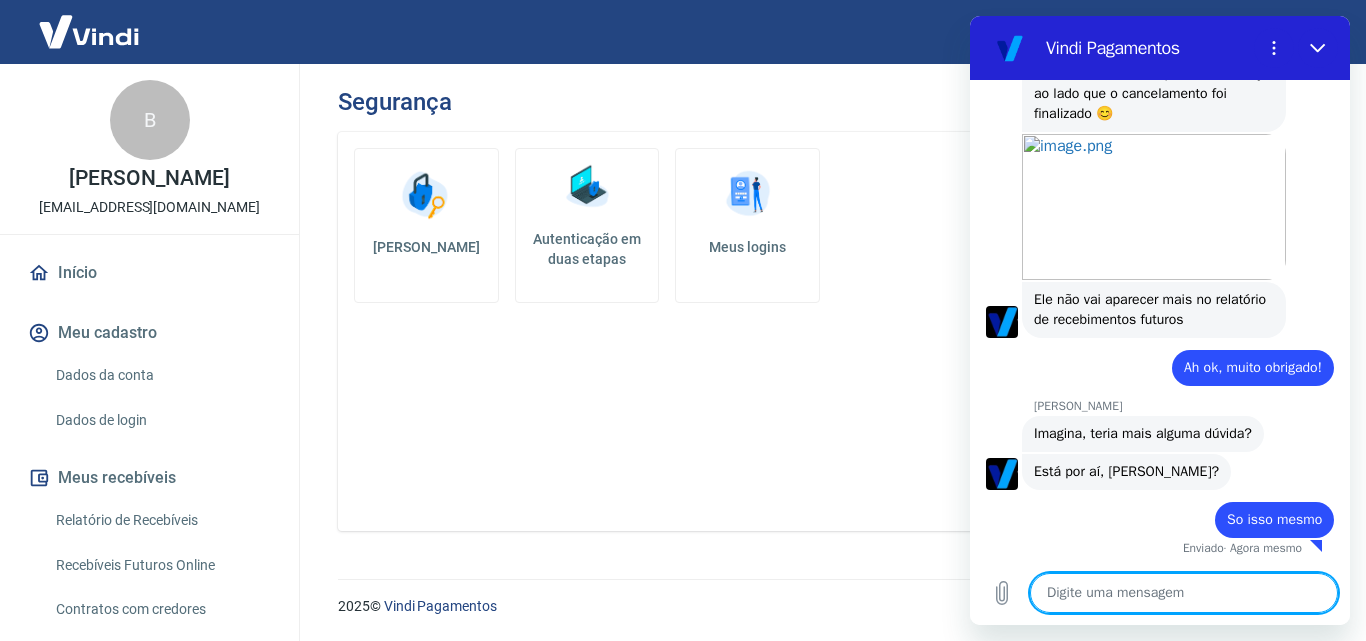 type on "t" 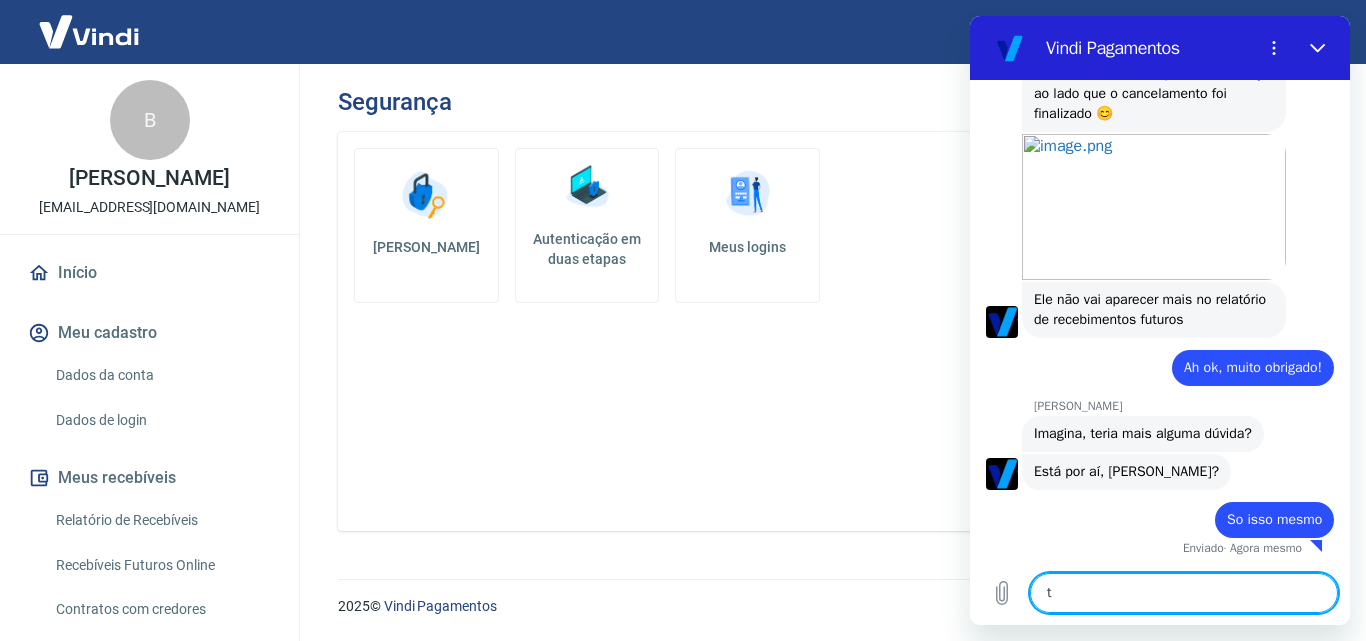 type on "te" 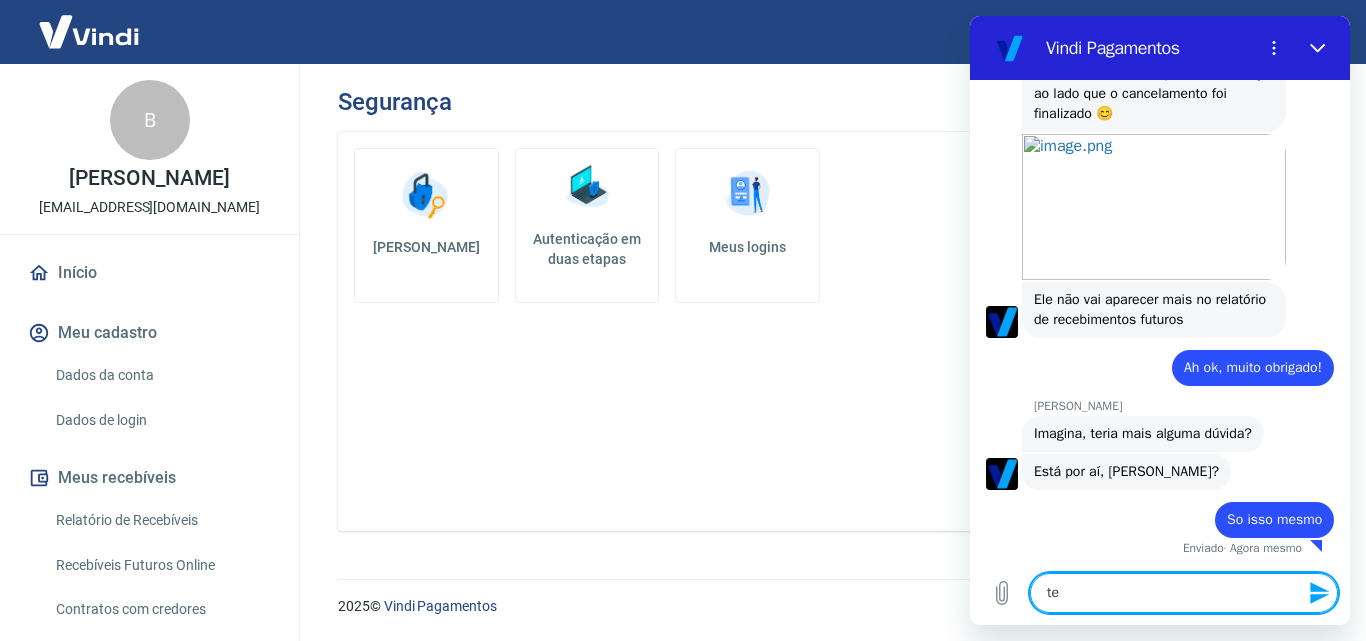 type on "ten" 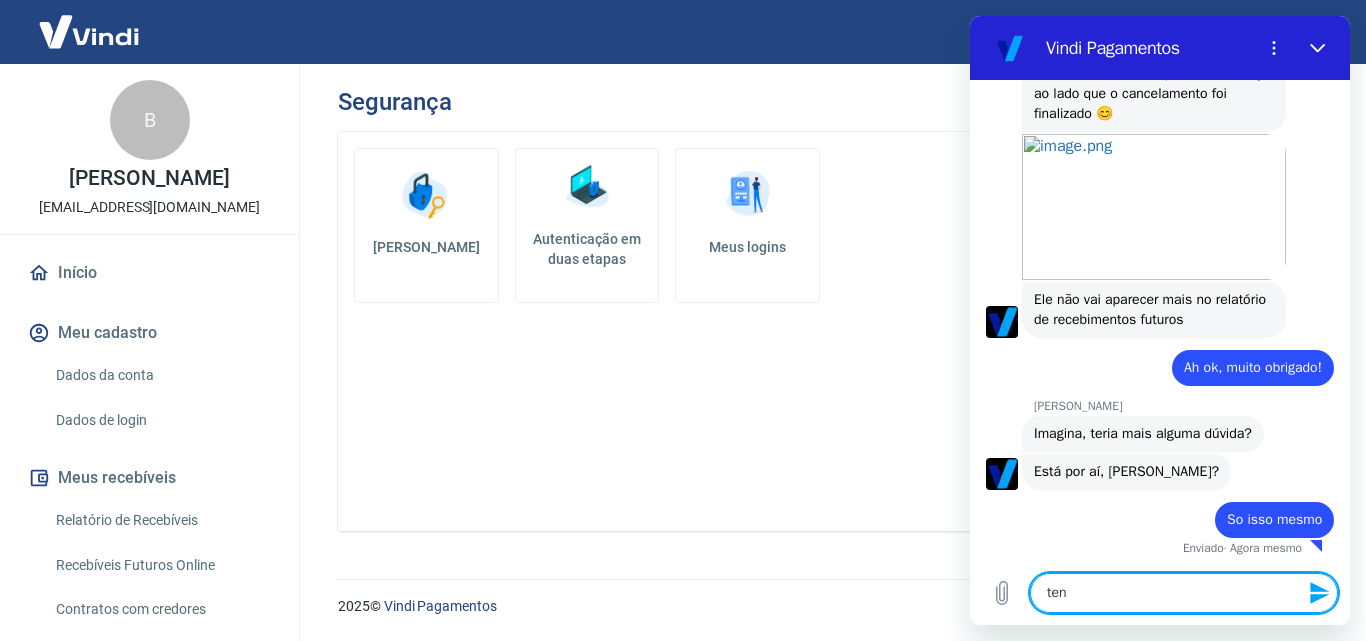 type on "tenh" 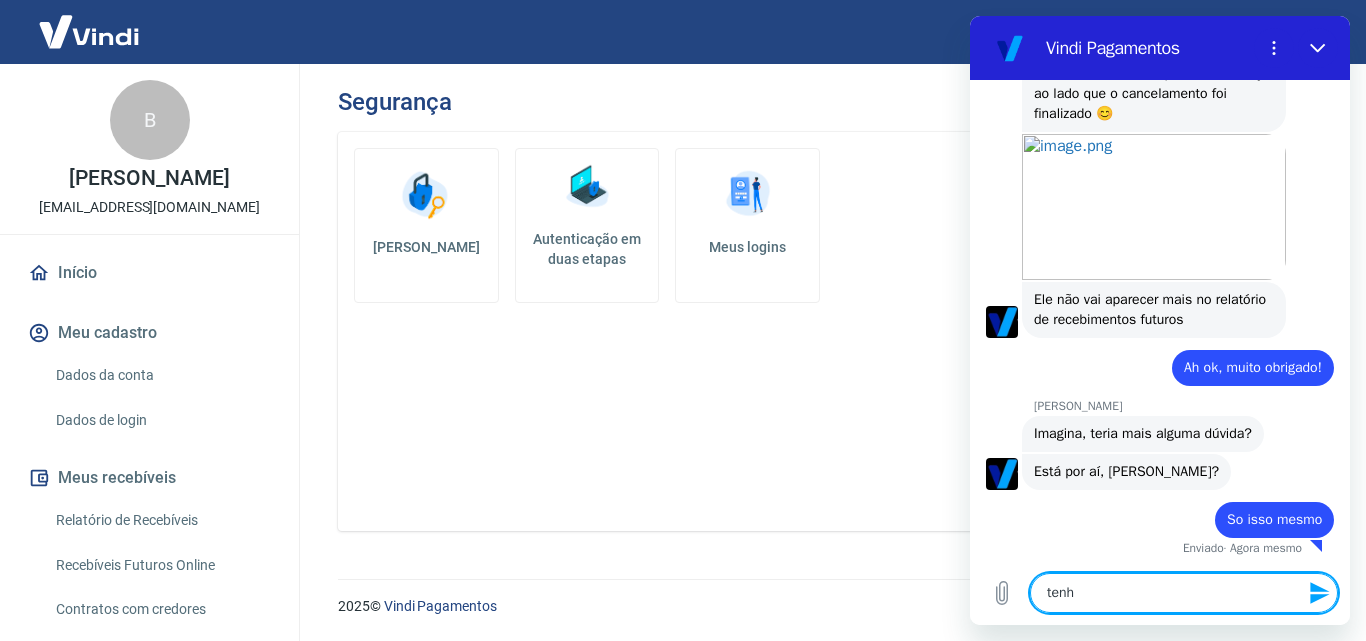 type on "tenha" 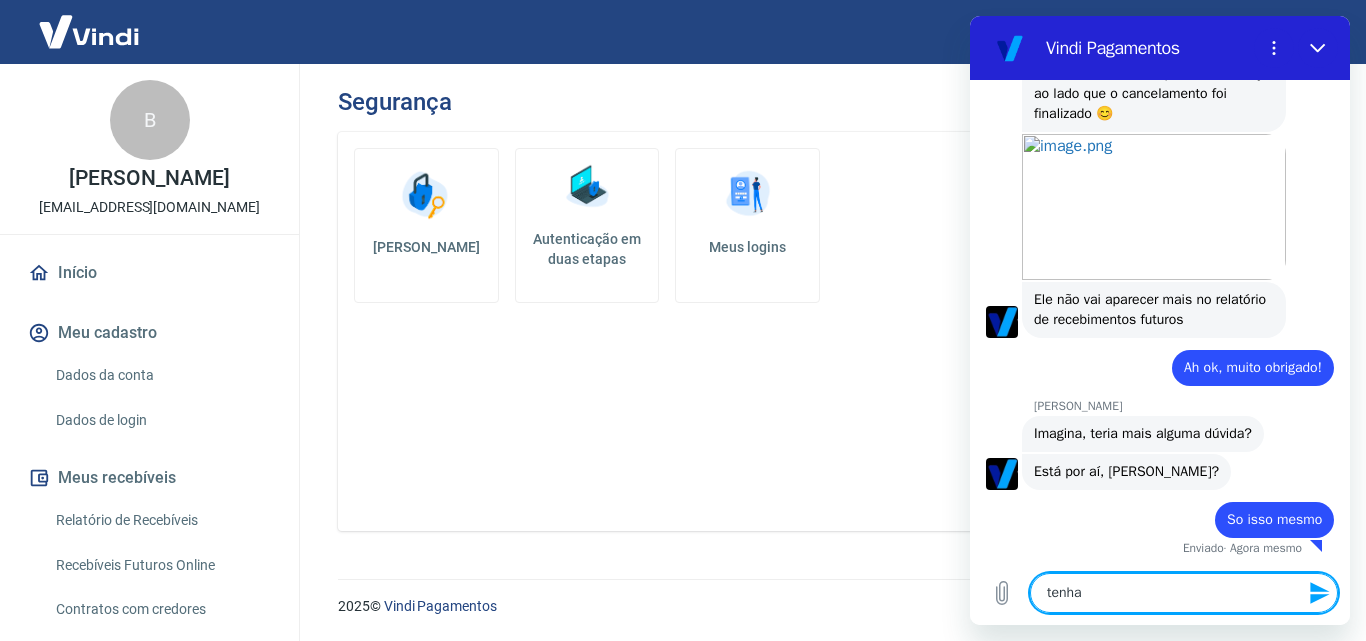 type on "tenha" 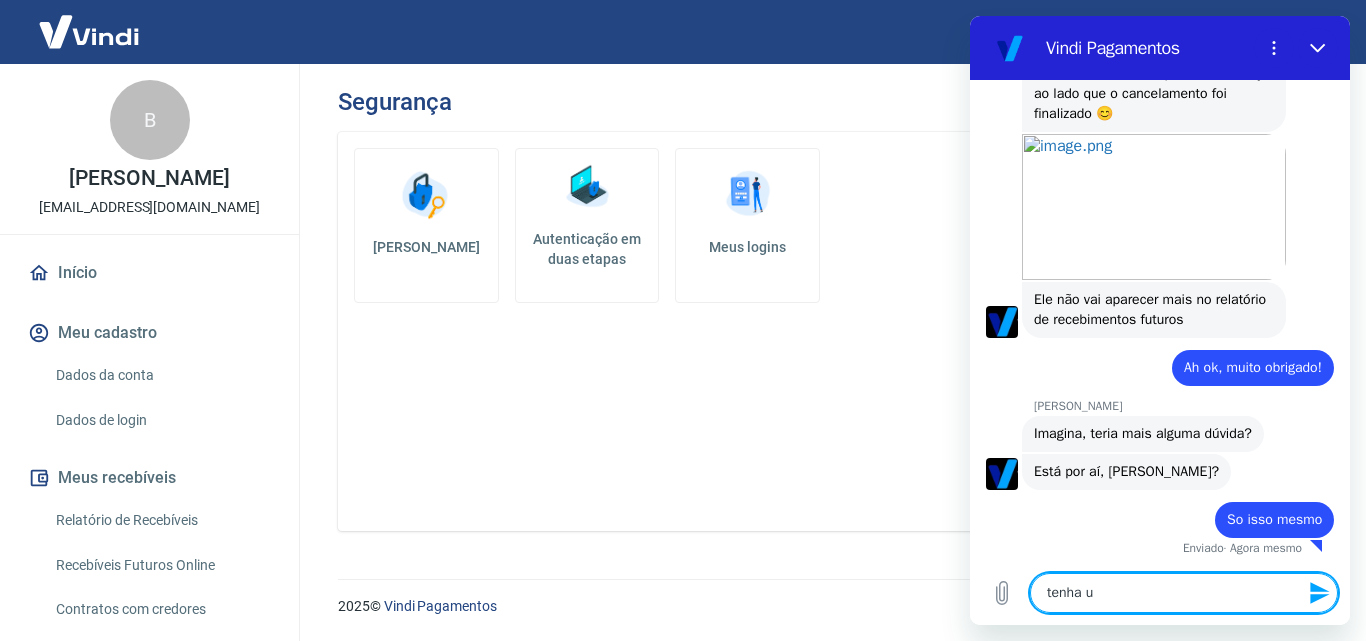 type on "tenha um" 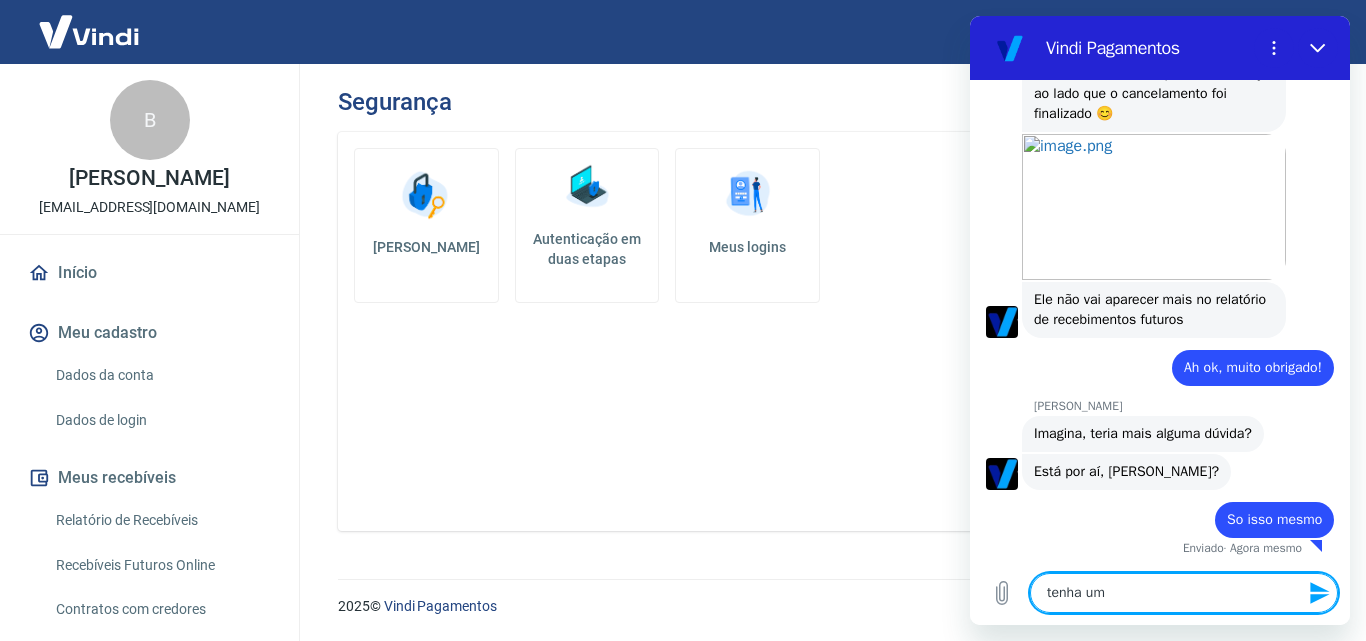 type on "tenha um" 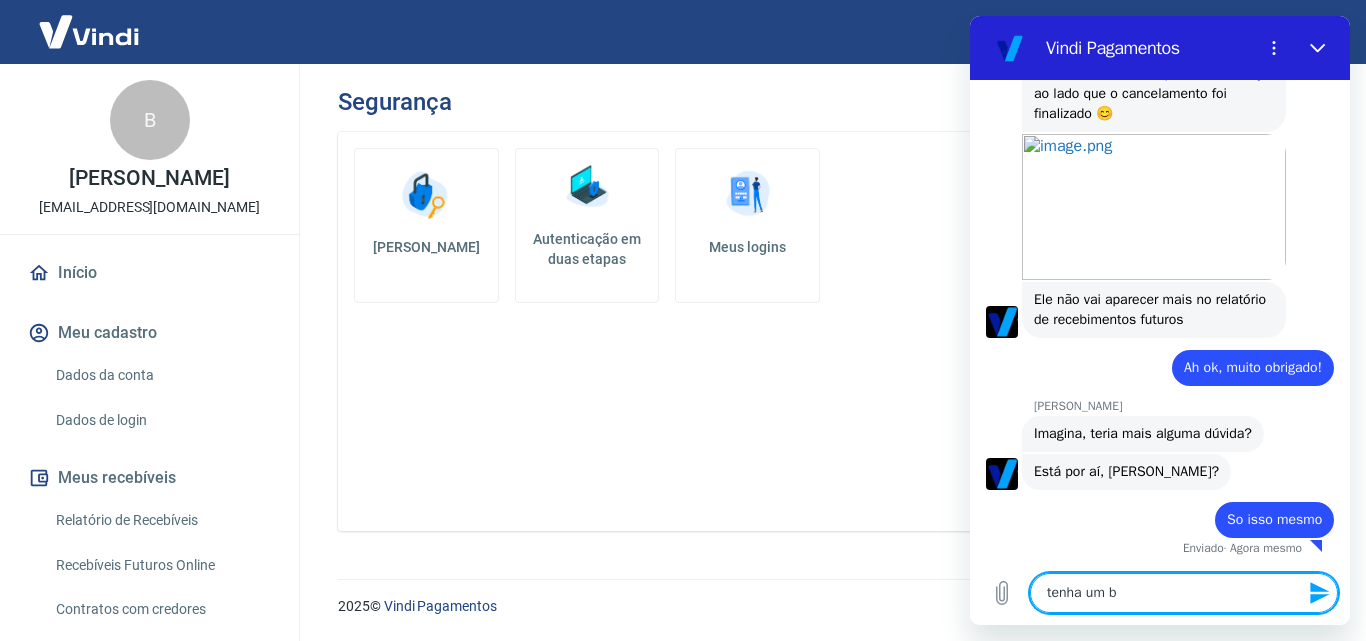 type on "tenha um bo" 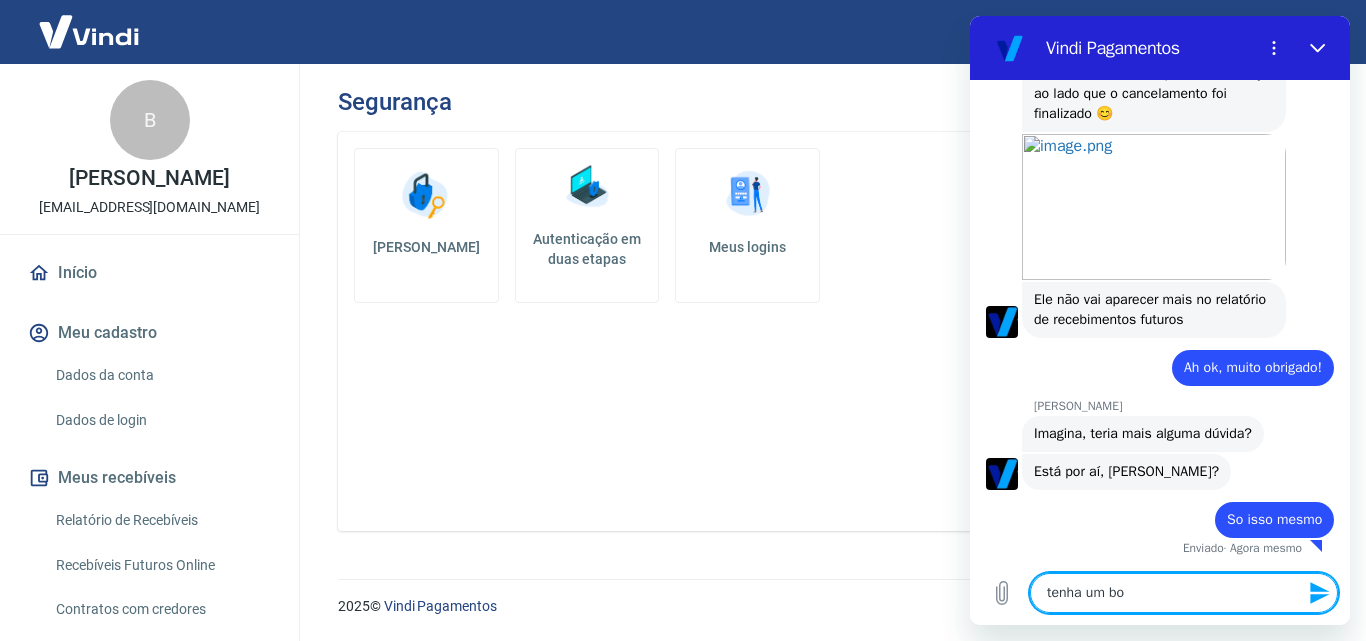 type on "tenha um bom" 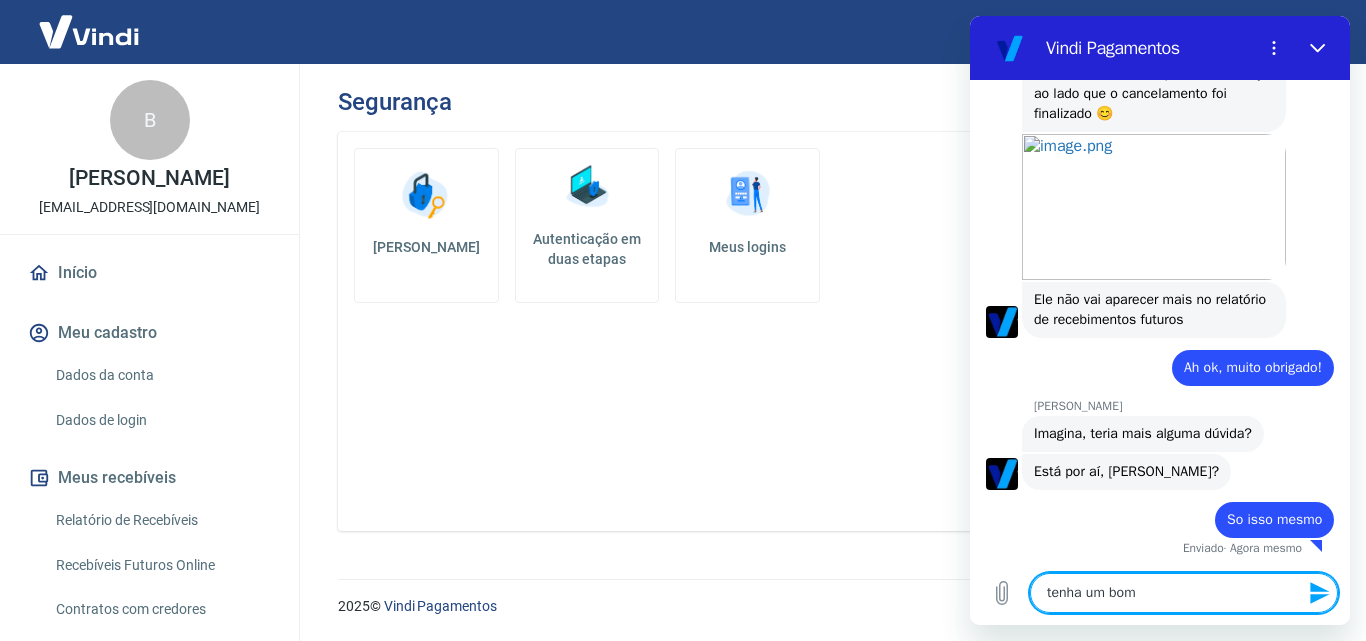 type on "tenha um bom" 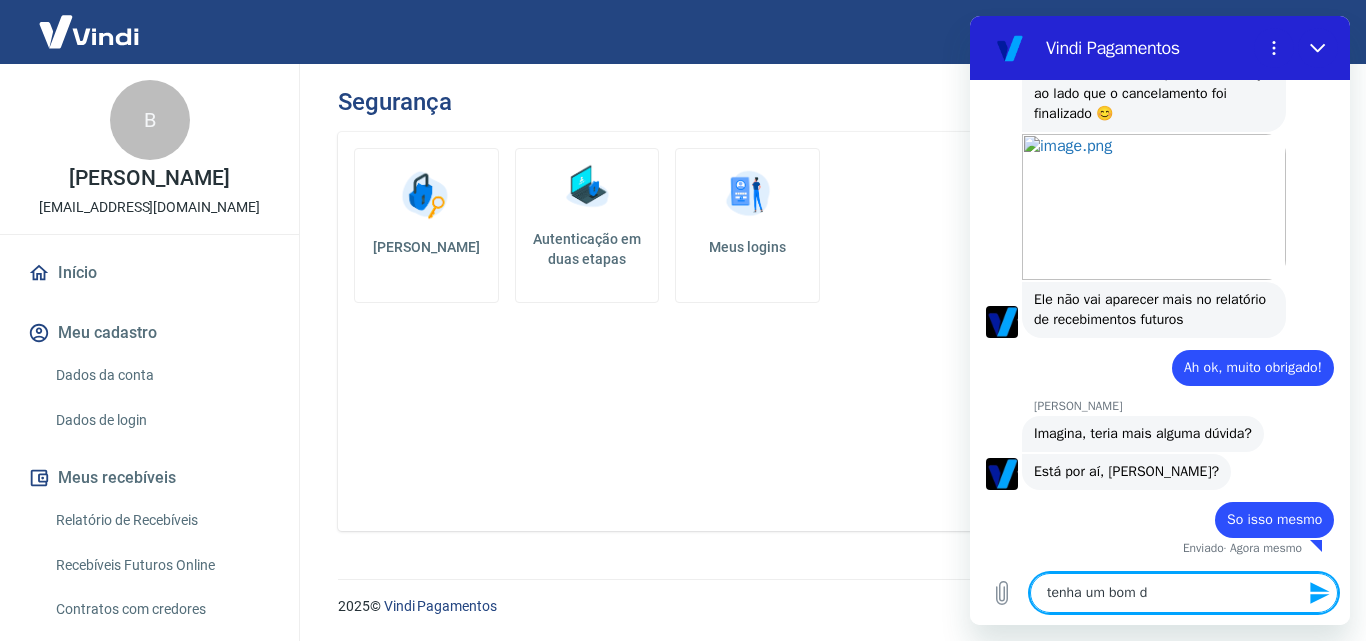 type on "tenha um bom di" 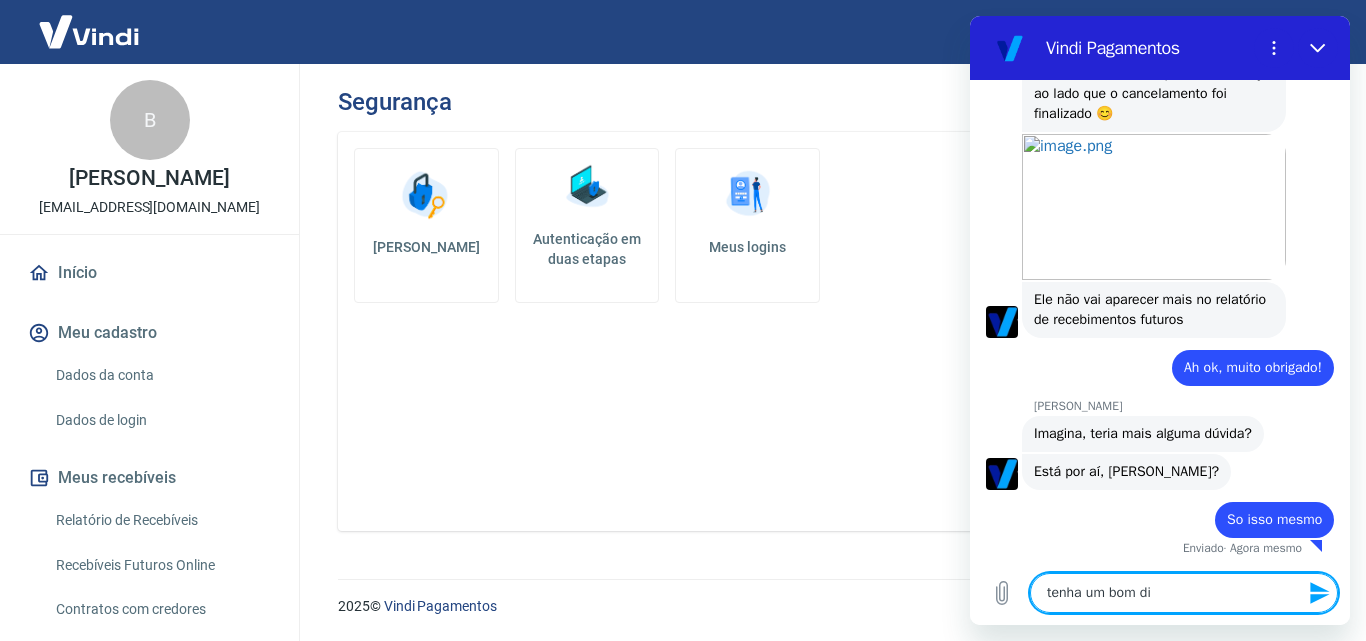 type on "tenha um bom dia" 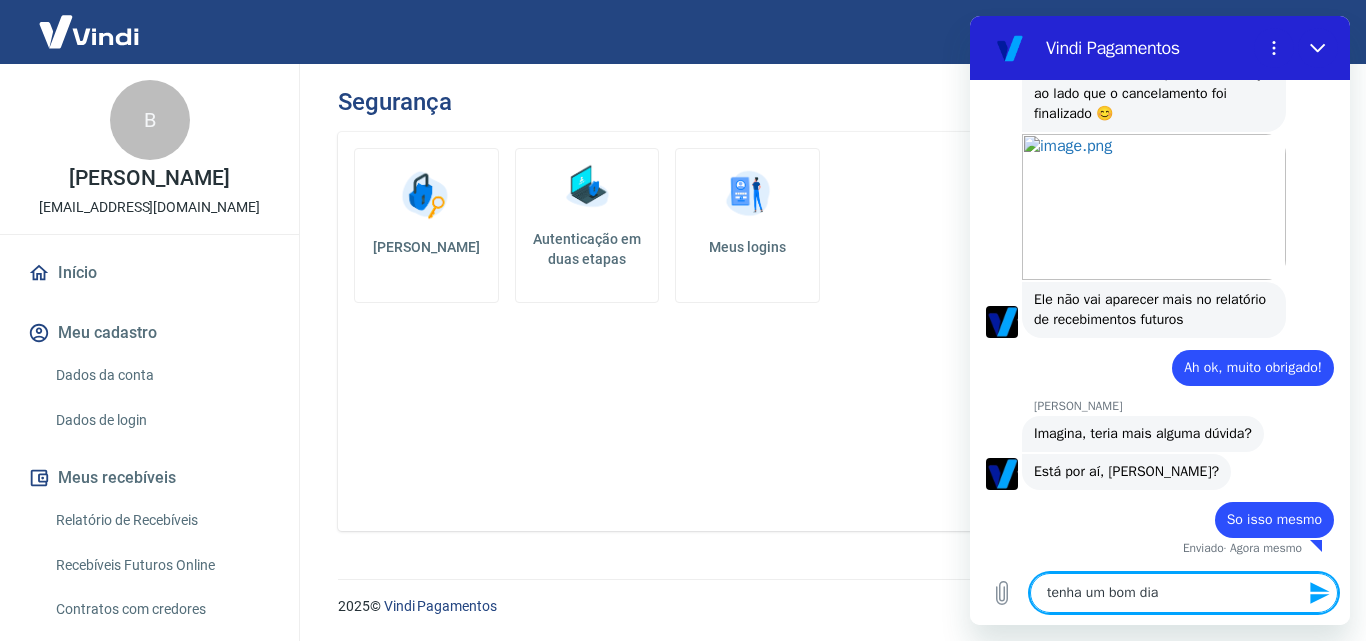 type 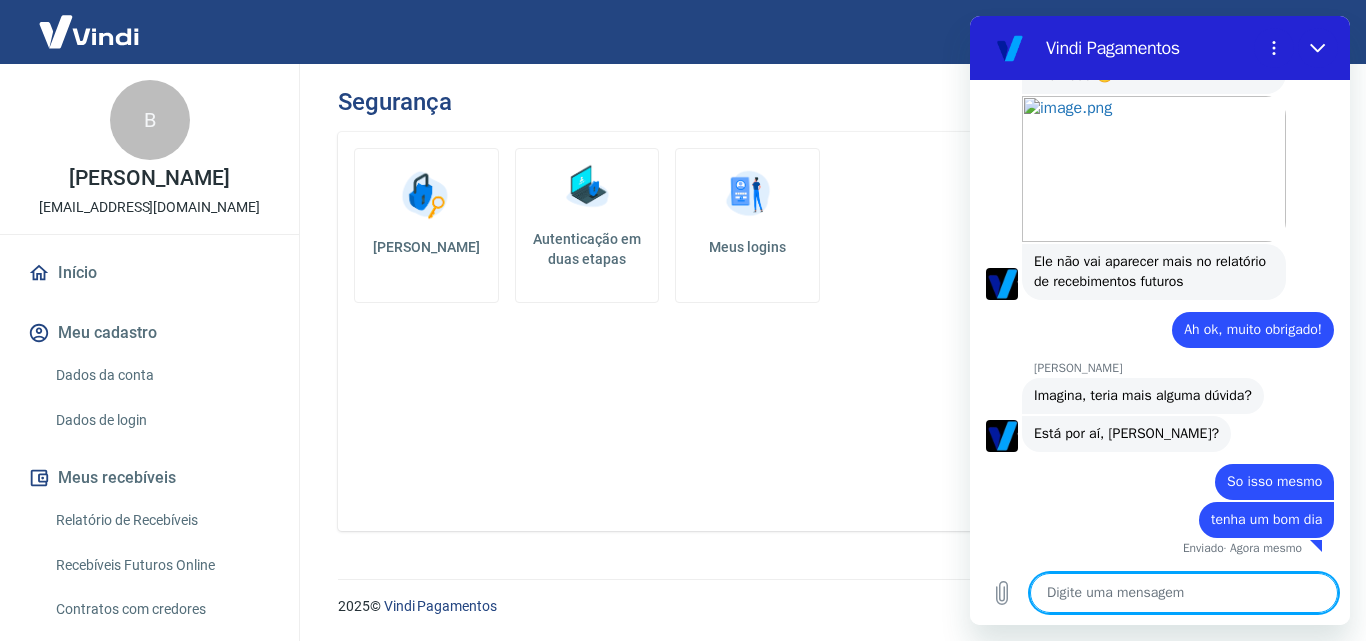 scroll, scrollTop: 3198, scrollLeft: 0, axis: vertical 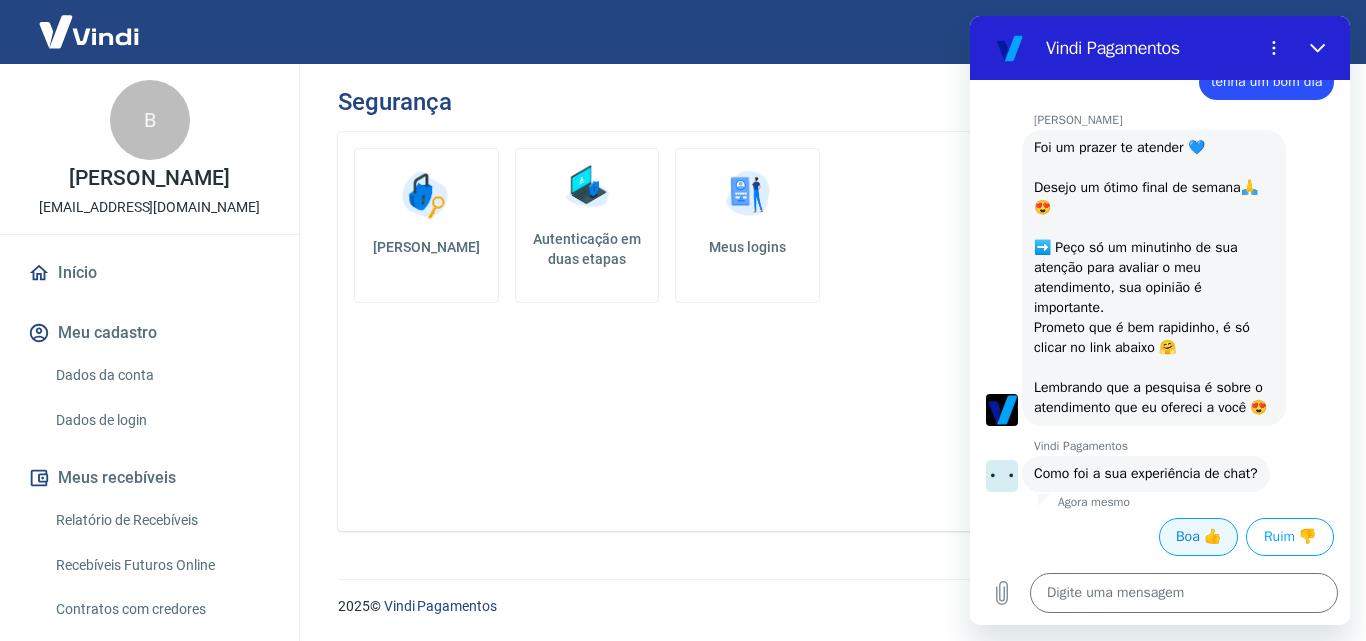 click on "Boa 👍" at bounding box center (1198, 537) 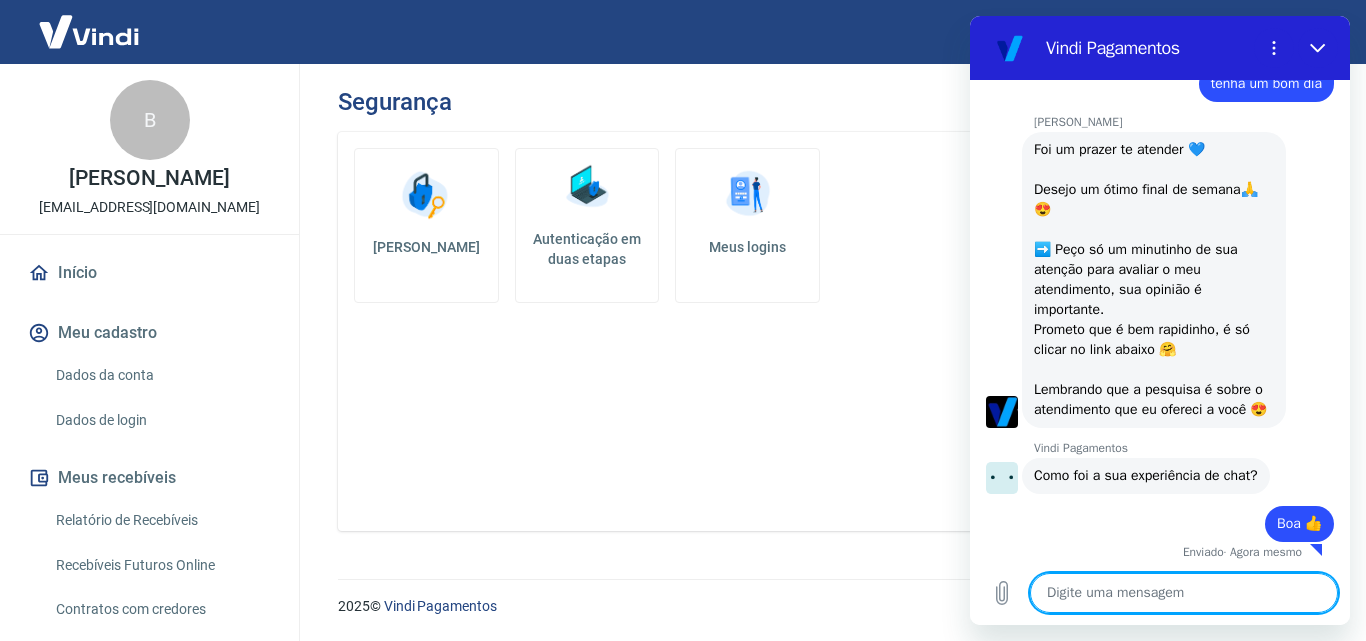 type on "x" 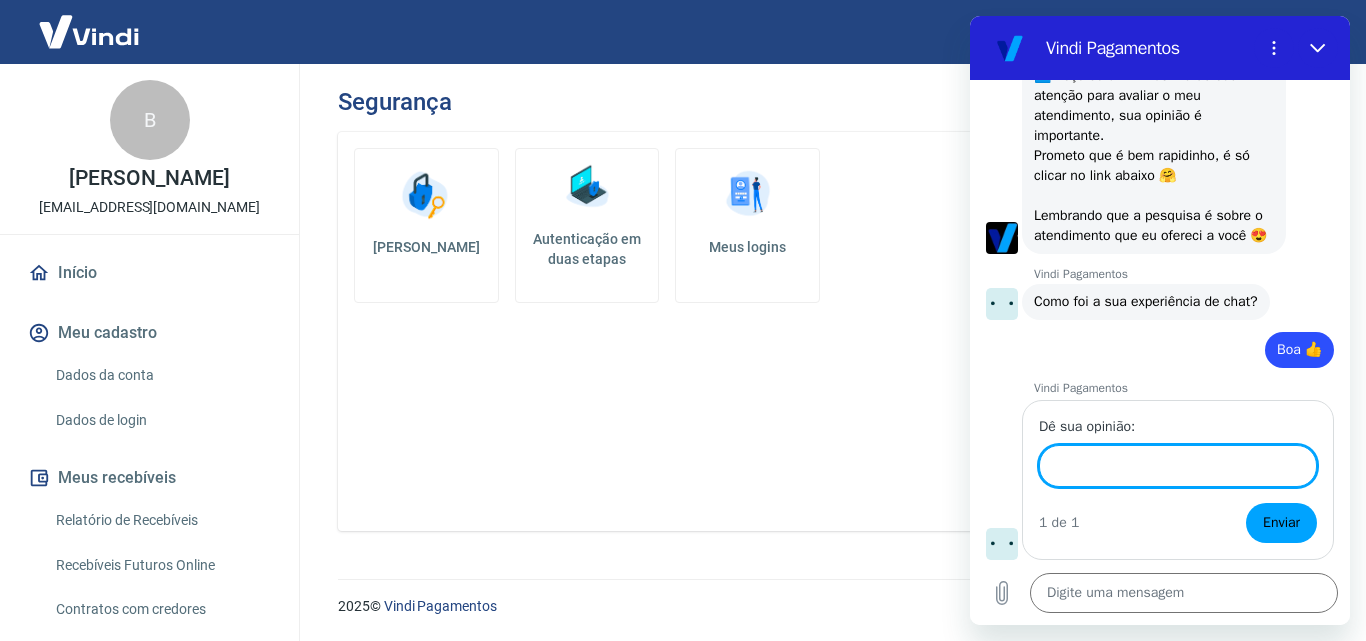 scroll, scrollTop: 4328, scrollLeft: 0, axis: vertical 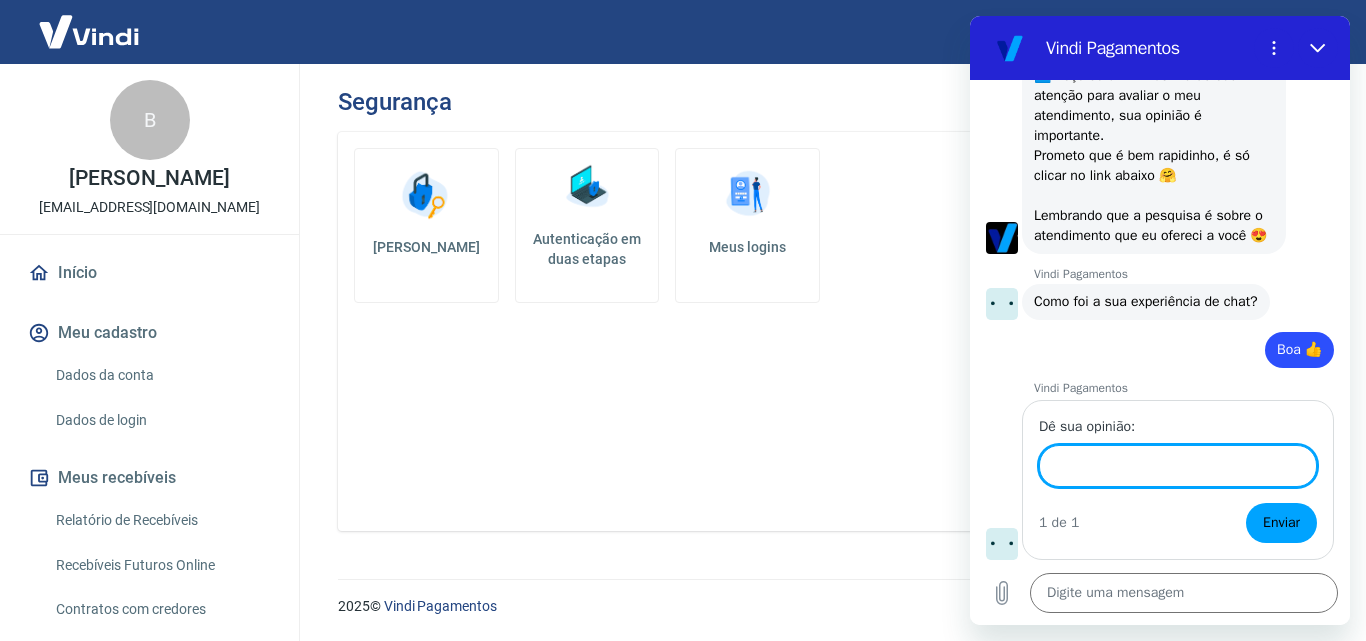 type on "Bem detalhada" 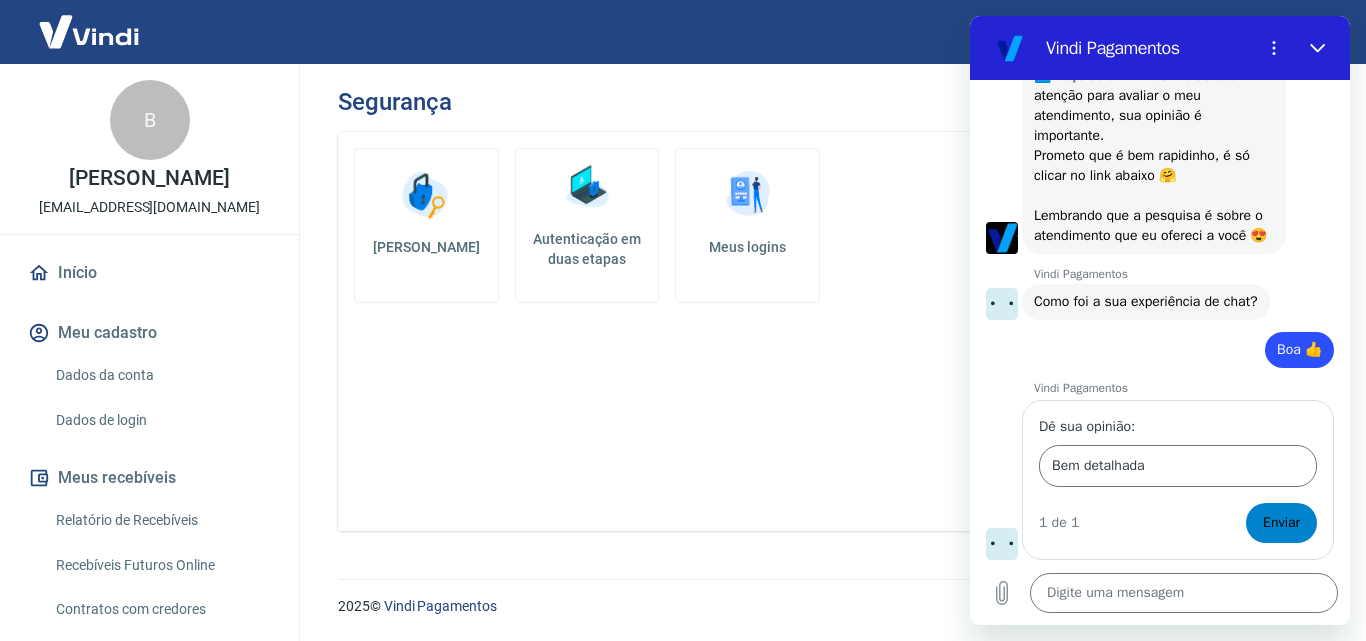 click on "Enviar" at bounding box center [1281, 523] 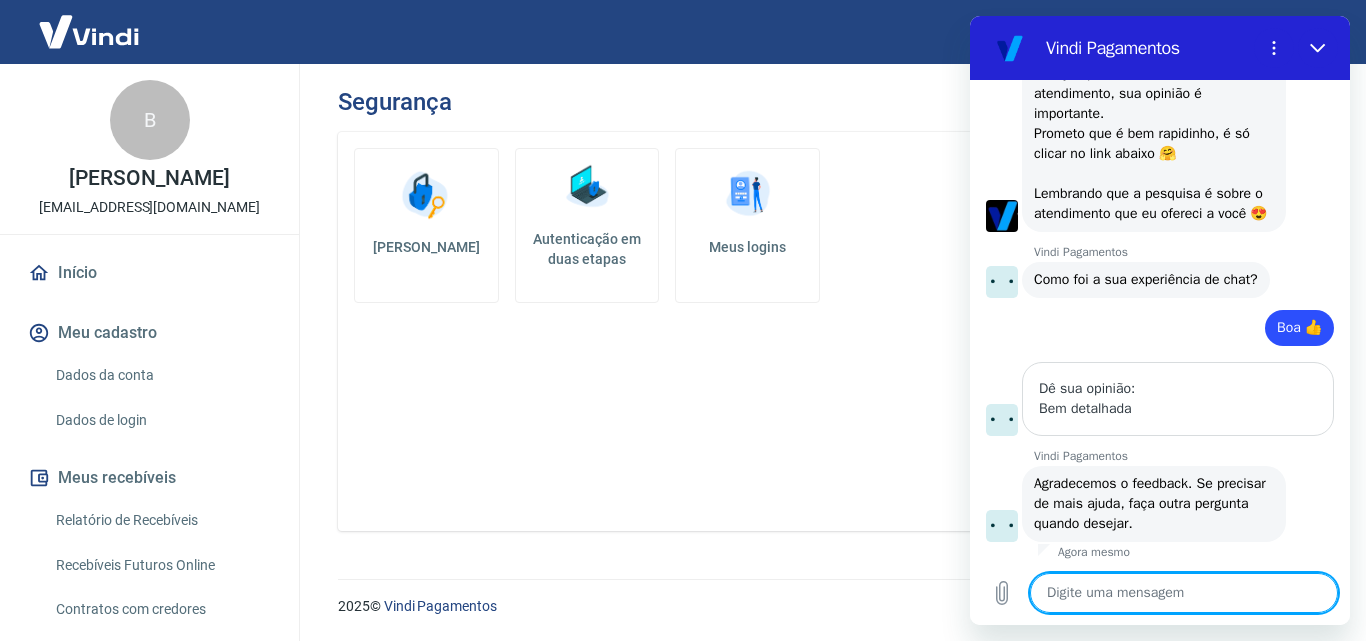 scroll, scrollTop: 4354, scrollLeft: 0, axis: vertical 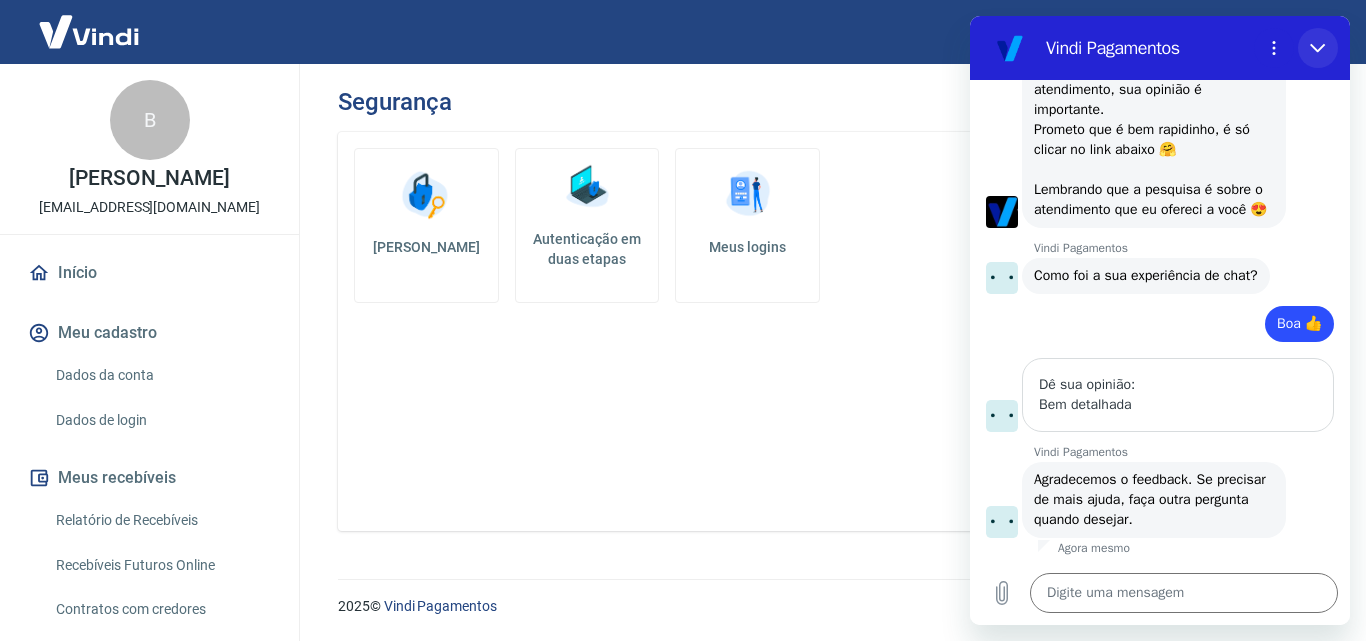 drag, startPoint x: 1313, startPoint y: 31, endPoint x: 2284, endPoint y: 47, distance: 971.13184 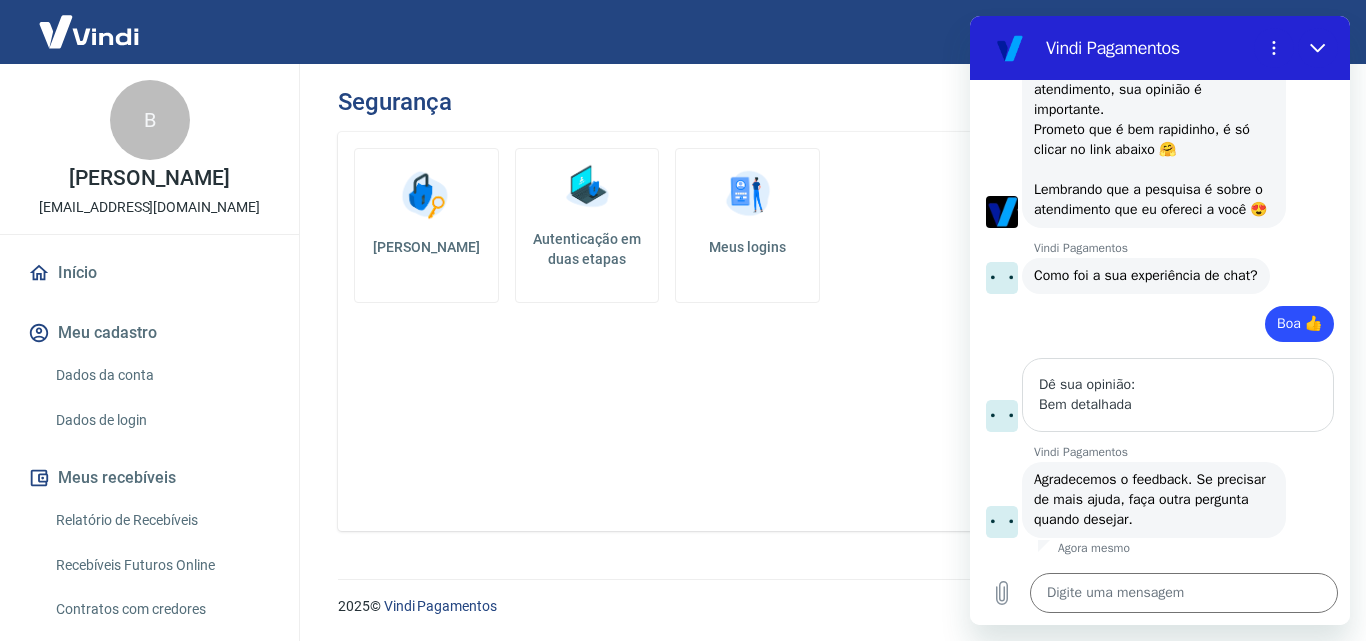 type on "x" 